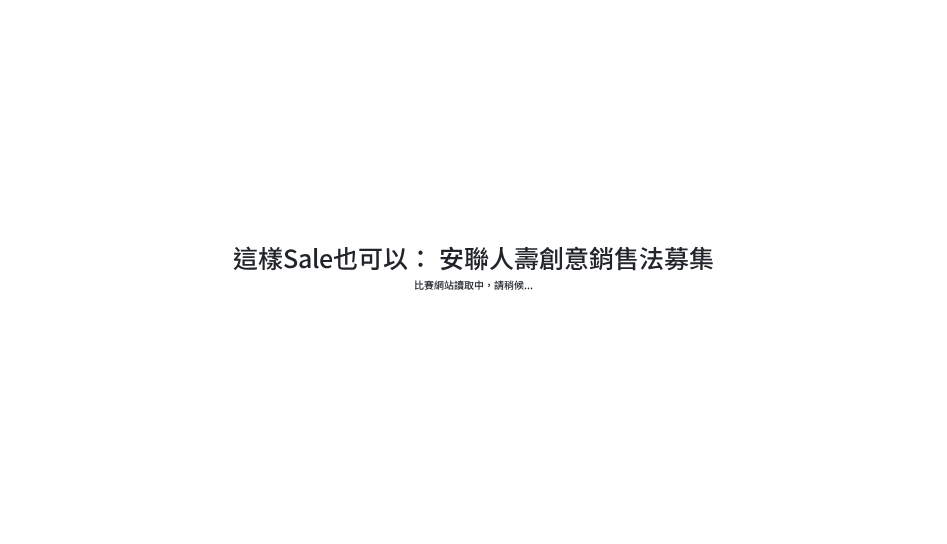scroll, scrollTop: 0, scrollLeft: 0, axis: both 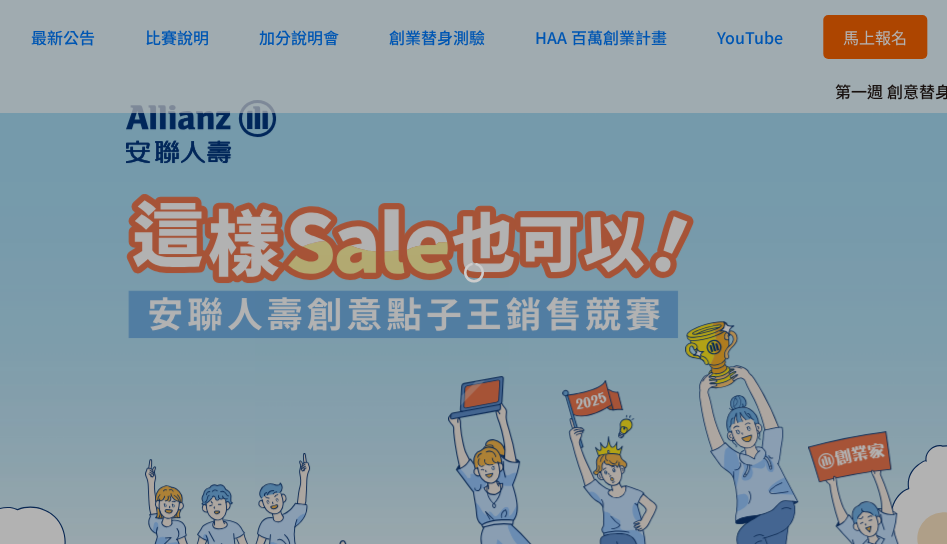 click at bounding box center [473, 272] 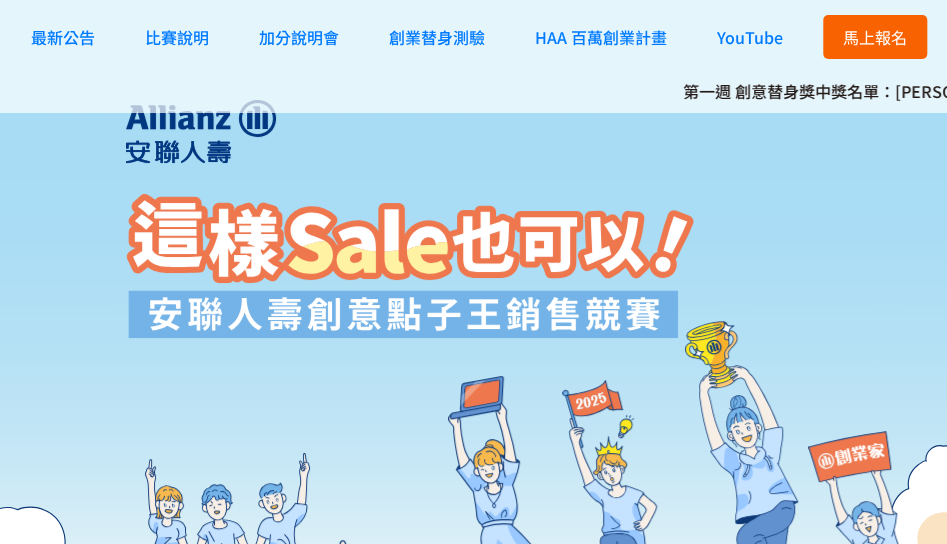 click on "馬上報名" at bounding box center (875, 37) 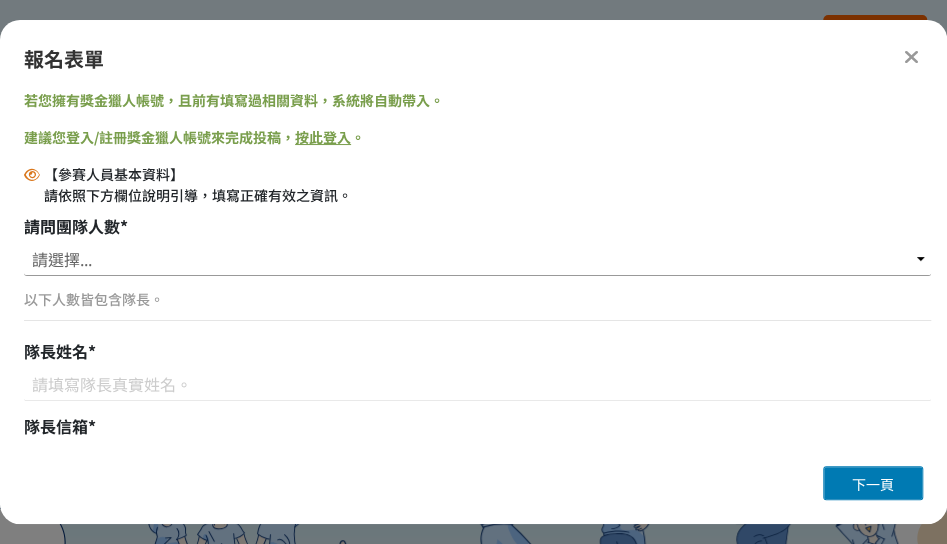 click on "請選擇... 1位（個人參賽） 2位 3位 4位 5位" at bounding box center (477, 259) 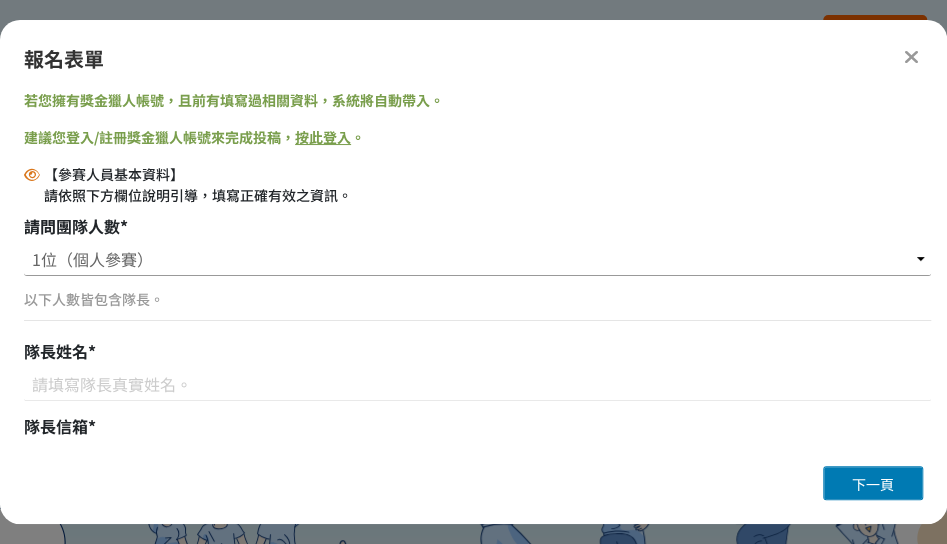 click on "請選擇... 1位（個人參賽） 2位 3位 4位 5位" at bounding box center (477, 259) 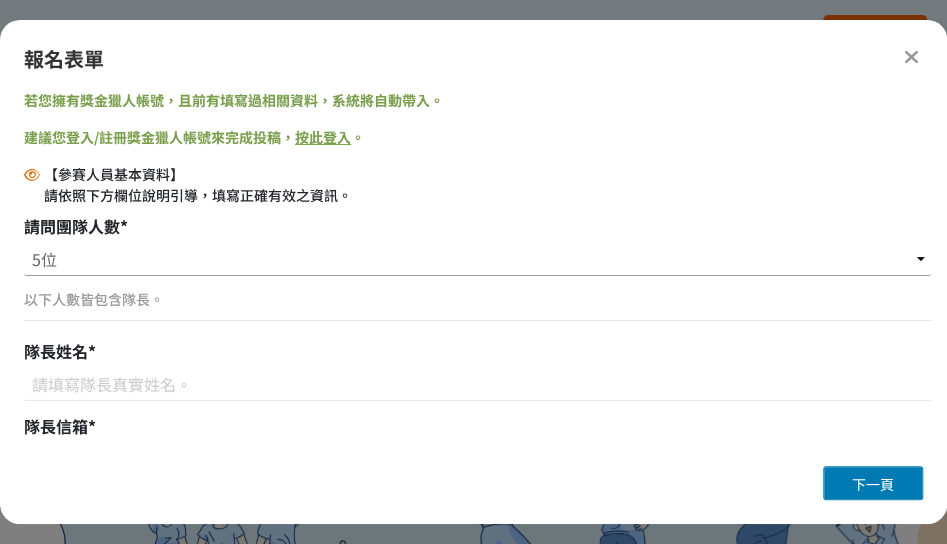click on "請選擇... 1位（個人參賽） 2位 3位 4位 5位" at bounding box center (477, 259) 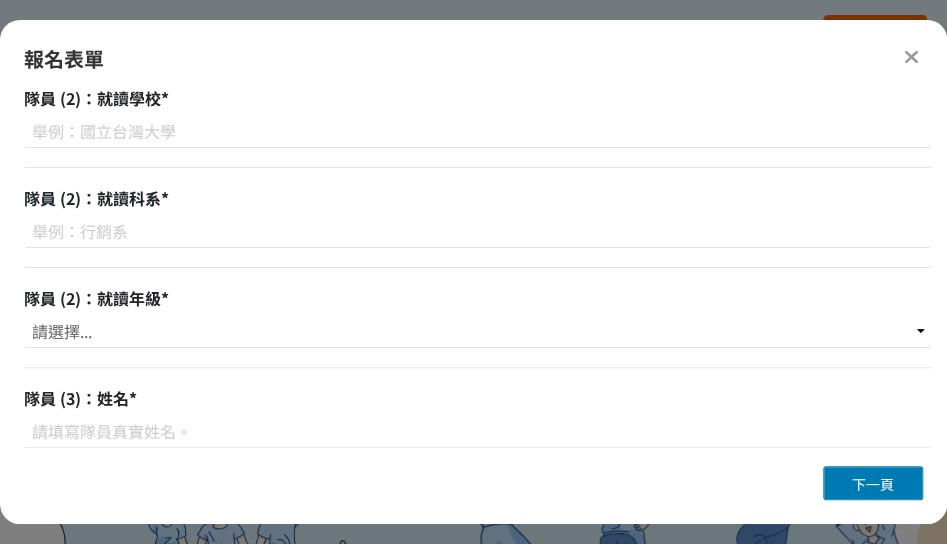 scroll, scrollTop: 2000, scrollLeft: 0, axis: vertical 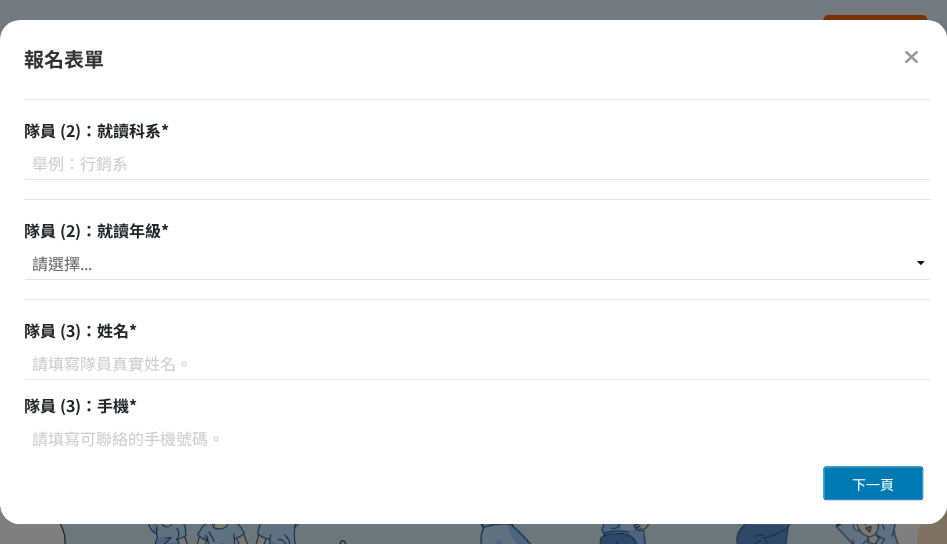 click at bounding box center (911, 56) 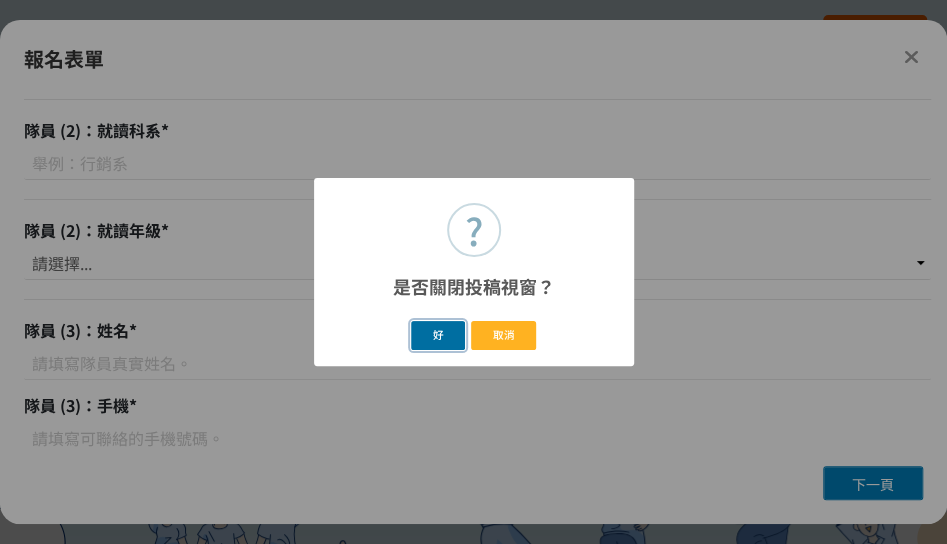 click on "好" at bounding box center [438, 335] 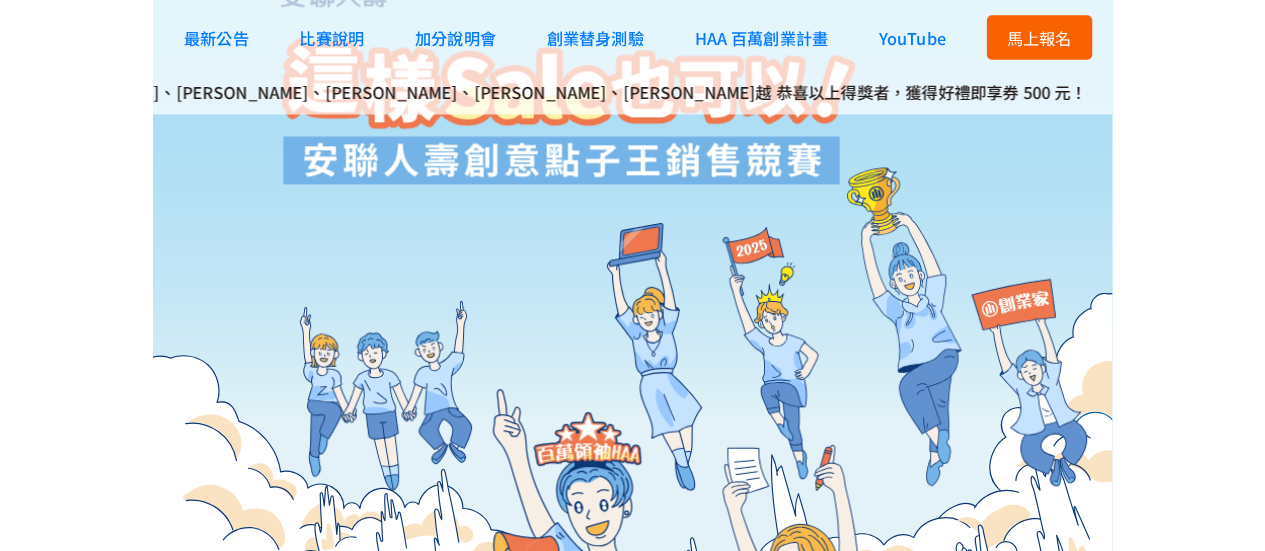 scroll, scrollTop: 200, scrollLeft: 0, axis: vertical 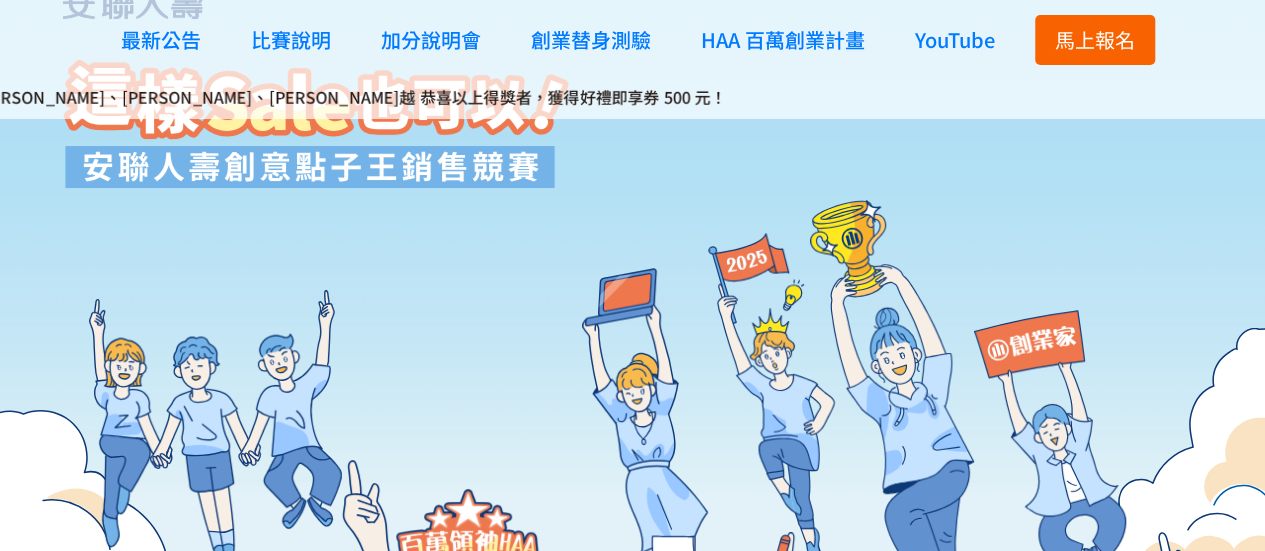 click on "馬上報名" at bounding box center [1095, 39] 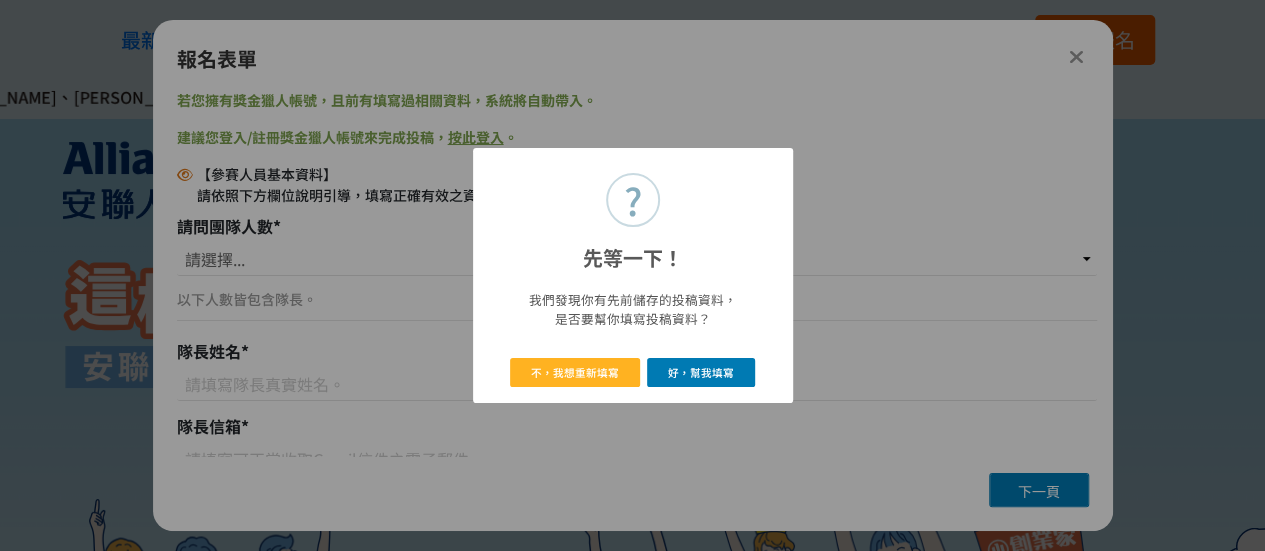 scroll, scrollTop: 0, scrollLeft: 0, axis: both 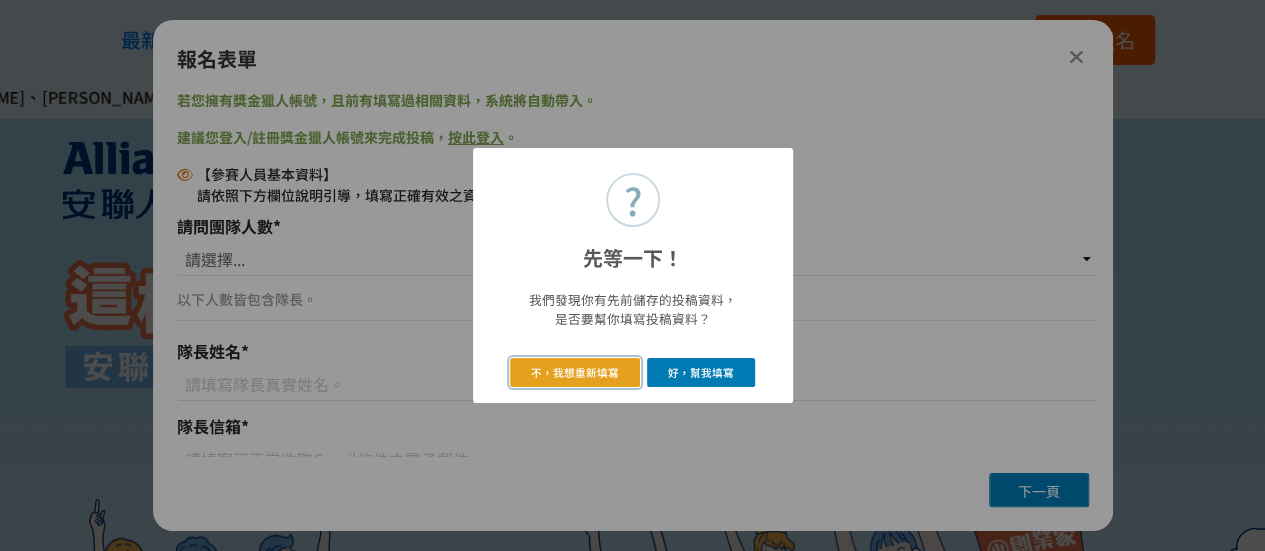 click on "不，我想重新填寫" at bounding box center (575, 372) 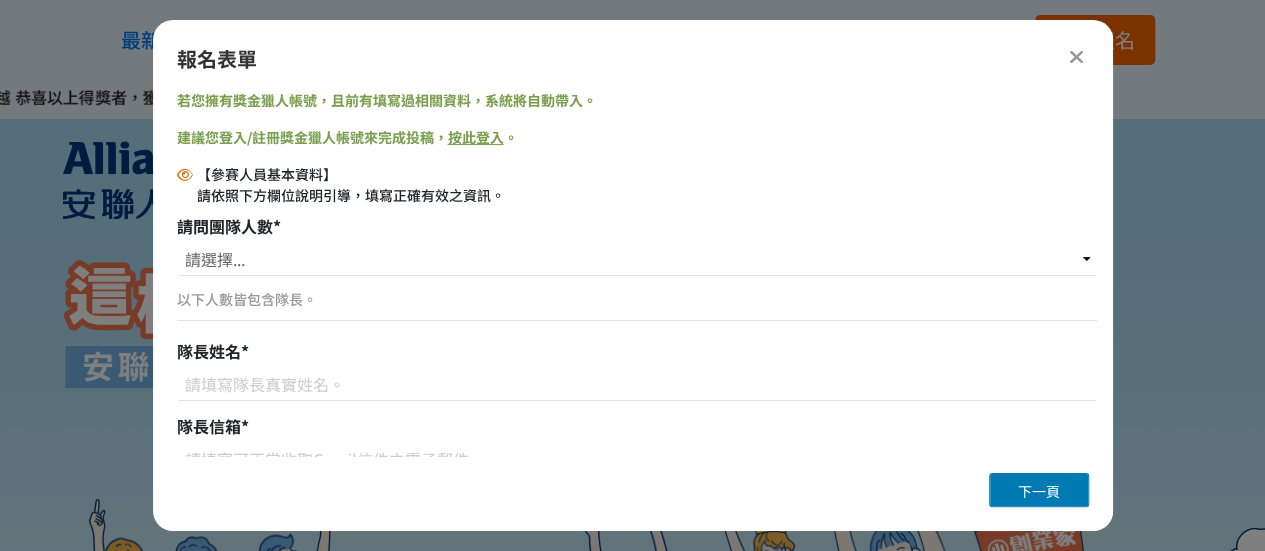 click at bounding box center (1076, 57) 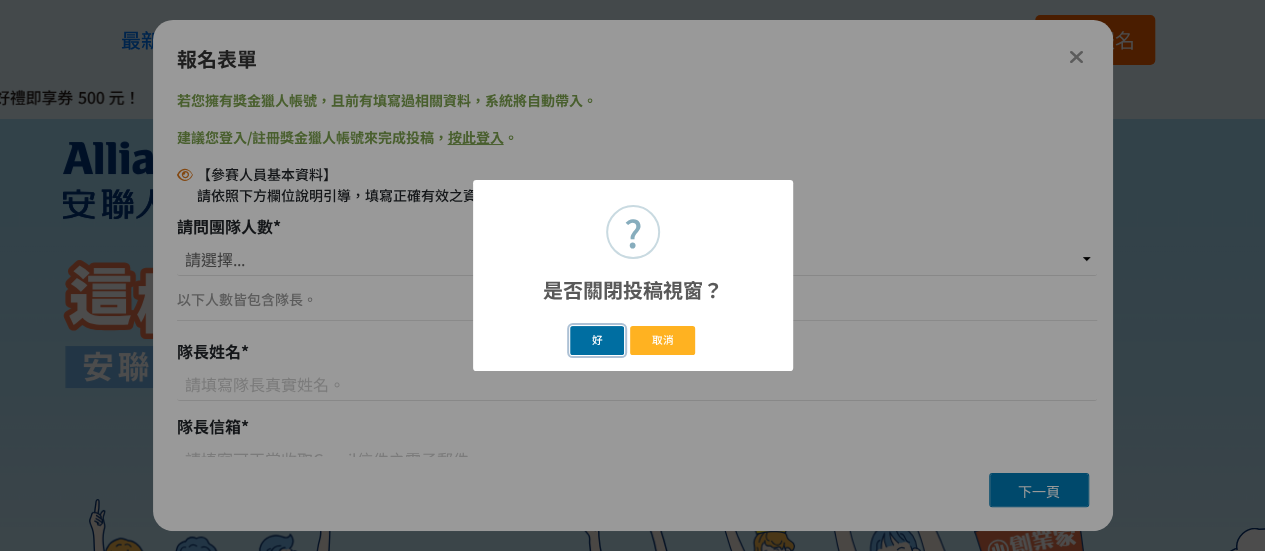 click on "好" at bounding box center [597, 340] 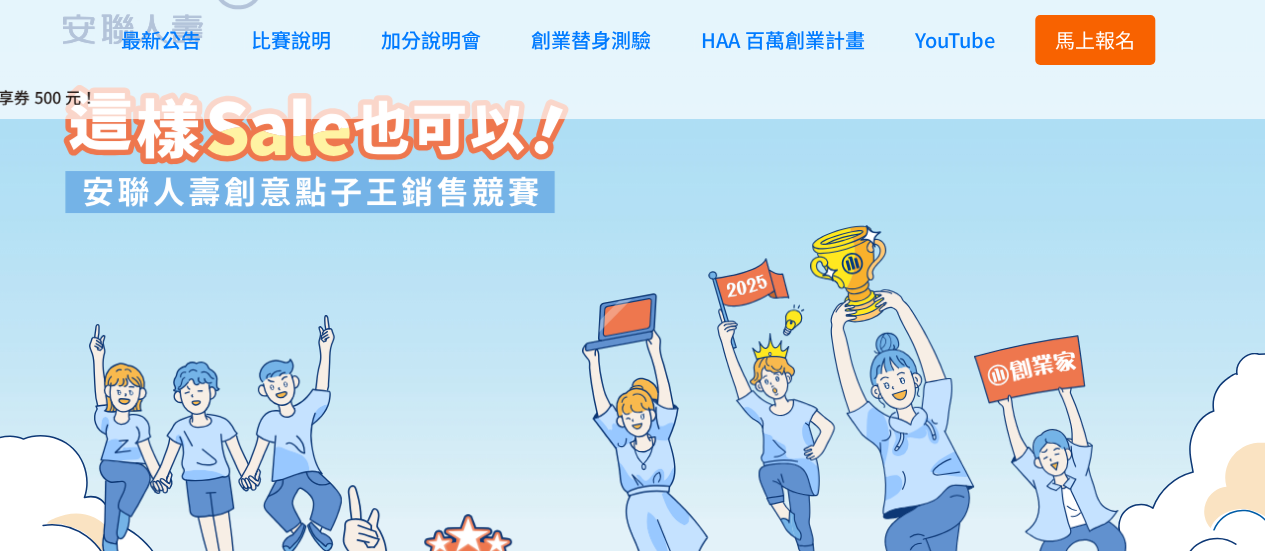 scroll, scrollTop: 206, scrollLeft: 0, axis: vertical 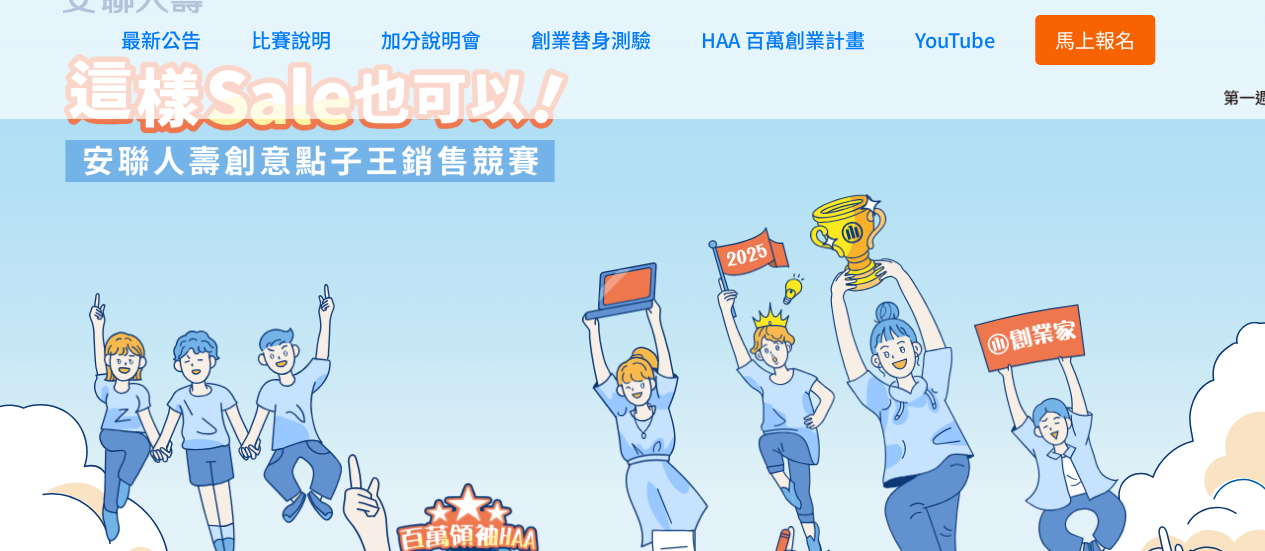 click on "馬上報名" at bounding box center [1095, 39] 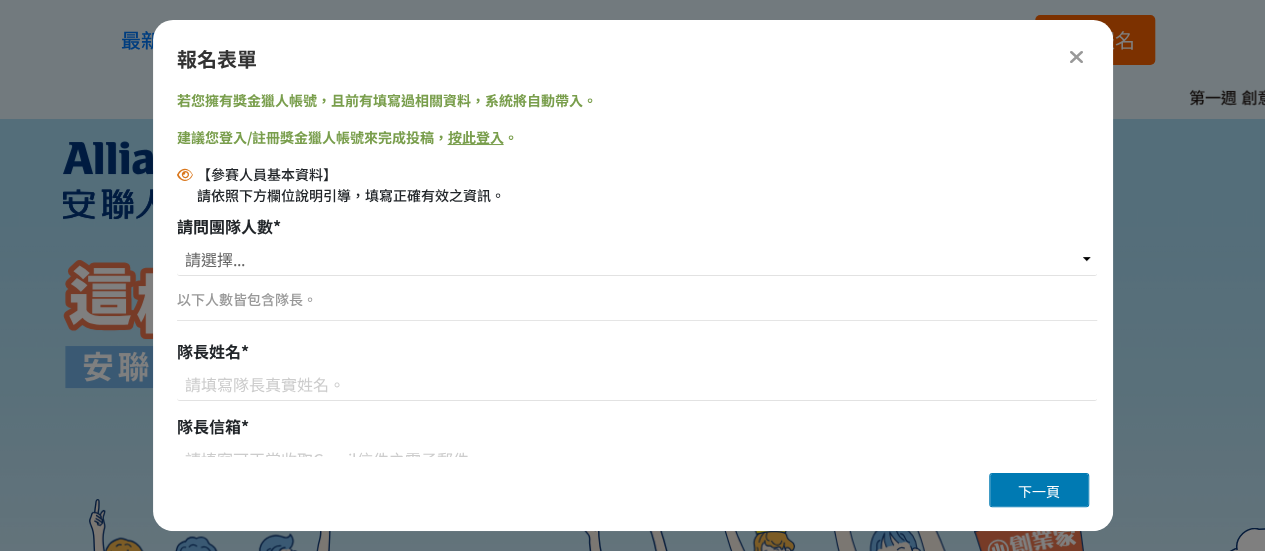 scroll, scrollTop: 0, scrollLeft: 0, axis: both 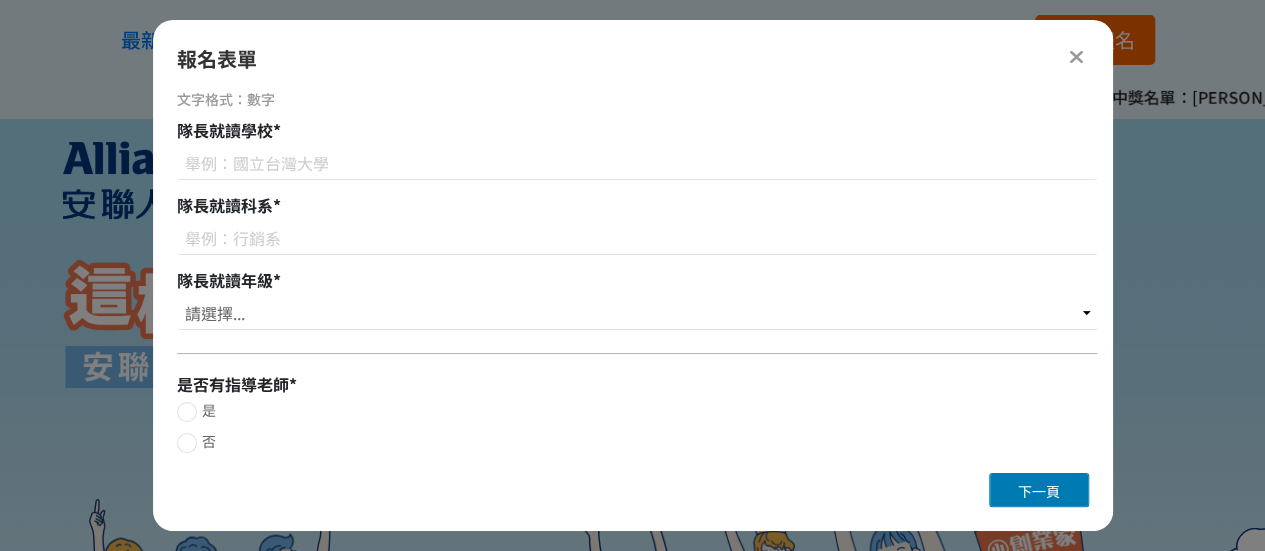click at bounding box center [1077, 56] 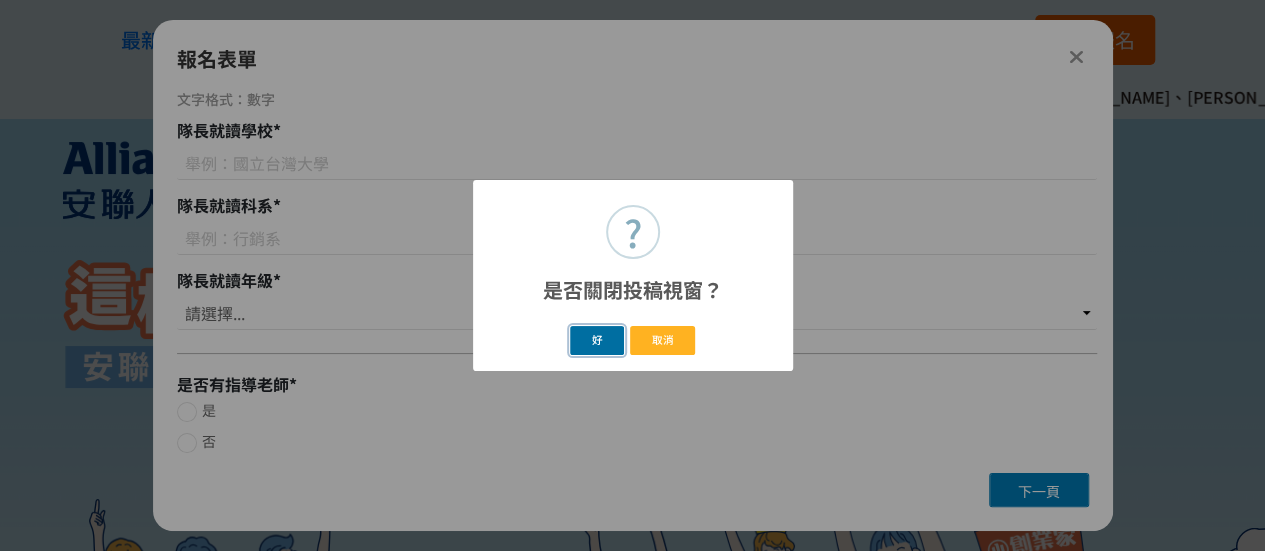 click on "好" at bounding box center (597, 340) 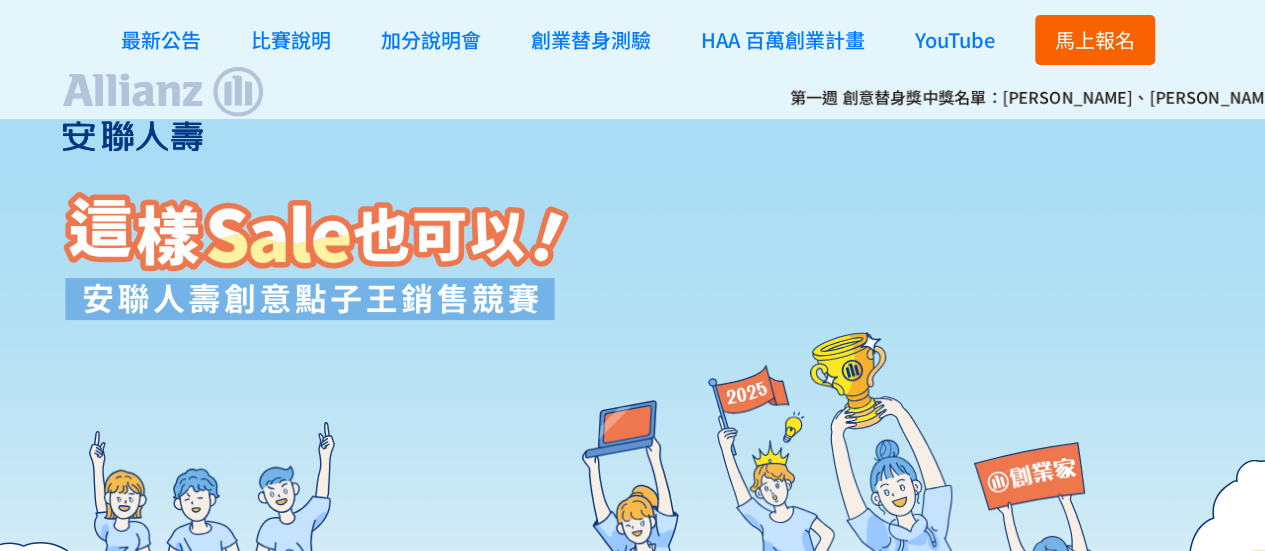 scroll, scrollTop: 107, scrollLeft: 0, axis: vertical 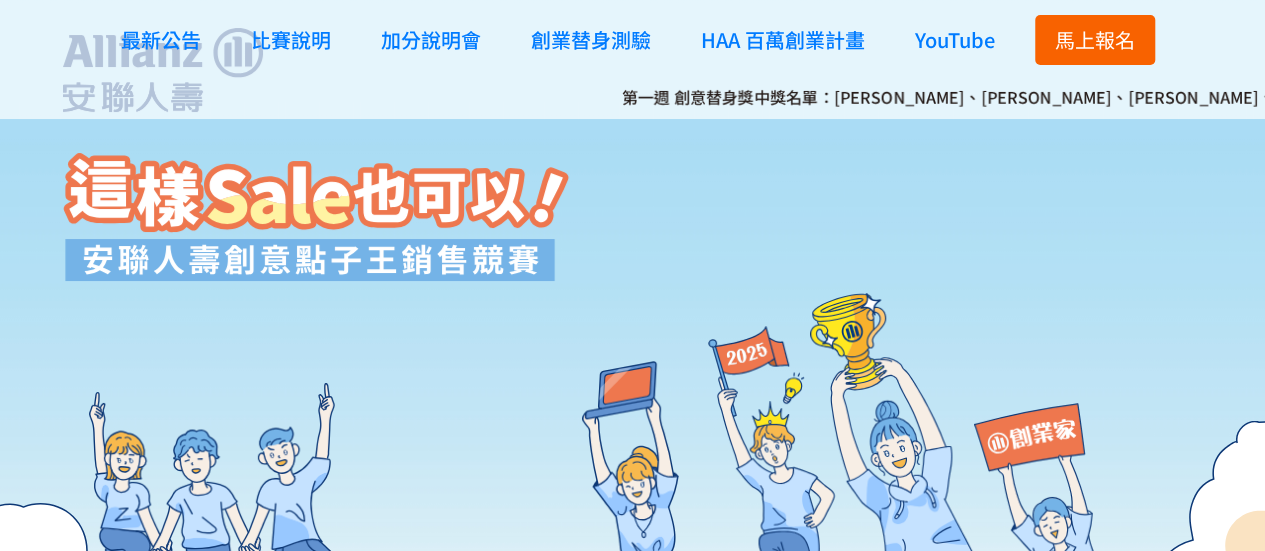click on "馬上報名" at bounding box center [1095, 39] 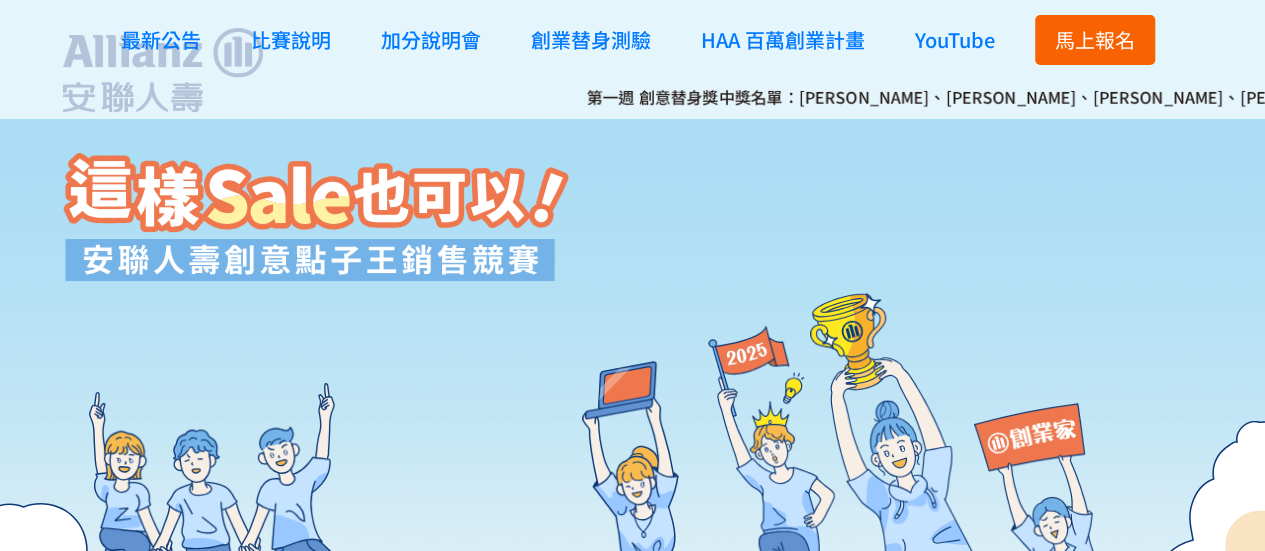 scroll, scrollTop: 0, scrollLeft: 0, axis: both 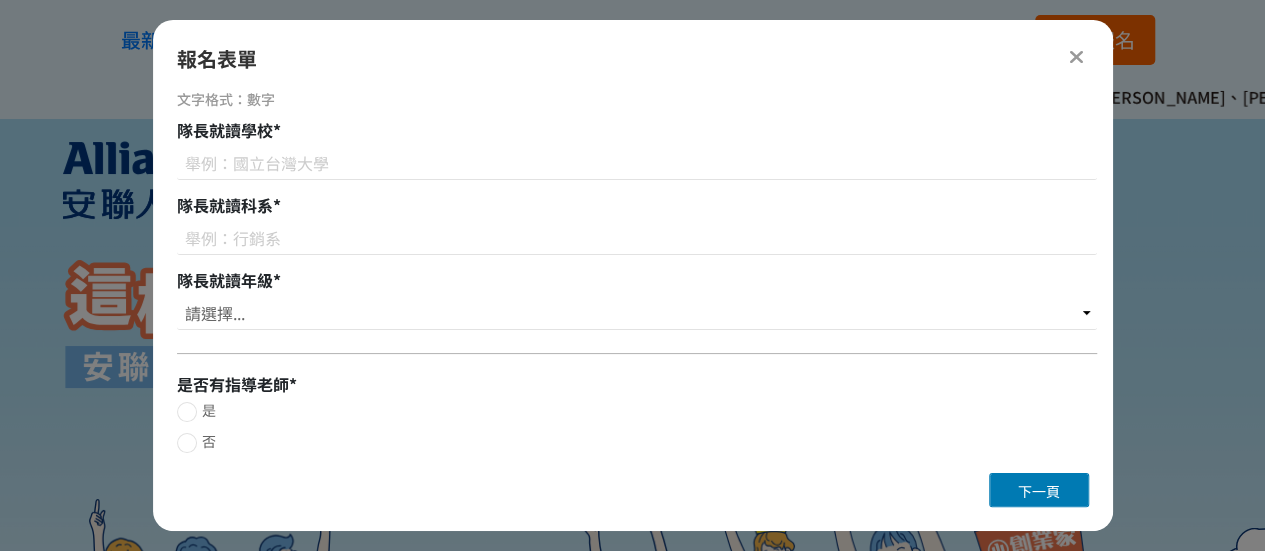 click on "否" at bounding box center [637, 442] 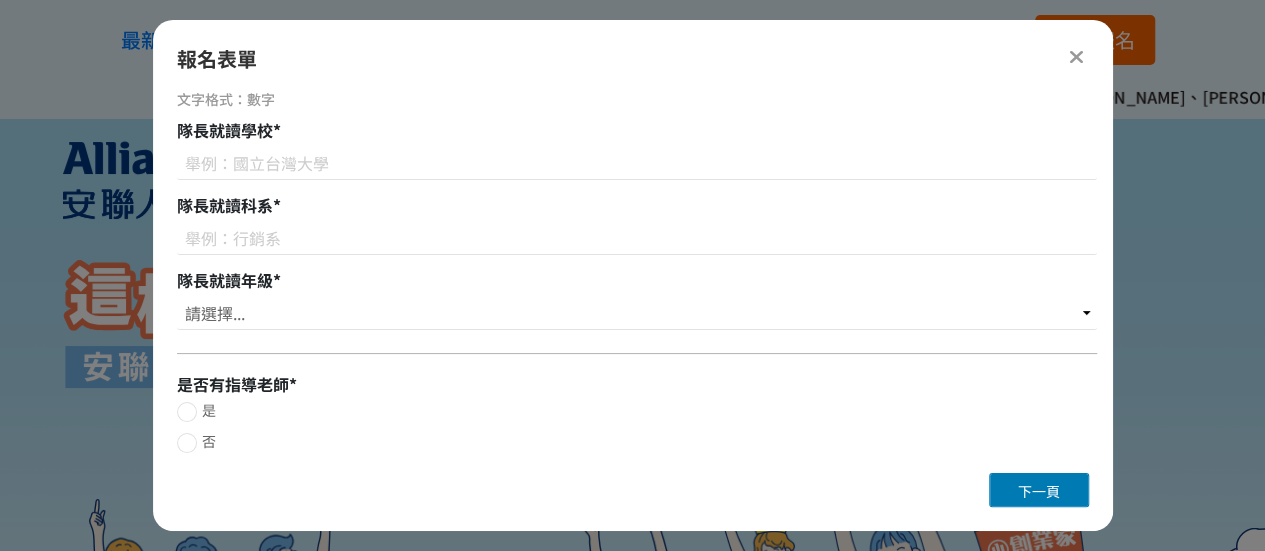 click on "否" at bounding box center (184, 443) 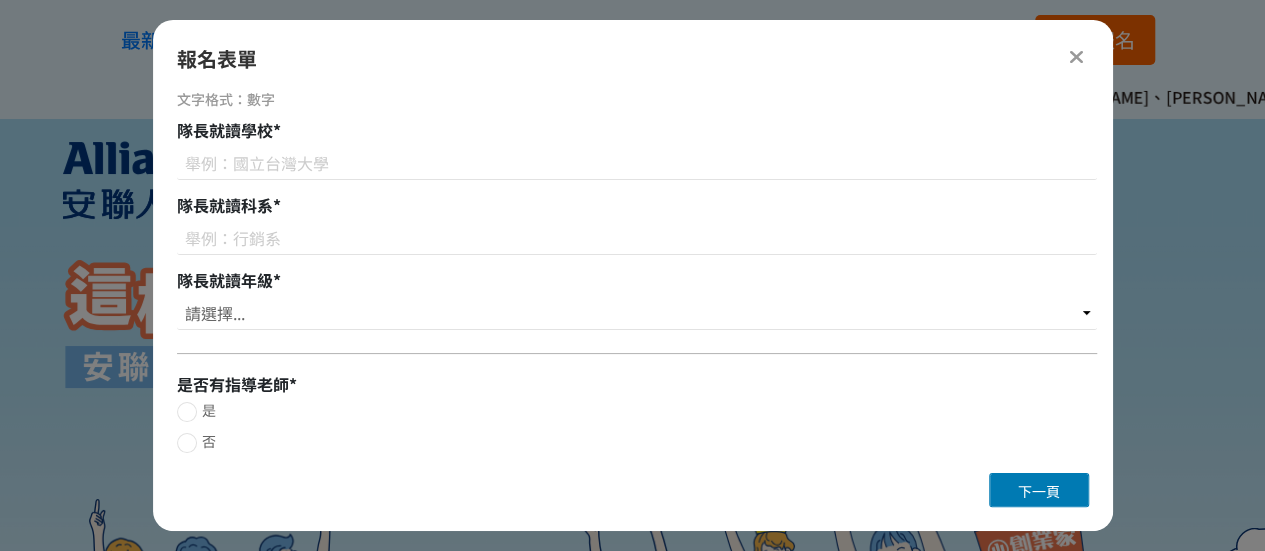 radio on "false" 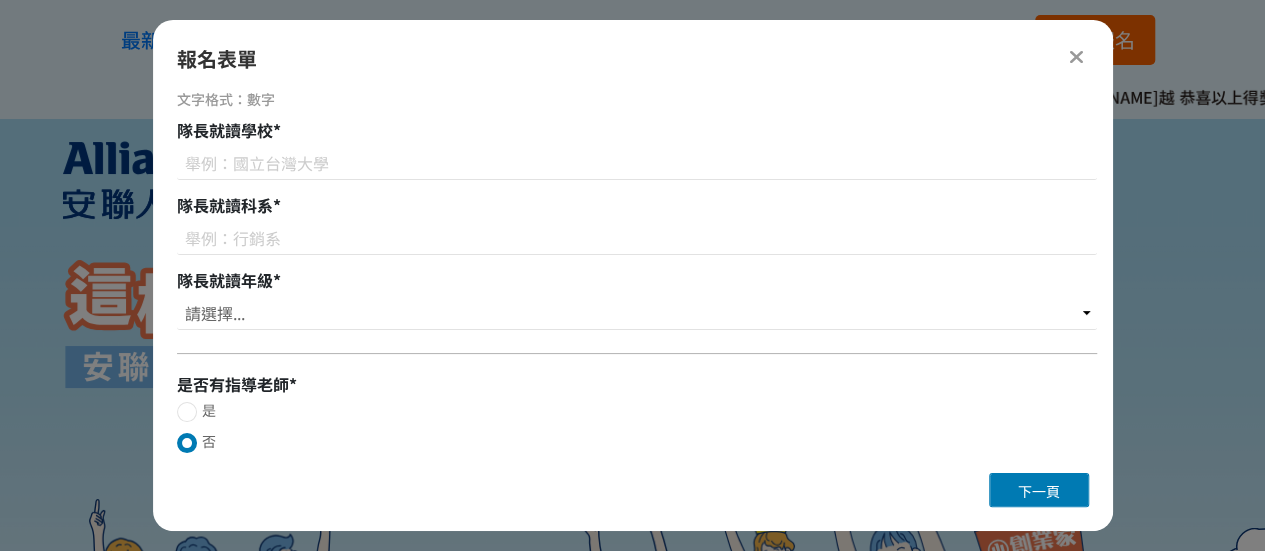 click at bounding box center [187, 443] 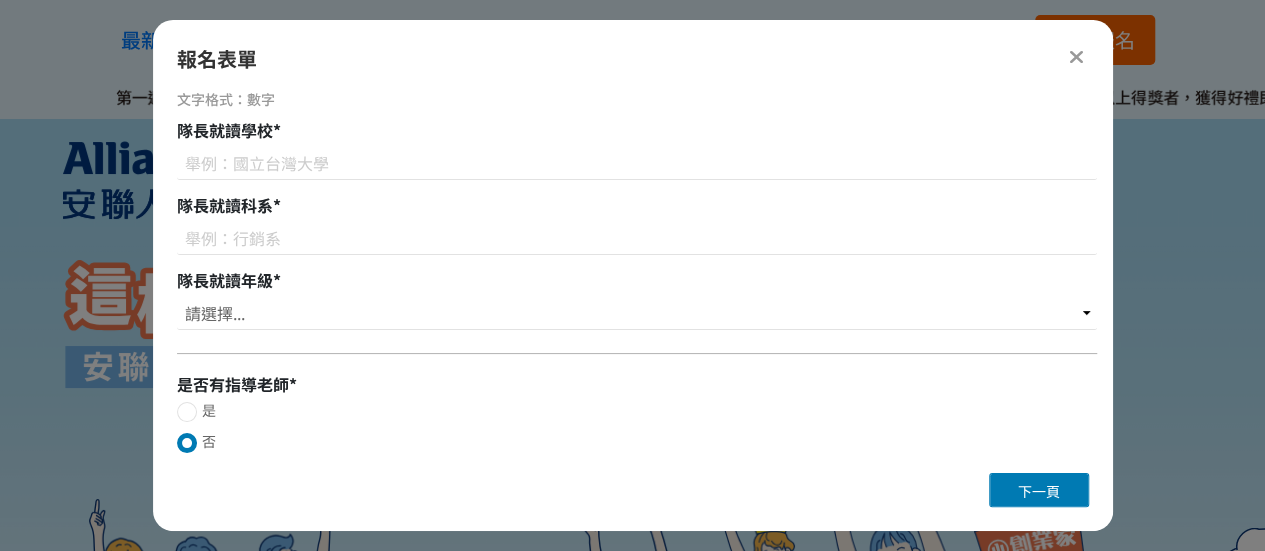 click at bounding box center (1077, 56) 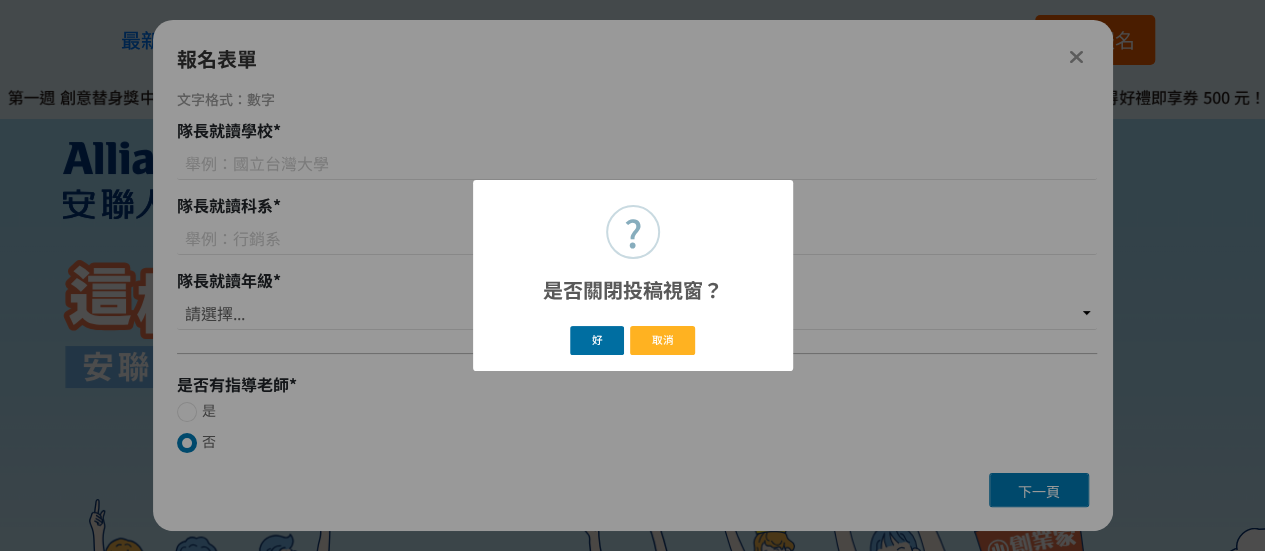 drag, startPoint x: 624, startPoint y: 329, endPoint x: 610, endPoint y: 335, distance: 15.231546 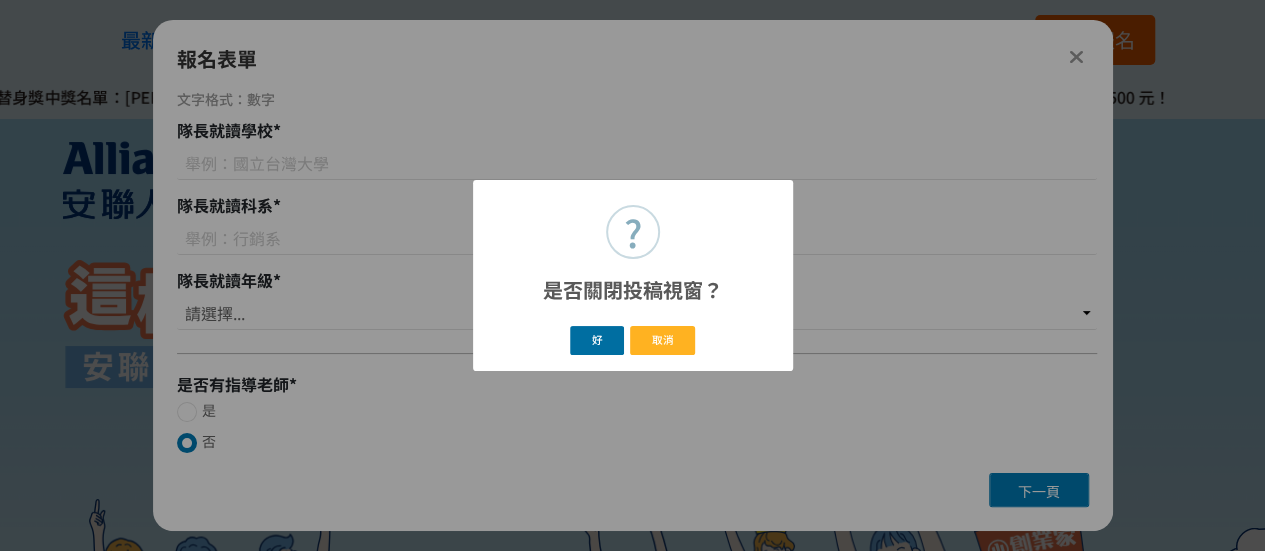 click on "好 取消" at bounding box center [632, 340] 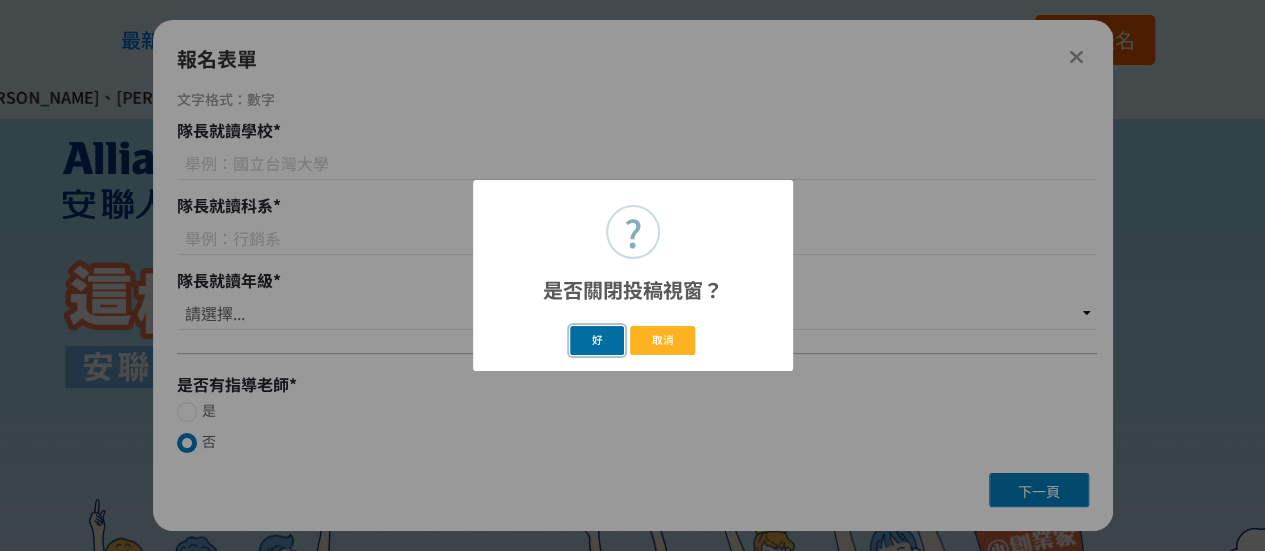 click on "好" at bounding box center [597, 340] 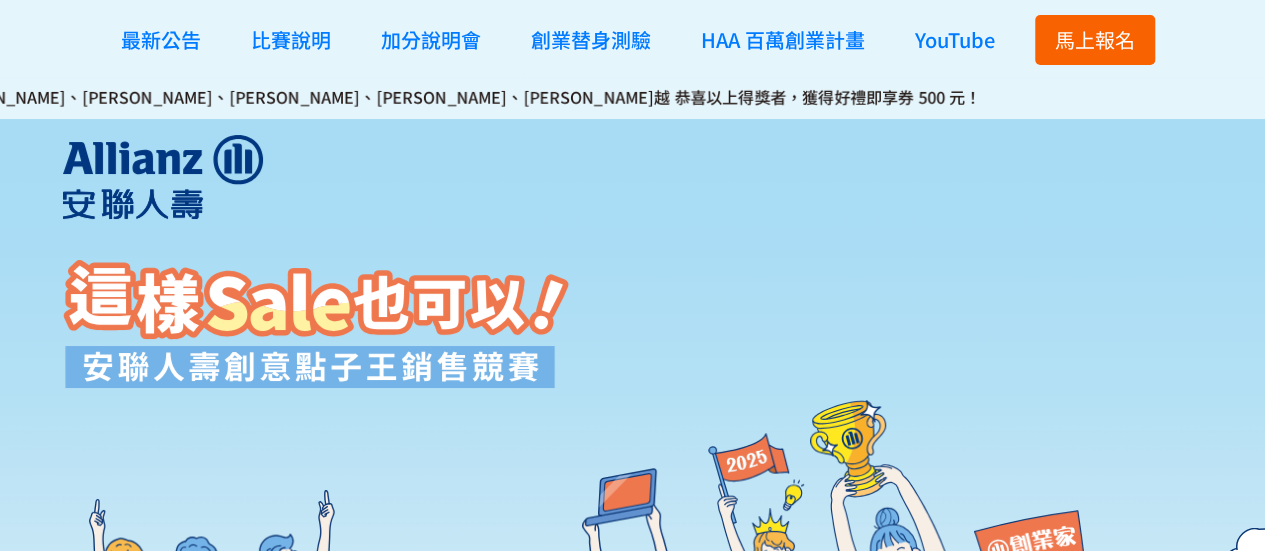 scroll, scrollTop: 88, scrollLeft: 0, axis: vertical 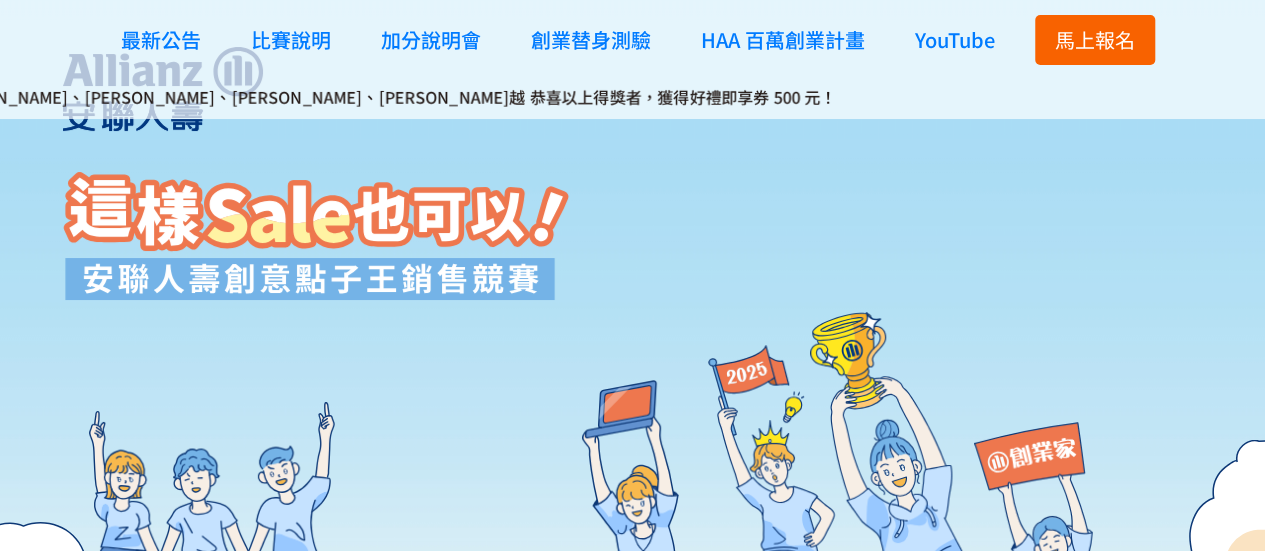 click on "馬上報名" at bounding box center (1095, 39) 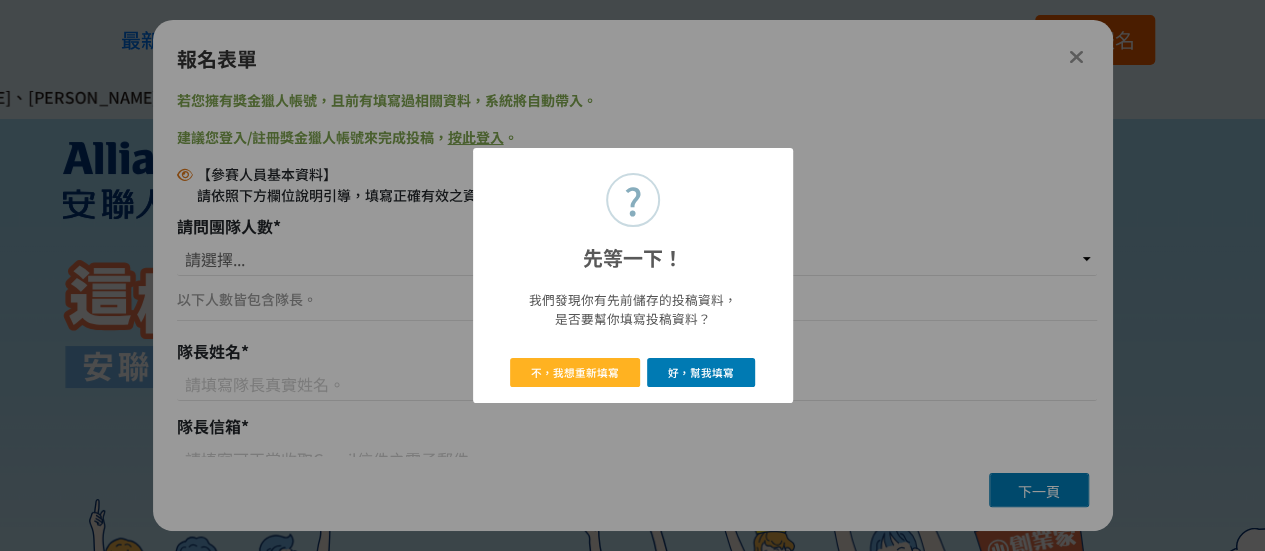 scroll, scrollTop: 0, scrollLeft: 0, axis: both 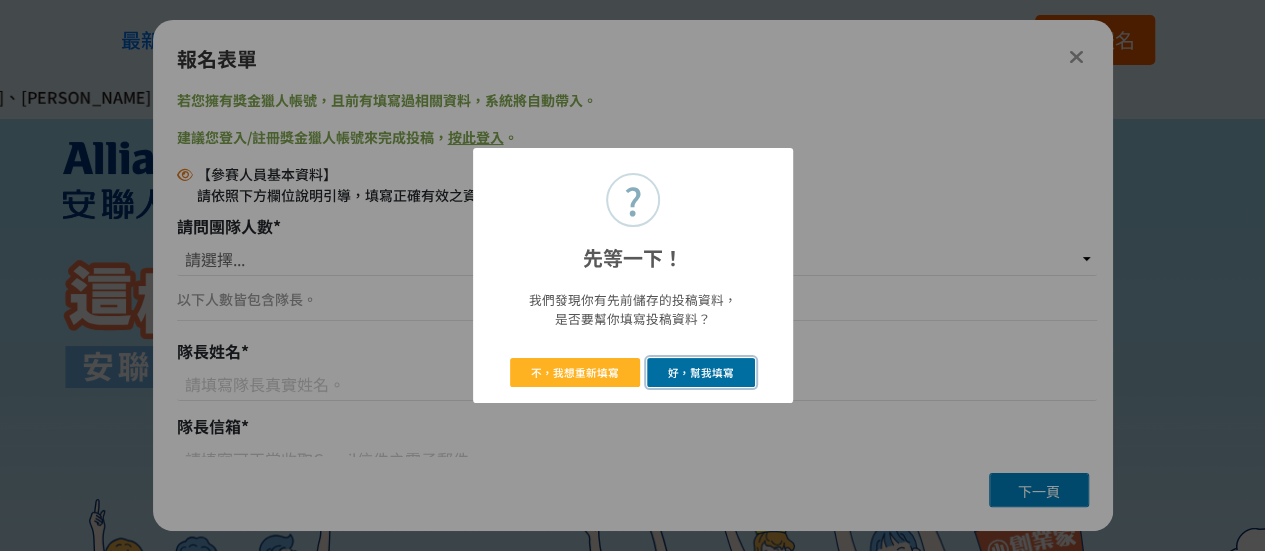click on "好，幫我填寫" at bounding box center [701, 372] 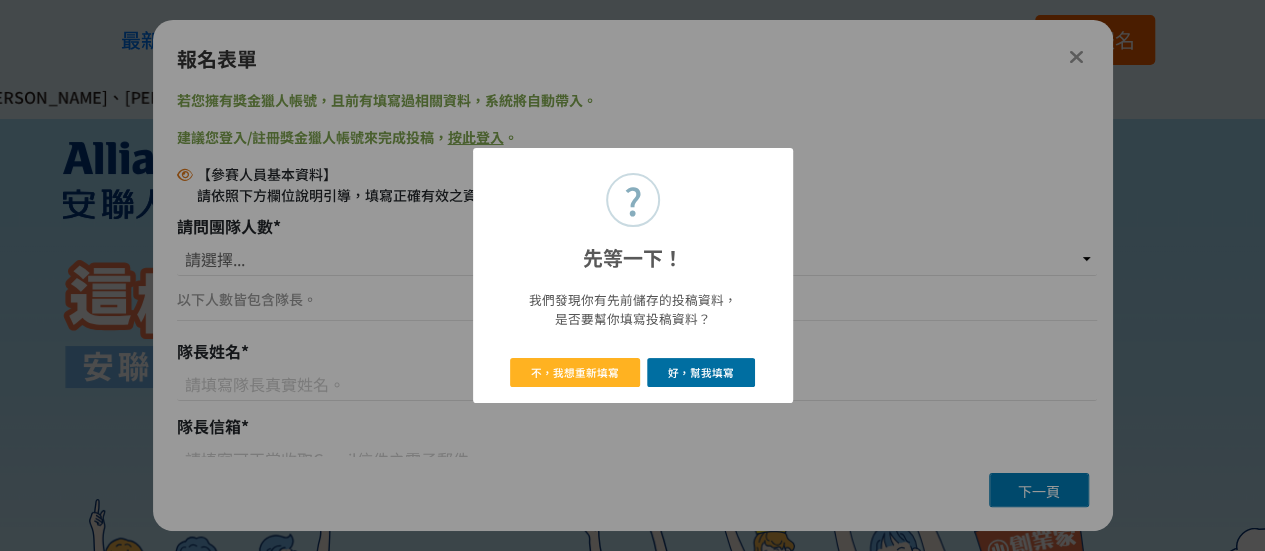 radio on "true" 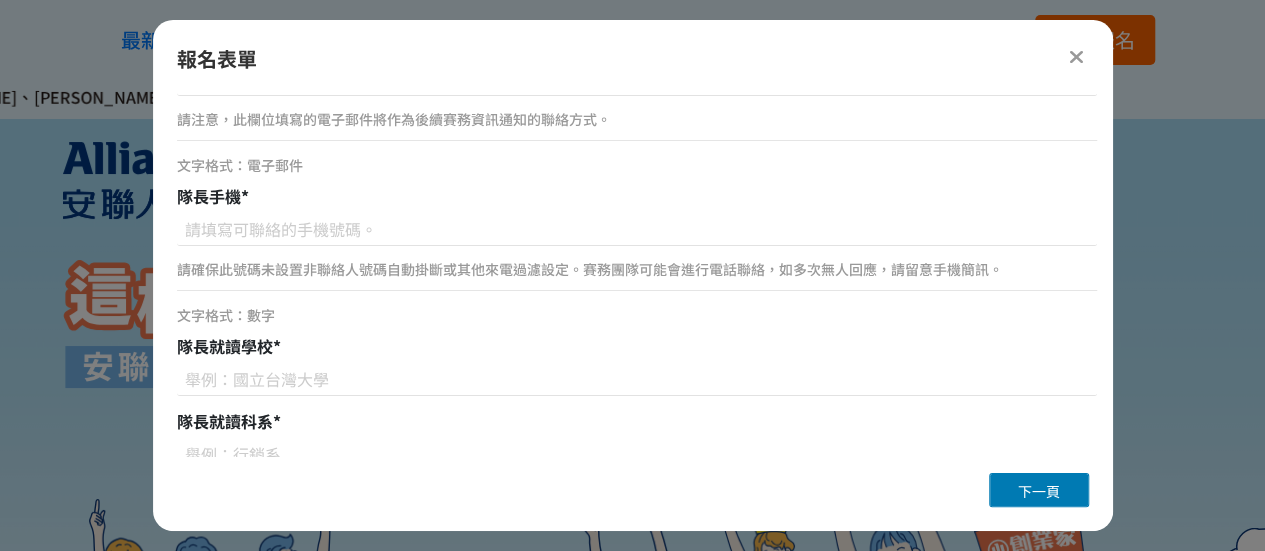 scroll, scrollTop: 596, scrollLeft: 0, axis: vertical 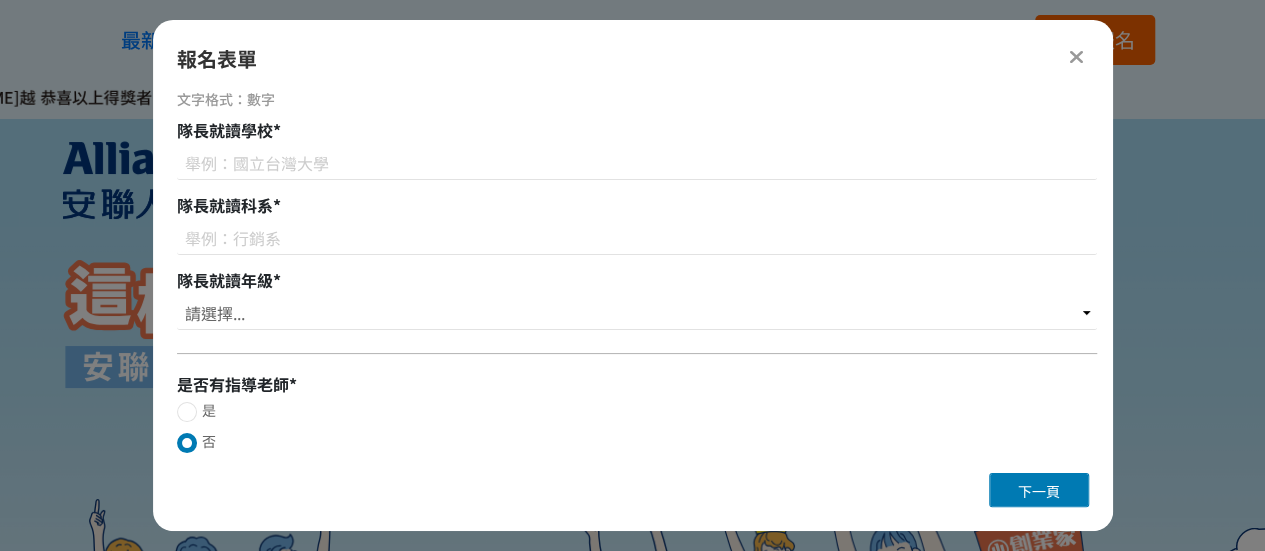 click on "是" at bounding box center [637, 411] 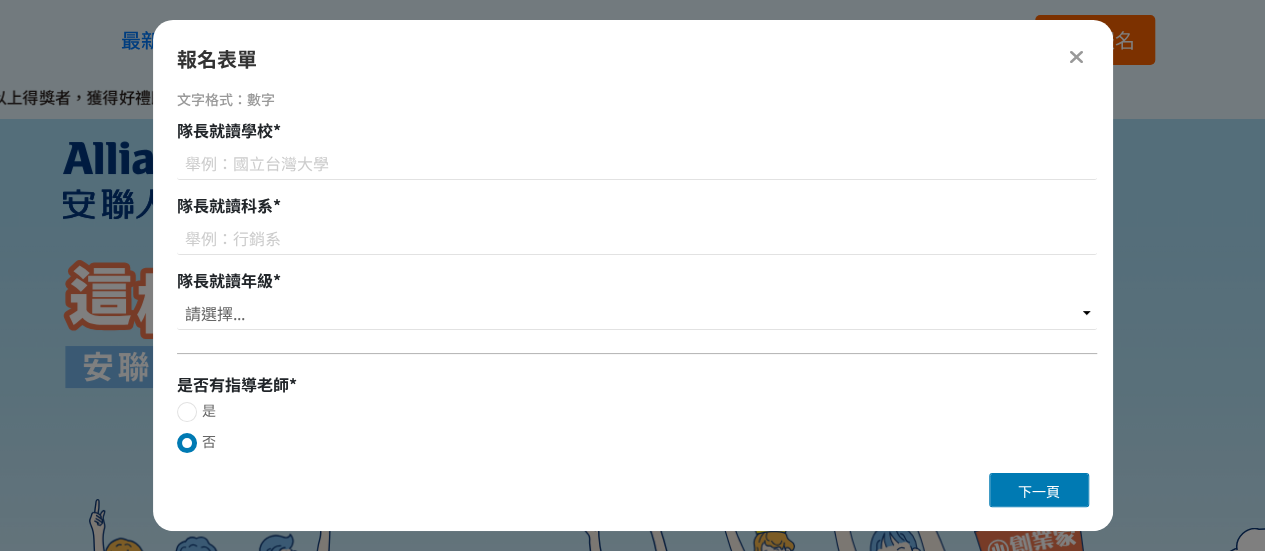 click on "是" at bounding box center [184, 412] 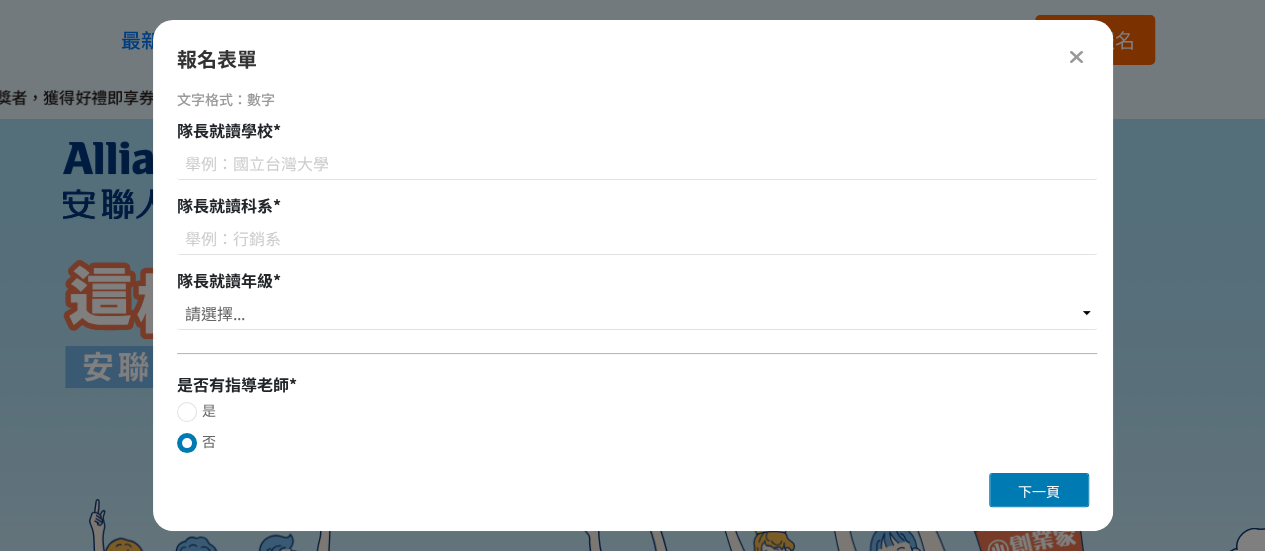radio on "false" 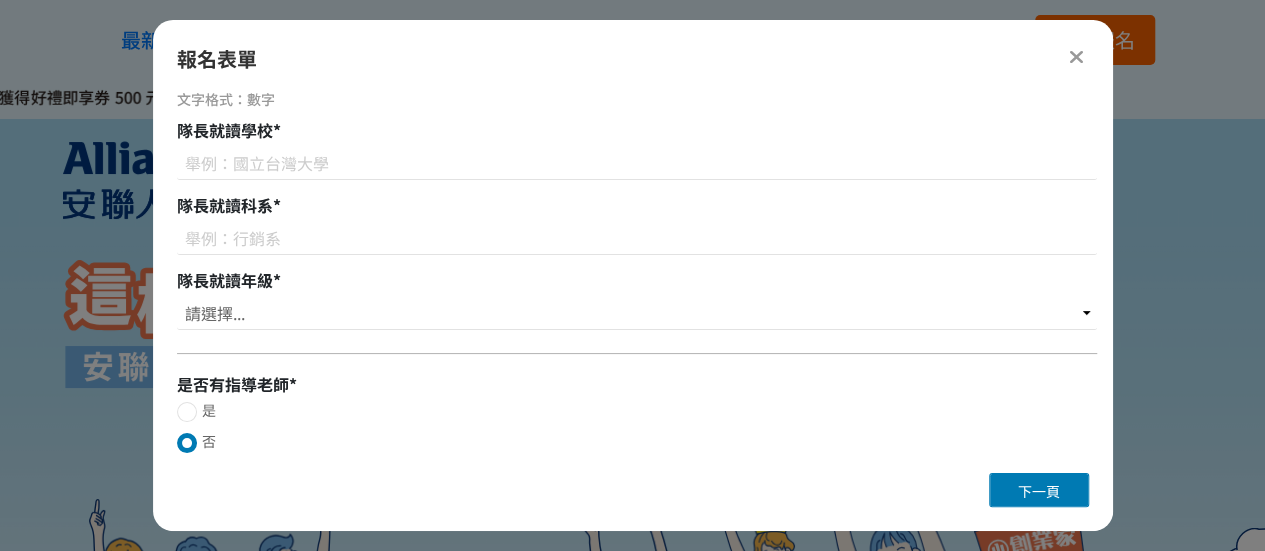 radio on "false" 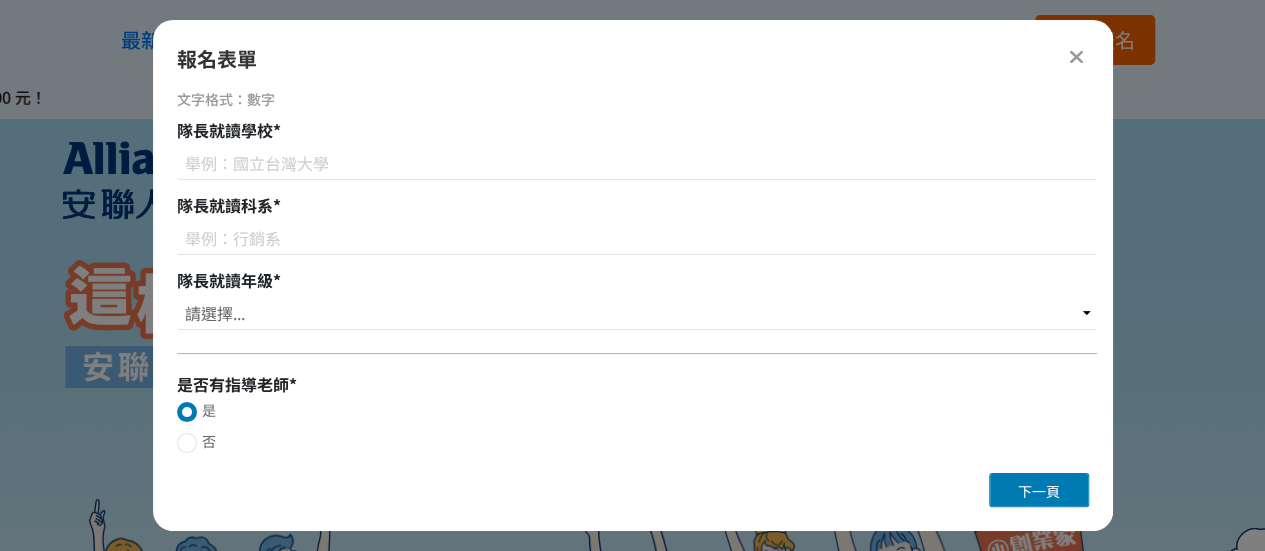 click at bounding box center [187, 412] 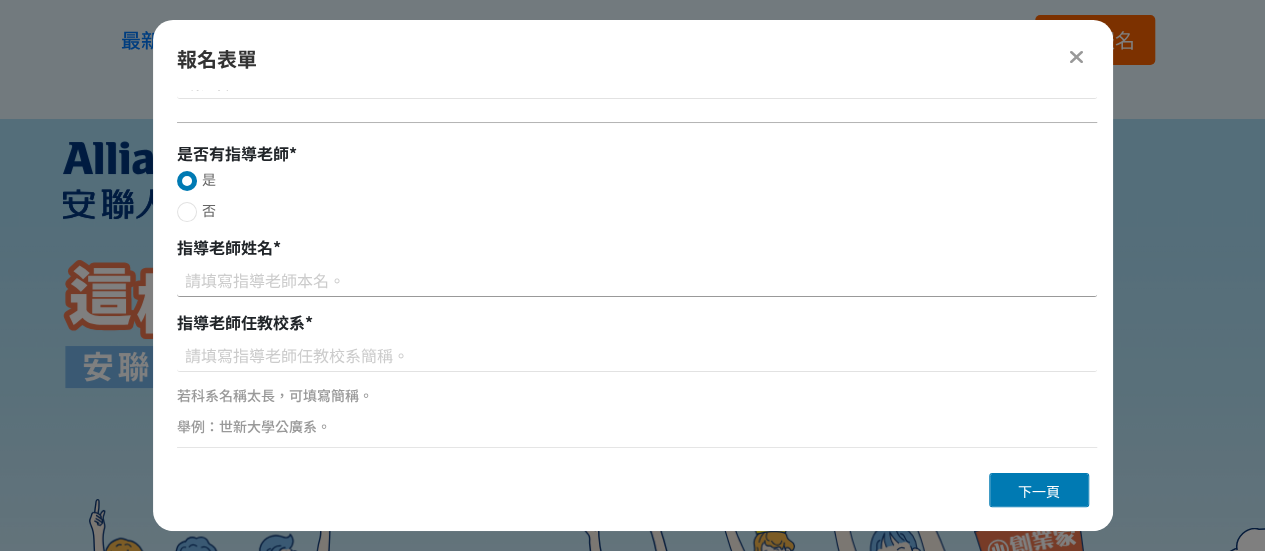 scroll, scrollTop: 926, scrollLeft: 0, axis: vertical 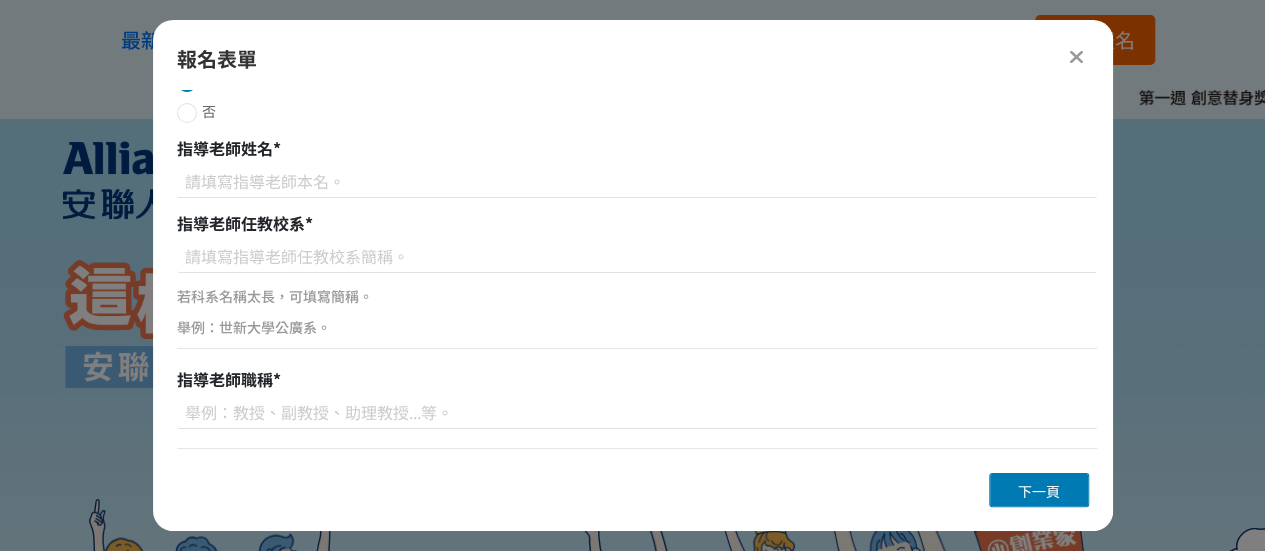 click at bounding box center (1076, 57) 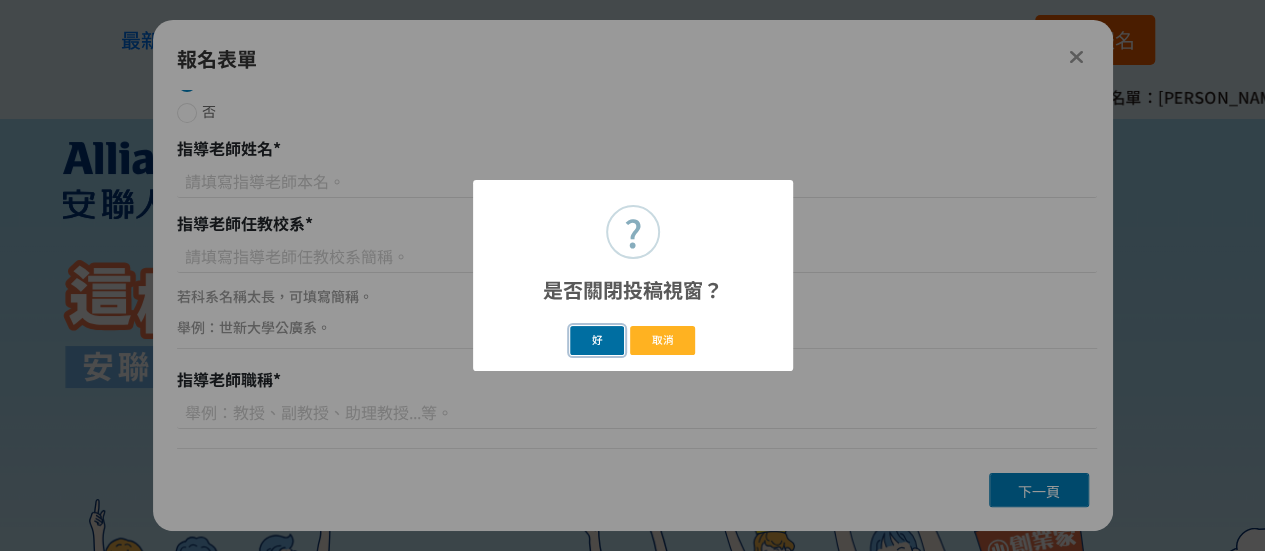 click on "好" at bounding box center [597, 340] 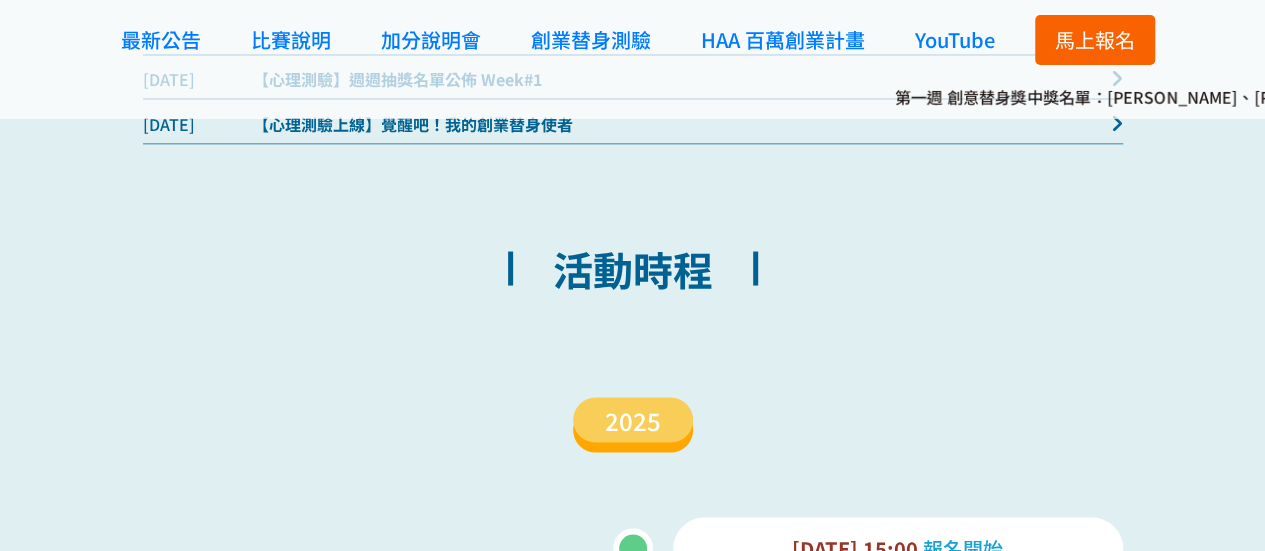 scroll, scrollTop: 1785, scrollLeft: 0, axis: vertical 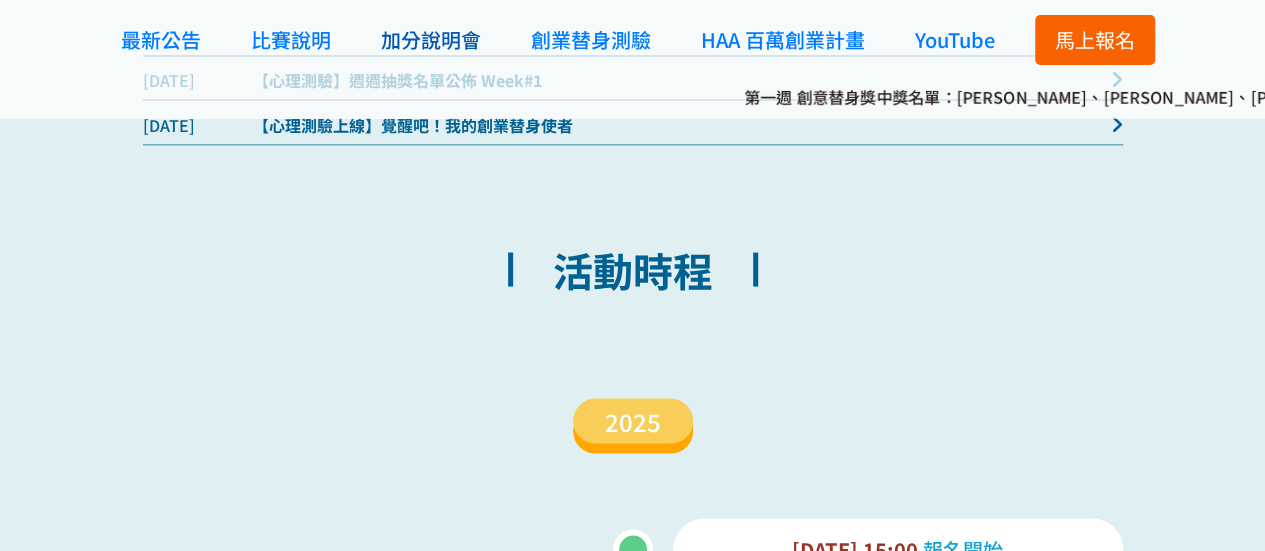 click on "加分說明會" at bounding box center (431, 39) 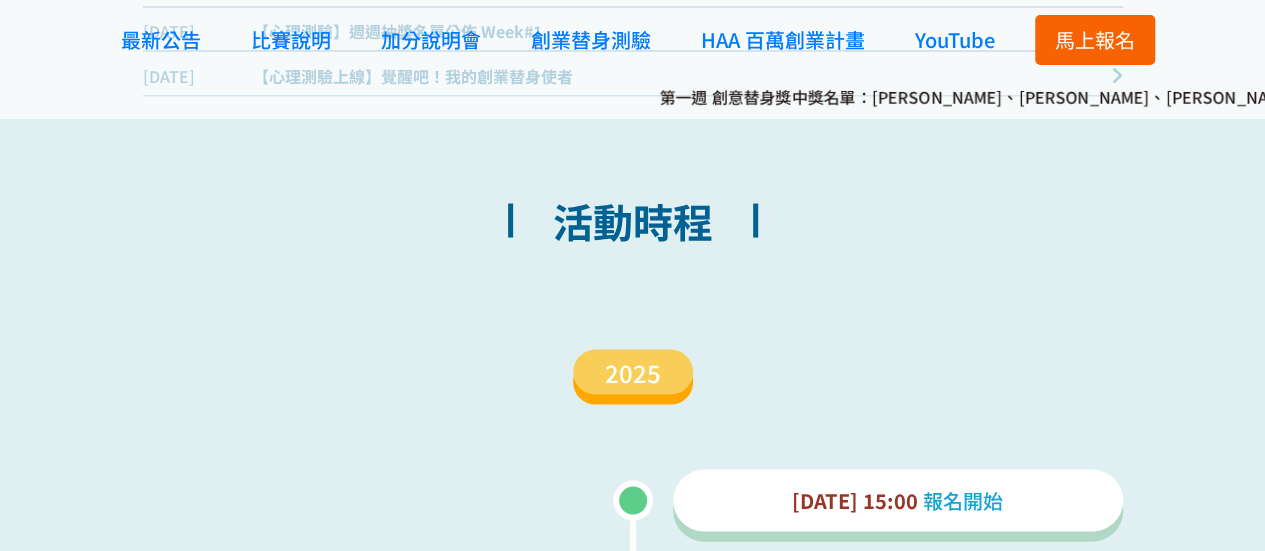 scroll, scrollTop: 1585, scrollLeft: 0, axis: vertical 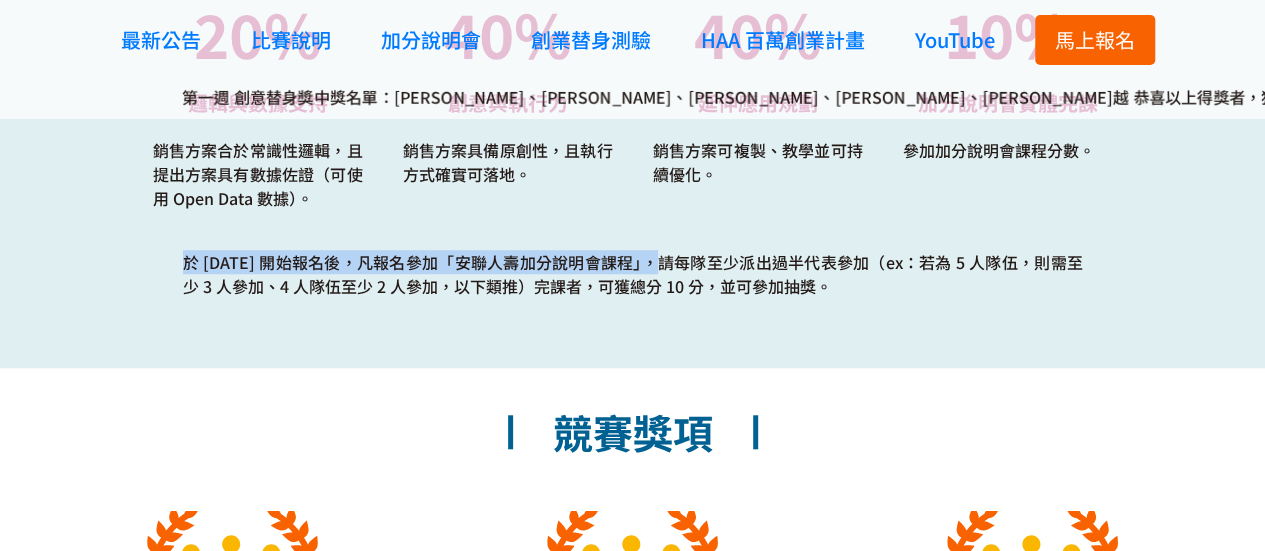 drag, startPoint x: 160, startPoint y: 256, endPoint x: 600, endPoint y: 263, distance: 440.05566 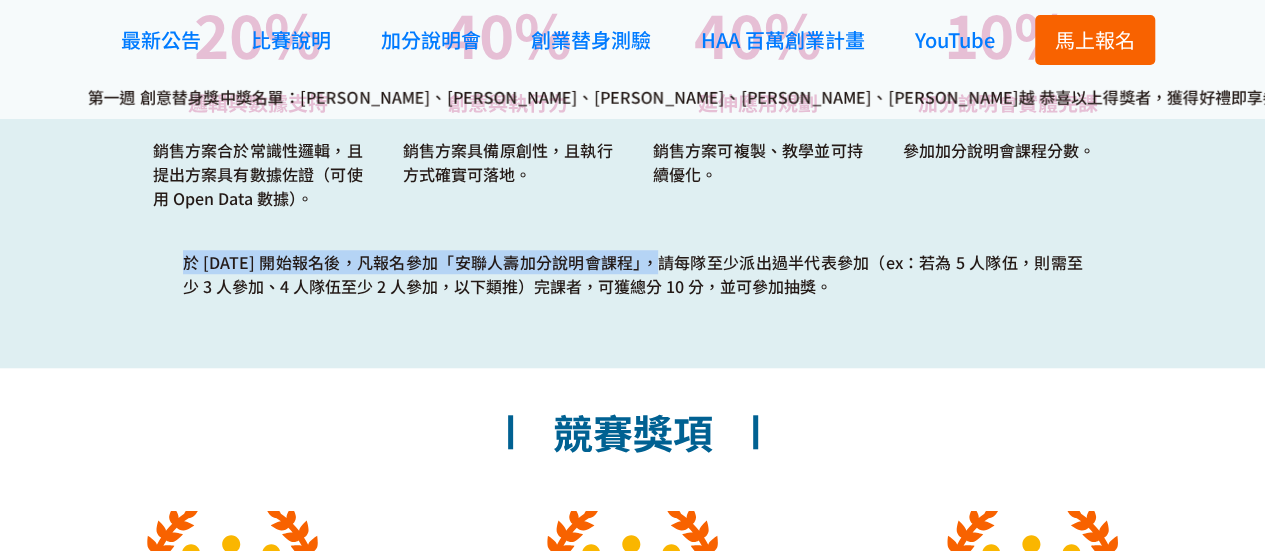 click on "評審標準 20% 邏輯與數據支持 銷售方案合於常識性邏輯，且提出方案具有數據佐證（可使用 Open Data 數據）。 40% 創意與執行力 銷售方案具備原創性，且執行方式確實可落地。 40% 延伸應用規劃 銷售方案可複製、教學並可持續優化。 10% 加分說明會實體完課 參加加分說明會課程分數。 於 [DATE] 開始報名後，凡報名參加「安聯人壽加分說明會課程」，請每隊至少派出過半代表參加（ex：若為 5 人隊伍，則需至少 3 人參加、4 人隊伍至少 2 人參加，以下類推）完課者，可獲總分 10 分，並可參加抽獎。" at bounding box center [632, 84] 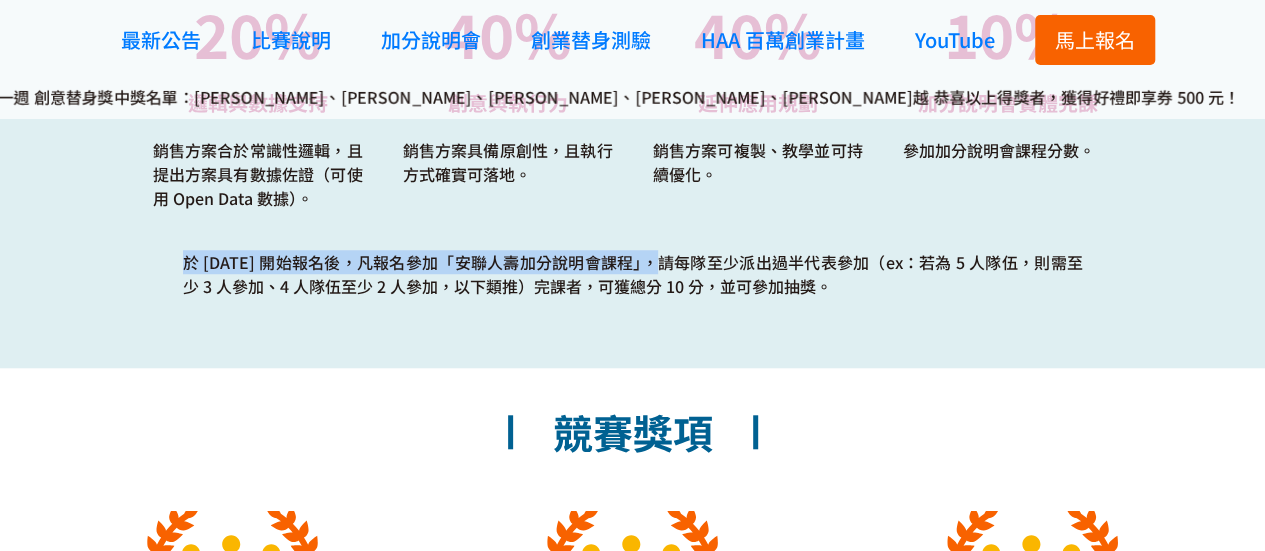 click on "於 [DATE] 開始報名後，凡報名參加「安聯人壽加分說明會課程」，請每隊至少派出過半代表參加（ex：若為 5 人隊伍，則需至少 3 人參加、4 人隊伍至少 2 人參加，以下類推）完課者，可獲總分 10 分，並可參加抽獎。" at bounding box center (633, 274) 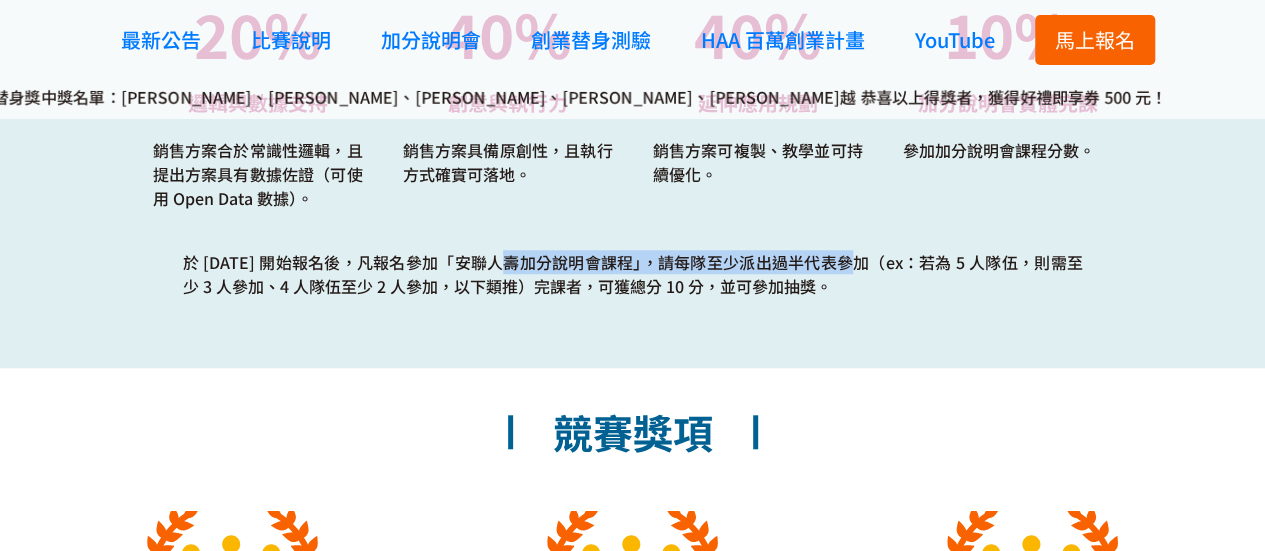 drag, startPoint x: 431, startPoint y: 265, endPoint x: 804, endPoint y: 267, distance: 373.00537 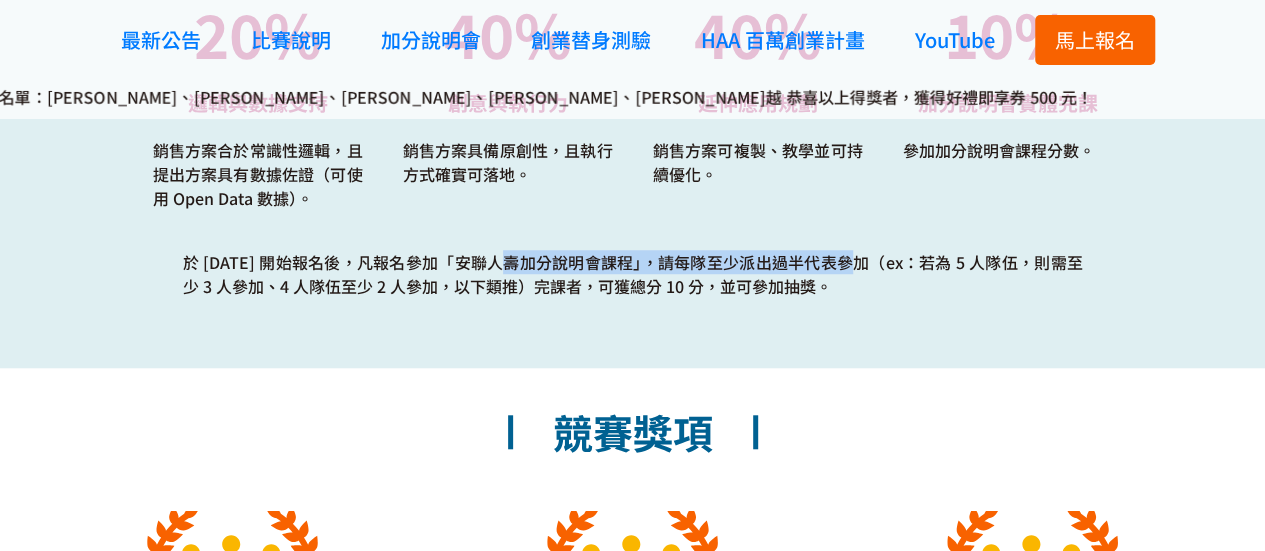 click on "於 [DATE] 開始報名後，凡報名參加「安聯人壽加分說明會課程」，請每隊至少派出過半代表參加（ex：若為 5 人隊伍，則需至少 3 人參加、4 人隊伍至少 2 人參加，以下類推）完課者，可獲總分 10 分，並可參加抽獎。" at bounding box center (633, 274) 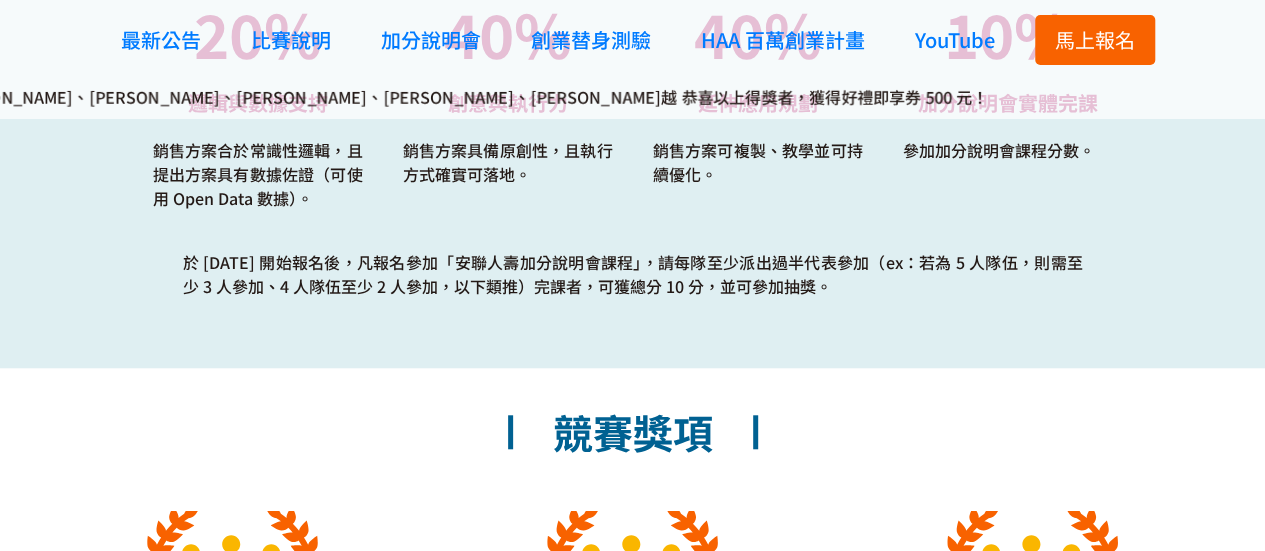 click on "於 [DATE] 開始報名後，凡報名參加「安聯人壽加分說明會課程」，請每隊至少派出過半代表參加（ex：若為 5 人隊伍，則需至少 3 人參加、4 人隊伍至少 2 人參加，以下類推）完課者，可獲總分 10 分，並可參加抽獎。" at bounding box center (633, 274) 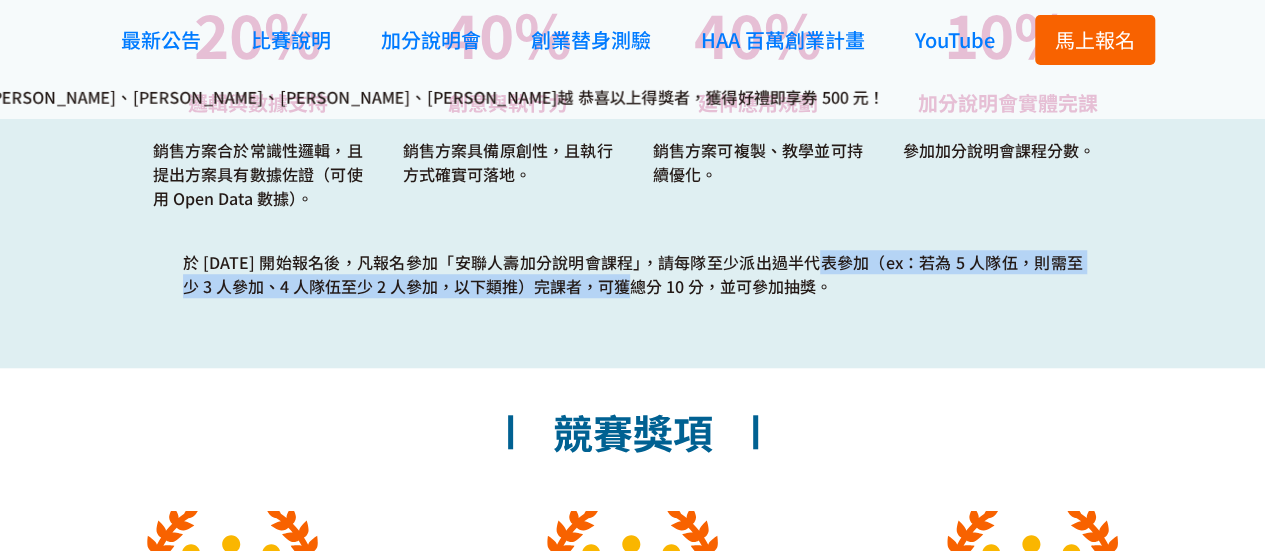 drag, startPoint x: 750, startPoint y: 268, endPoint x: 561, endPoint y: 287, distance: 189.95262 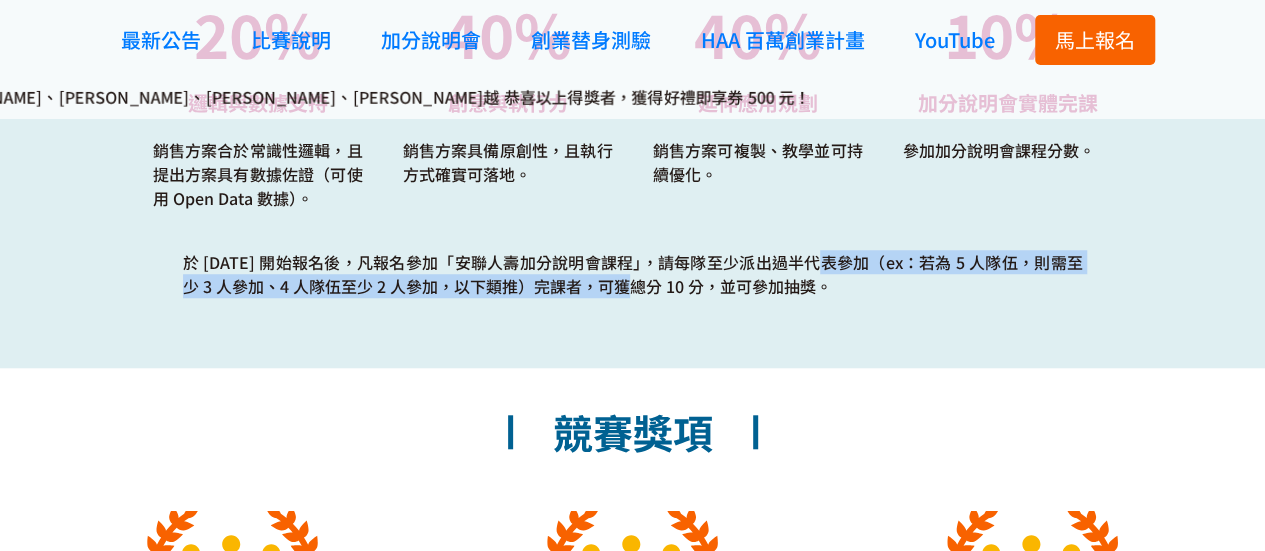 click on "於 [DATE] 開始報名後，凡報名參加「安聯人壽加分說明會課程」，請每隊至少派出過半代表參加（ex：若為 5 人隊伍，則需至少 3 人參加、4 人隊伍至少 2 人參加，以下類推）完課者，可獲總分 10 分，並可參加抽獎。" at bounding box center (633, 274) 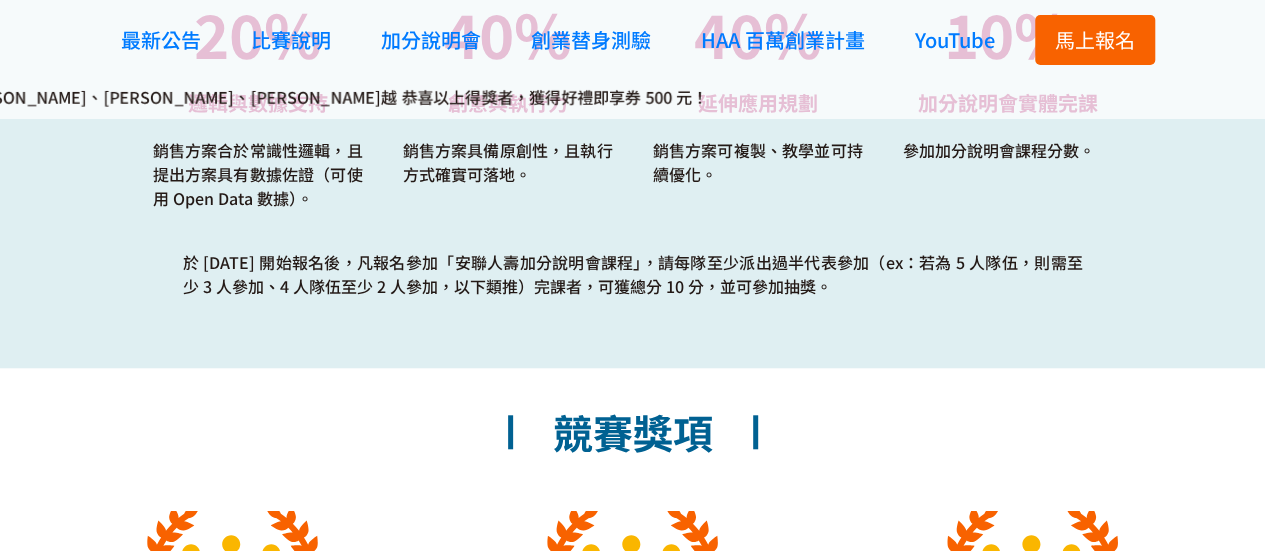 click on "於 [DATE] 開始報名後，凡報名參加「安聯人壽加分說明會課程」，請每隊至少派出過半代表參加（ex：若為 5 人隊伍，則需至少 3 人參加、4 人隊伍至少 2 人參加，以下類推）完課者，可獲總分 10 分，並可參加抽獎。" at bounding box center [633, 274] 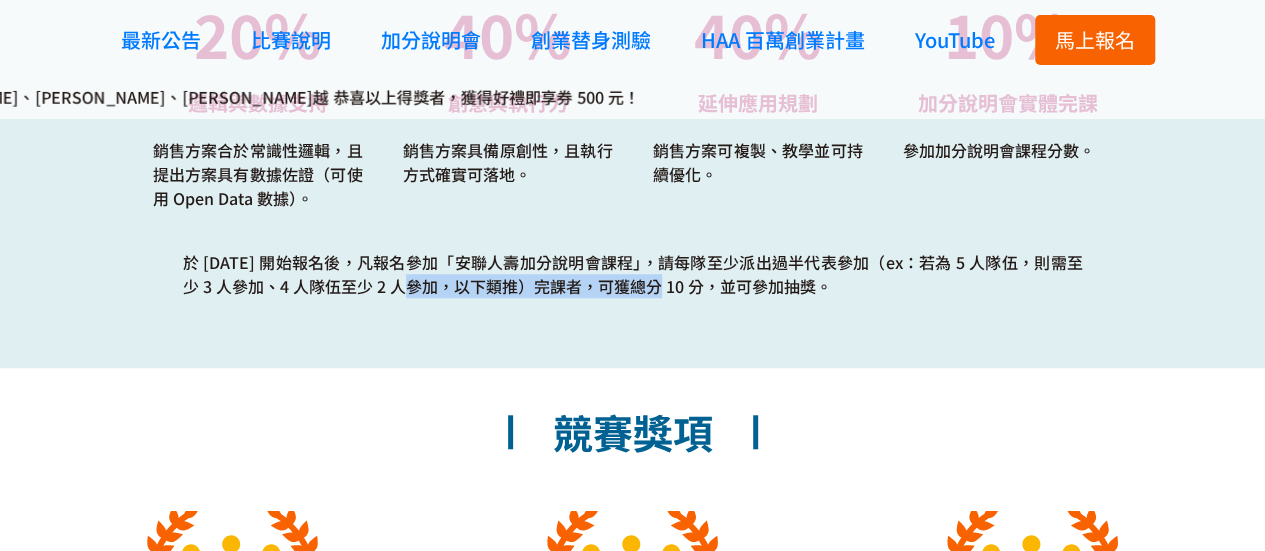 drag, startPoint x: 374, startPoint y: 283, endPoint x: 597, endPoint y: 285, distance: 223.00897 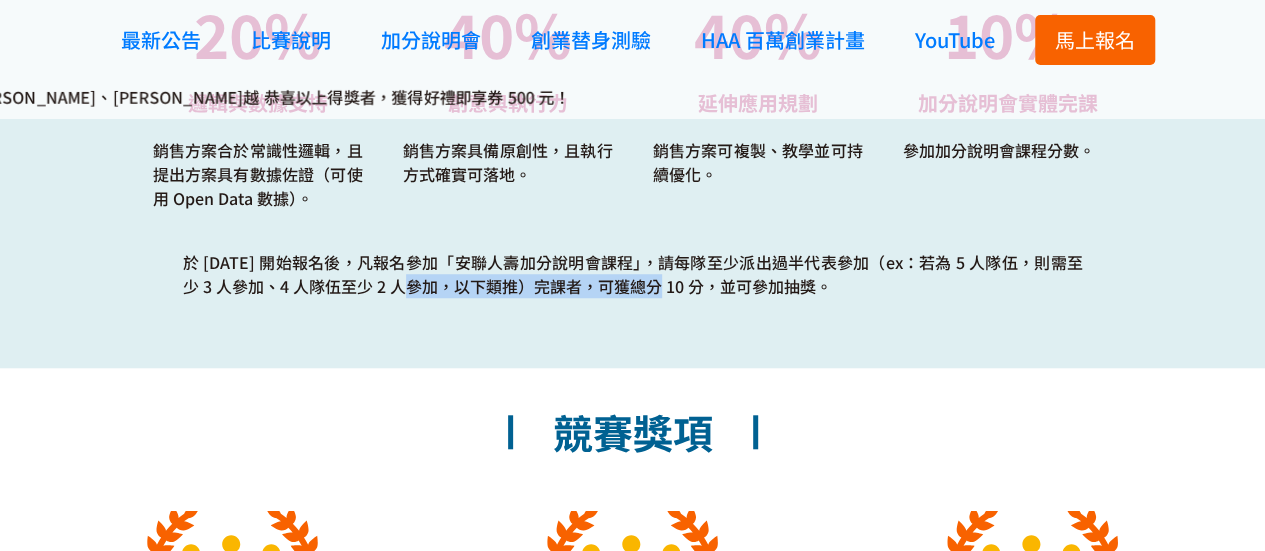 click on "於 [DATE] 開始報名後，凡報名參加「安聯人壽加分說明會課程」，請每隊至少派出過半代表參加（ex：若為 5 人隊伍，則需至少 3 人參加、4 人隊伍至少 2 人參加，以下類推）完課者，可獲總分 10 分，並可參加抽獎。" at bounding box center (633, 274) 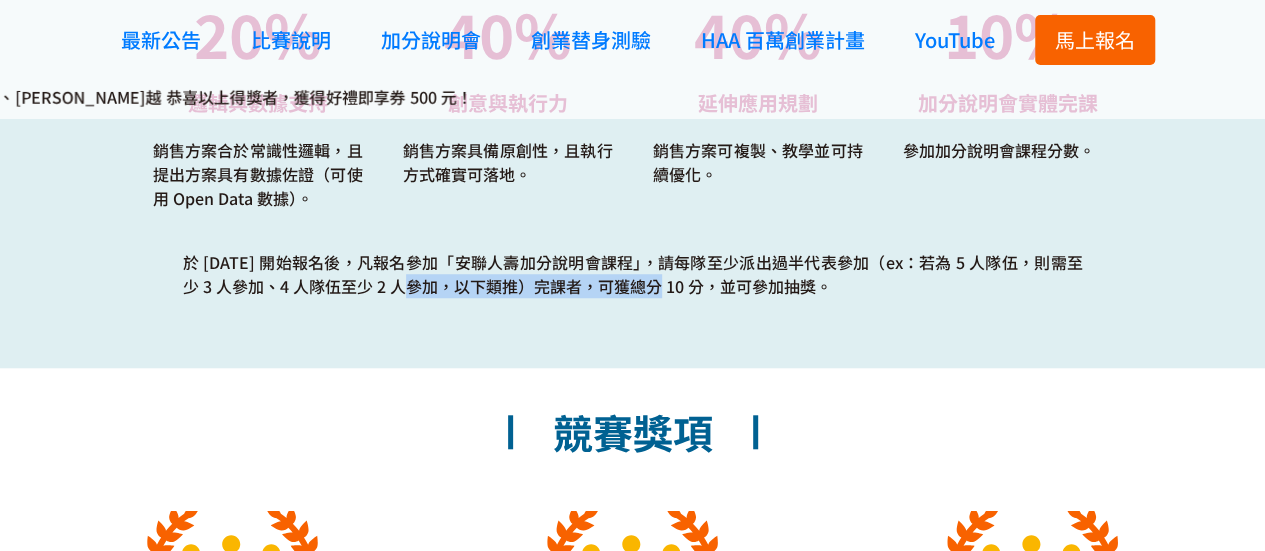 drag, startPoint x: 698, startPoint y: 289, endPoint x: 821, endPoint y: 286, distance: 123.03658 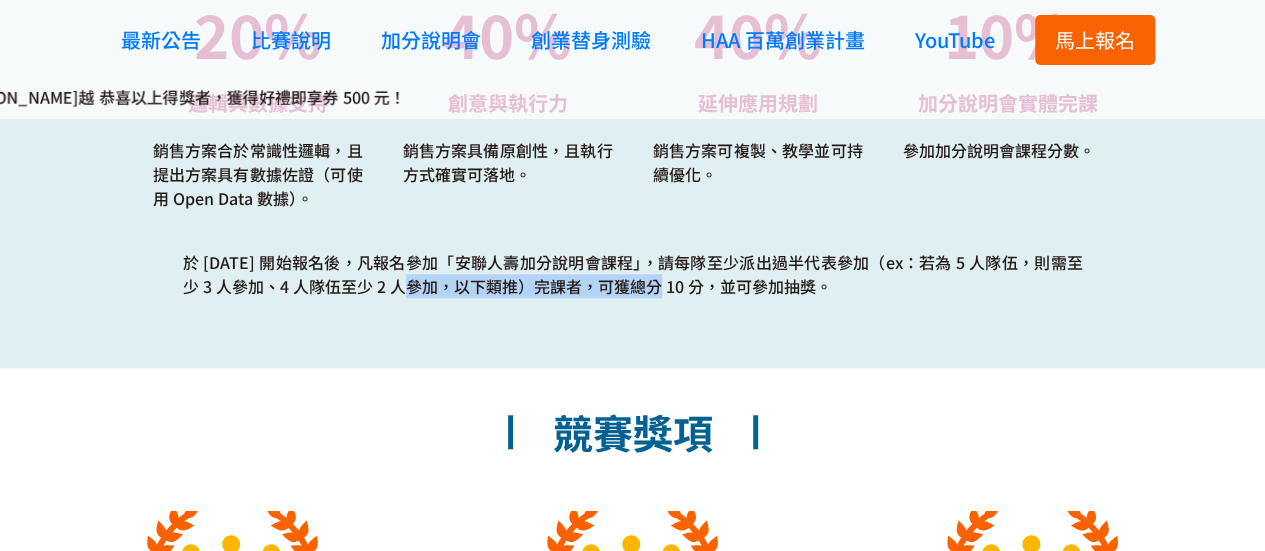 click on "於 [DATE] 開始報名後，凡報名參加「安聯人壽加分說明會課程」，請每隊至少派出過半代表參加（ex：若為 5 人隊伍，則需至少 3 人參加、4 人隊伍至少 2 人參加，以下類推）完課者，可獲總分 10 分，並可參加抽獎。" at bounding box center [633, 274] 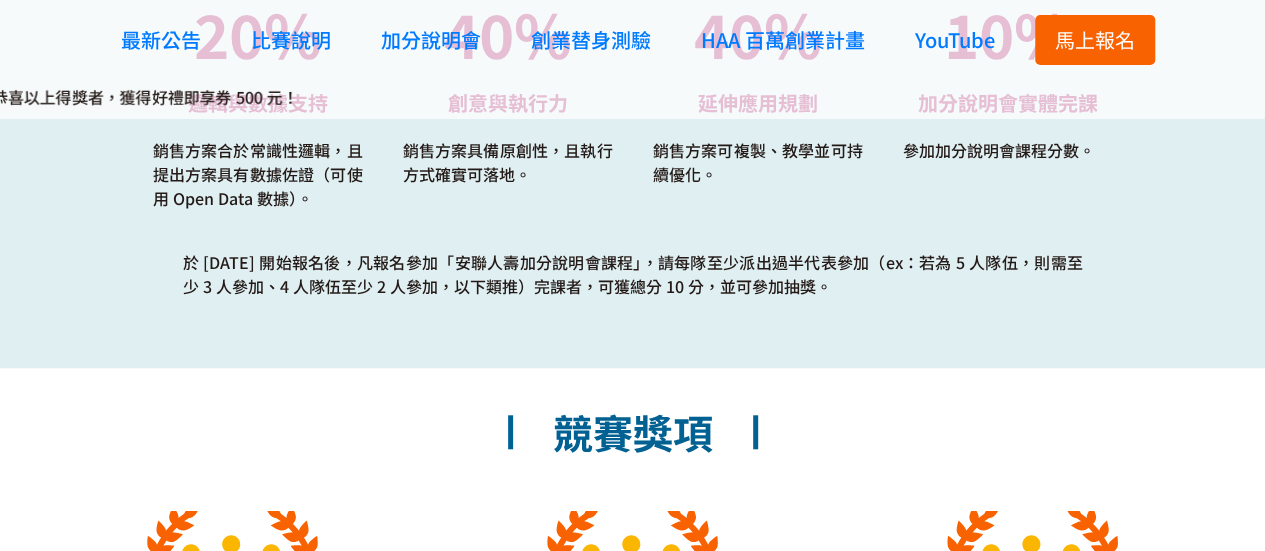 click on "於 [DATE] 開始報名後，凡報名參加「安聯人壽加分說明會課程」，請每隊至少派出過半代表參加（ex：若為 5 人隊伍，則需至少 3 人參加、4 人隊伍至少 2 人參加，以下類推）完課者，可獲總分 10 分，並可參加抽獎。" at bounding box center [633, 274] 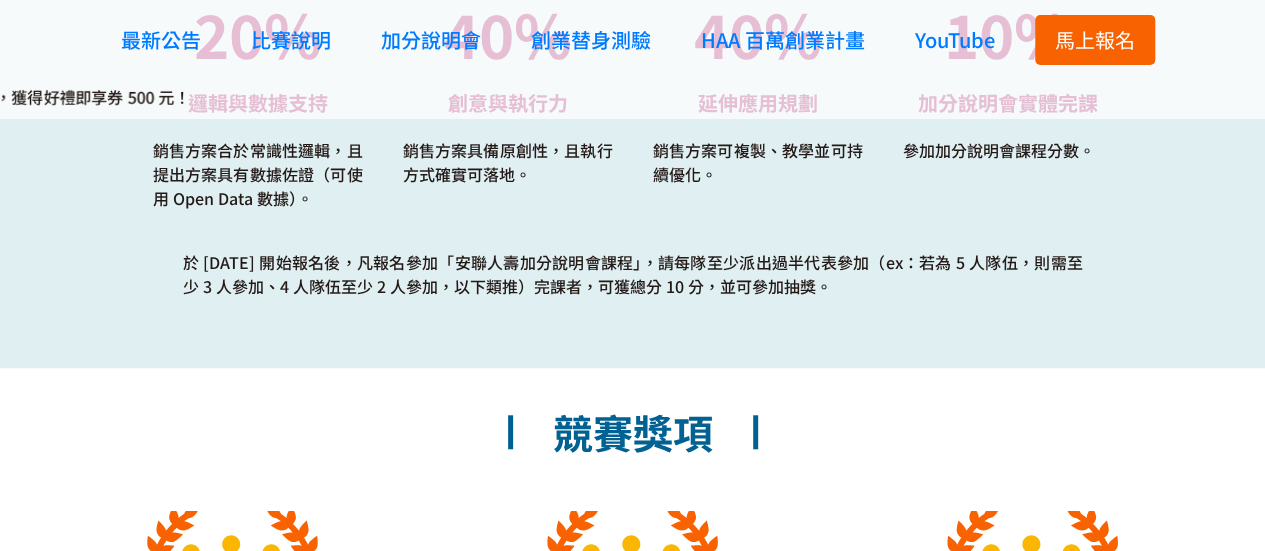 click on "於 [DATE] 開始報名後，凡報名參加「安聯人壽加分說明會課程」，請每隊至少派出過半代表參加（ex：若為 5 人隊伍，則需至少 3 人參加、4 人隊伍至少 2 人參加，以下類推）完課者，可獲總分 10 分，並可參加抽獎。" at bounding box center [633, 274] 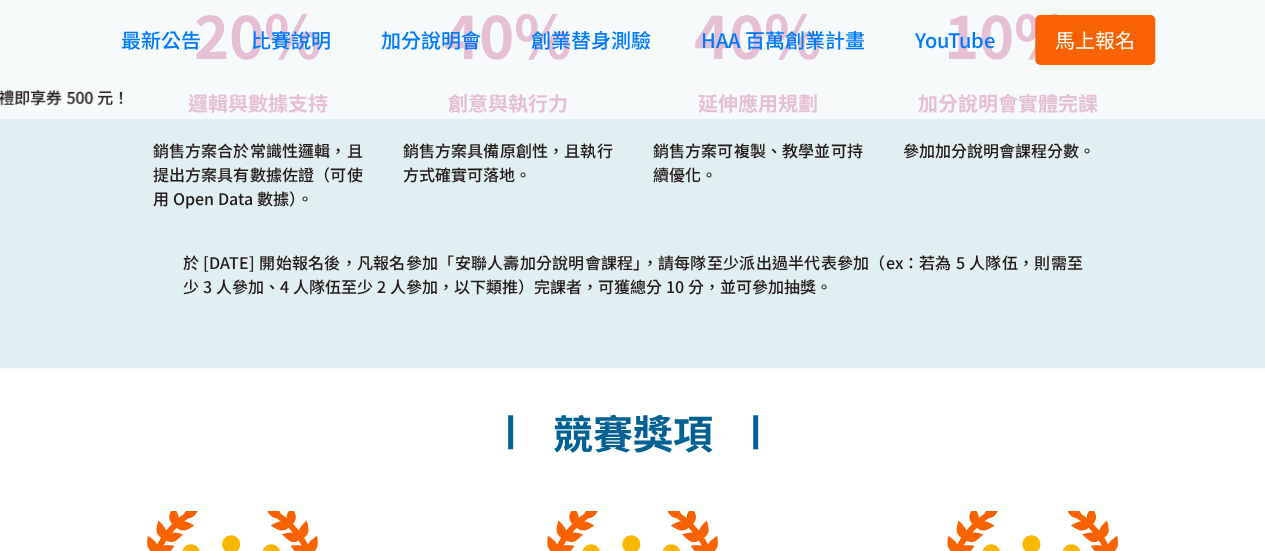 drag, startPoint x: 764, startPoint y: 284, endPoint x: 848, endPoint y: 285, distance: 84.00595 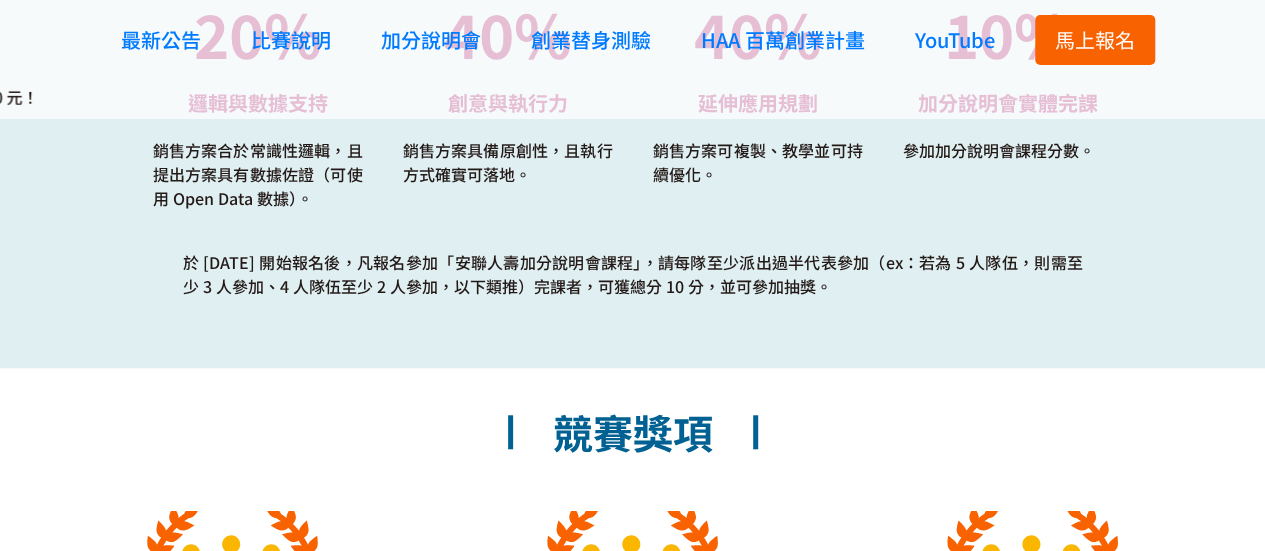 click on "於 [DATE] 開始報名後，凡報名參加「安聯人壽加分說明會課程」，請每隊至少派出過半代表參加（ex：若為 5 人隊伍，則需至少 3 人參加、4 人隊伍至少 2 人參加，以下類推）完課者，可獲總分 10 分，並可參加抽獎。" at bounding box center [633, 274] 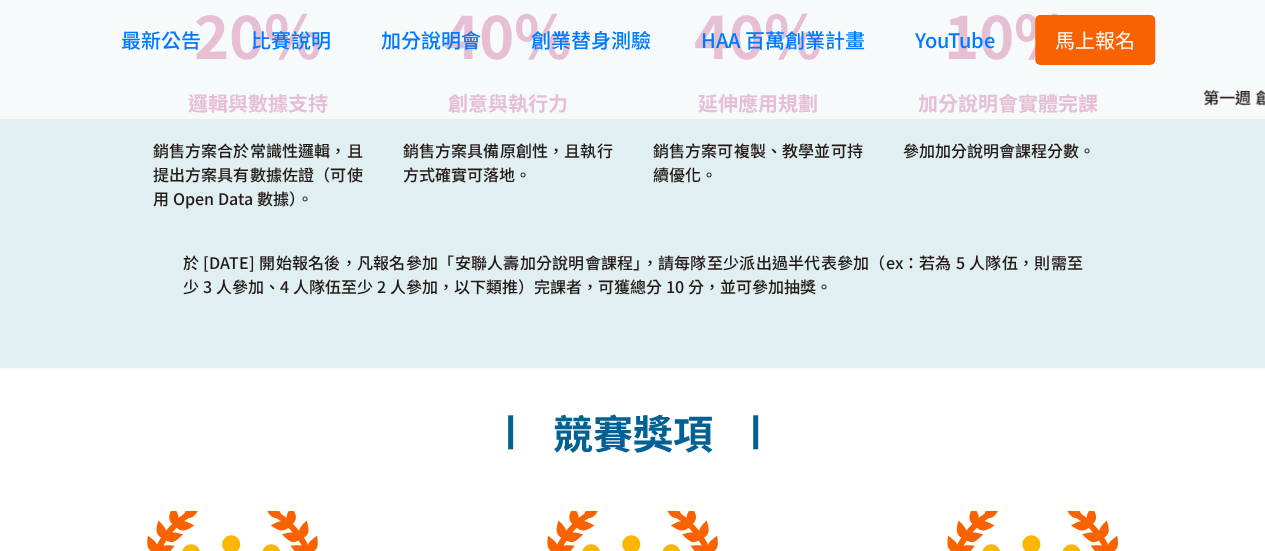 click on "於 [DATE] 開始報名後，凡報名參加「安聯人壽加分說明會課程」，請每隊至少派出過半代表參加（ex：若為 5 人隊伍，則需至少 3 人參加、4 人隊伍至少 2 人參加，以下類推）完課者，可獲總分 10 分，並可參加抽獎。" at bounding box center [633, 274] 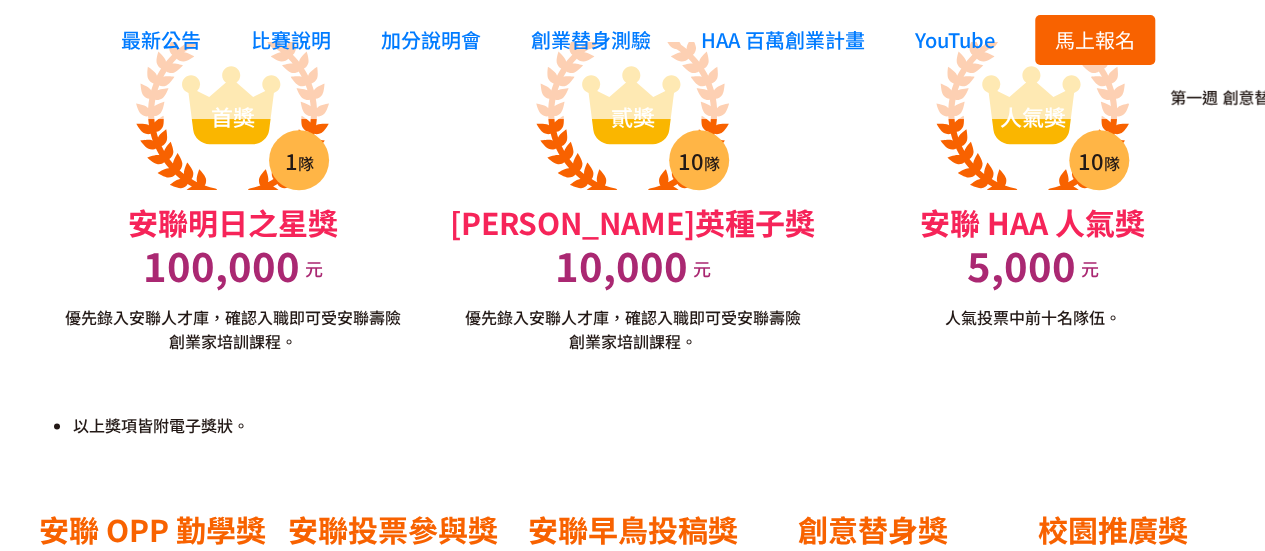 scroll, scrollTop: 4985, scrollLeft: 0, axis: vertical 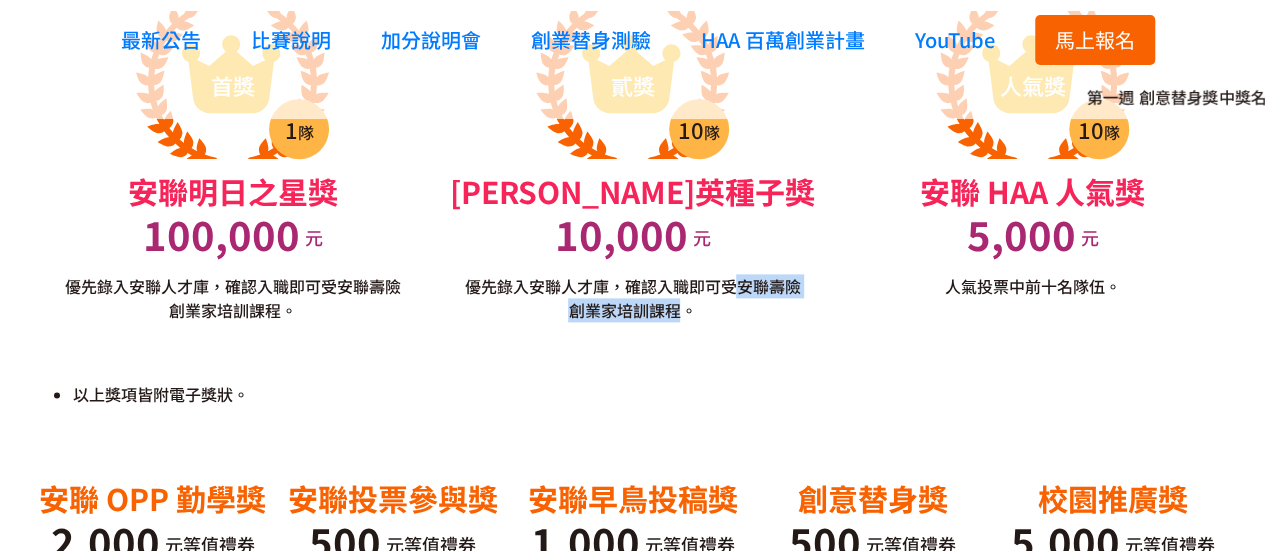 drag, startPoint x: 736, startPoint y: 287, endPoint x: 670, endPoint y: 307, distance: 68.96376 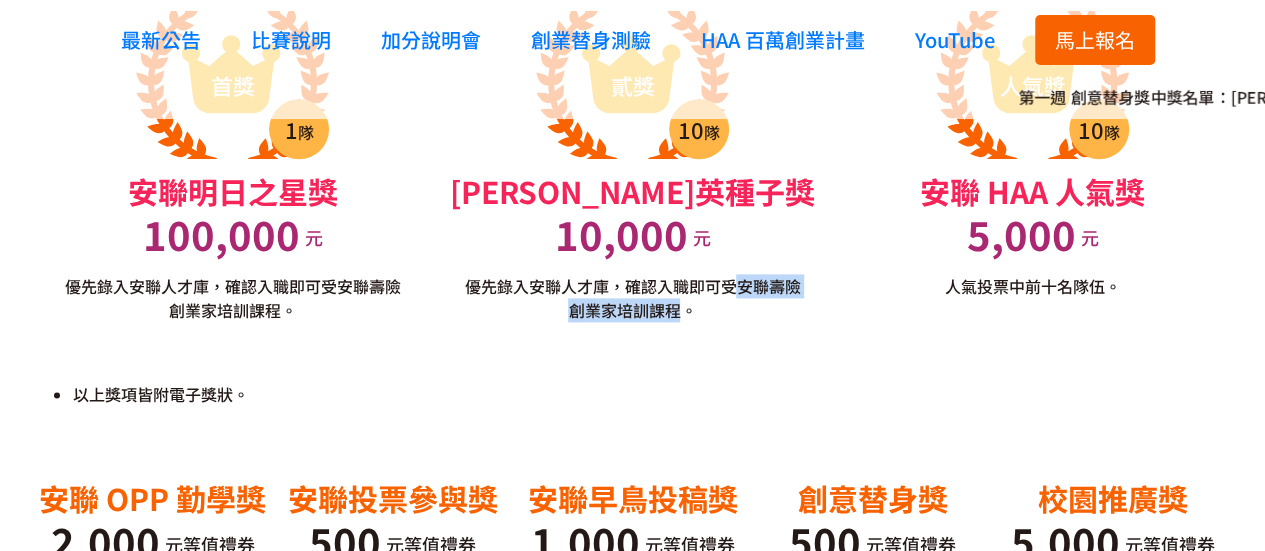 click on "優先錄入安聯人才庫，確認入職即可受安聯壽險創業家培訓課程。" at bounding box center [633, 298] 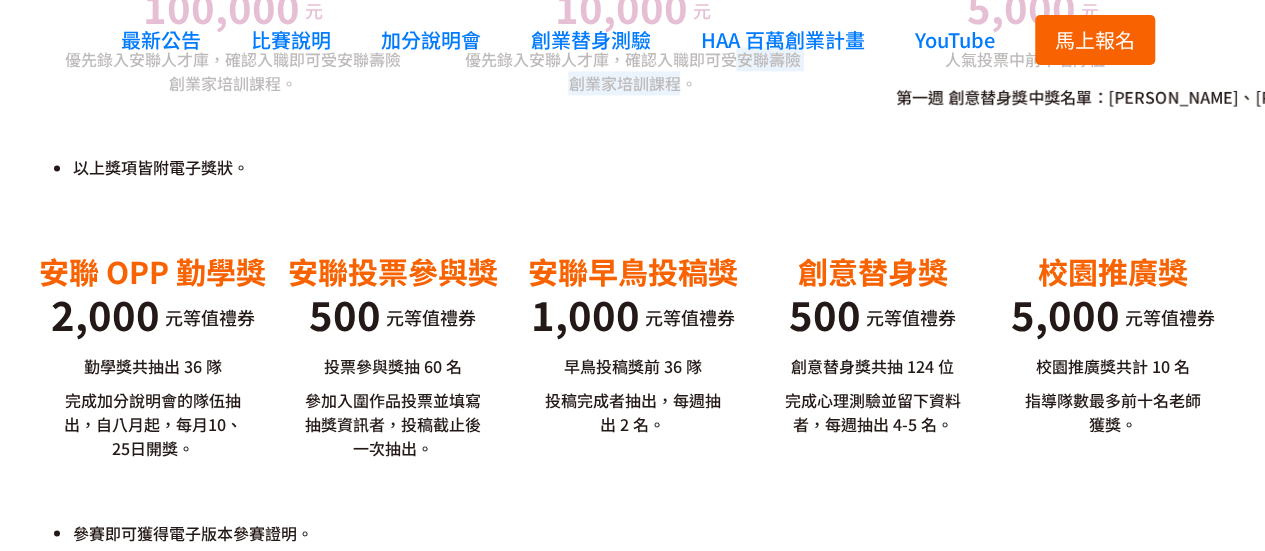 scroll, scrollTop: 5385, scrollLeft: 0, axis: vertical 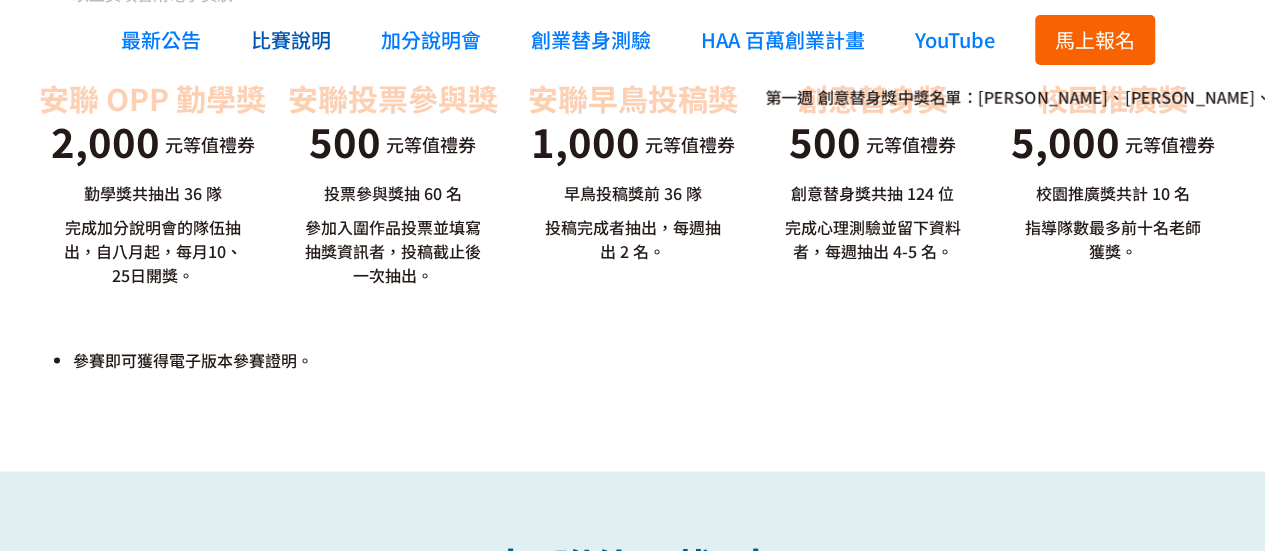 click on "比賽說明" at bounding box center [291, 39] 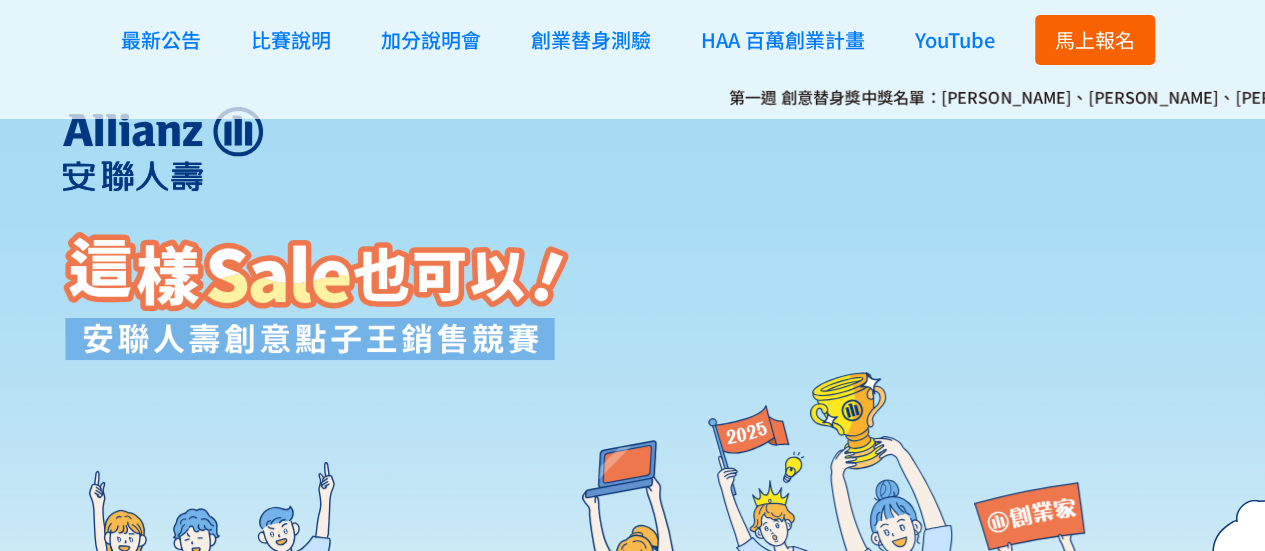 scroll, scrollTop: 0, scrollLeft: 0, axis: both 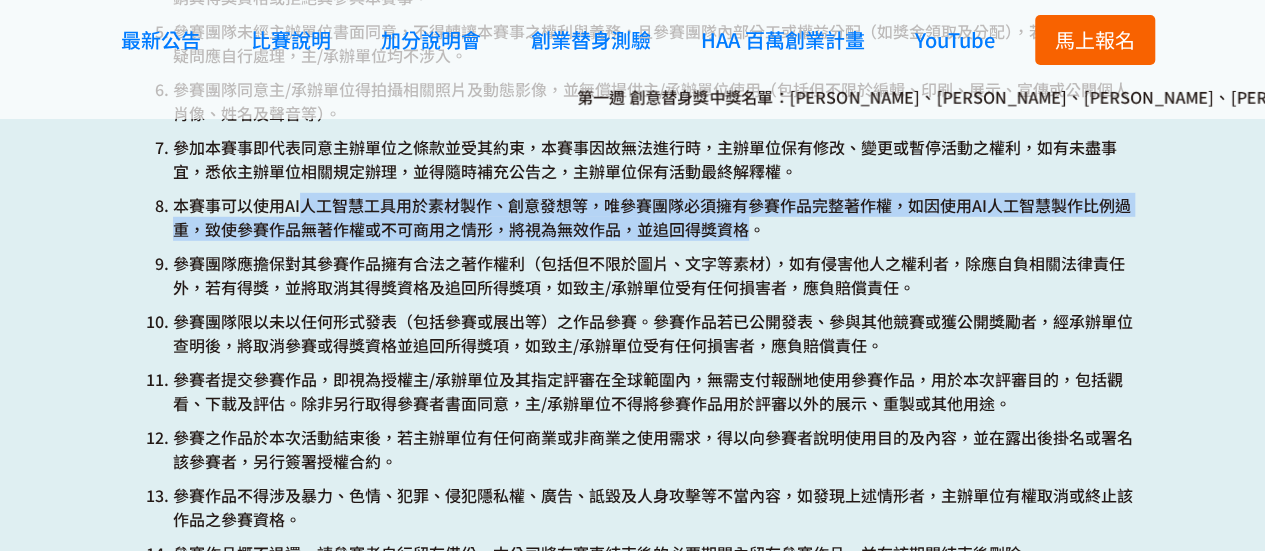 drag, startPoint x: 302, startPoint y: 210, endPoint x: 749, endPoint y: 237, distance: 447.8147 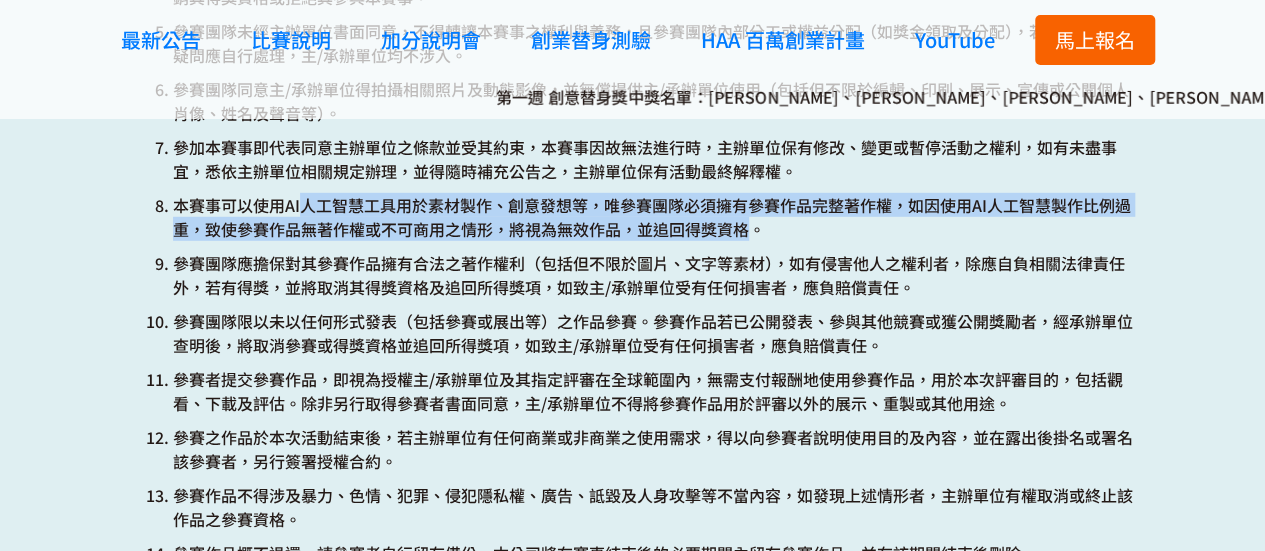 click on "本賽事可以使用AI人工智慧工具用於素材製作、創意發想等，唯參賽團隊必須擁有參賽作品完整著作權，如因使用AI人工智慧製作比例過重，致使參賽作品無著作權或不可商用之情形，將視為無效作品，並追回得獎資格。" at bounding box center (653, 217) 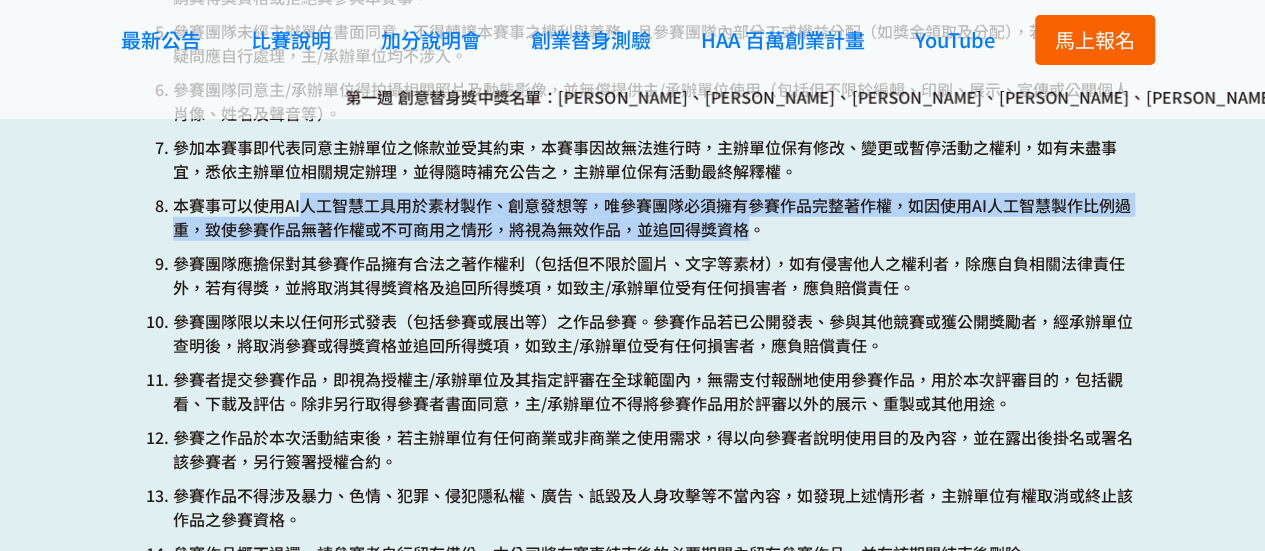 click on "本賽事可以使用AI人工智慧工具用於素材製作、創意發想等，唯參賽團隊必須擁有參賽作品完整著作權，如因使用AI人工智慧製作比例過重，致使參賽作品無著作權或不可商用之情形，將視為無效作品，並追回得獎資格。" at bounding box center (653, 217) 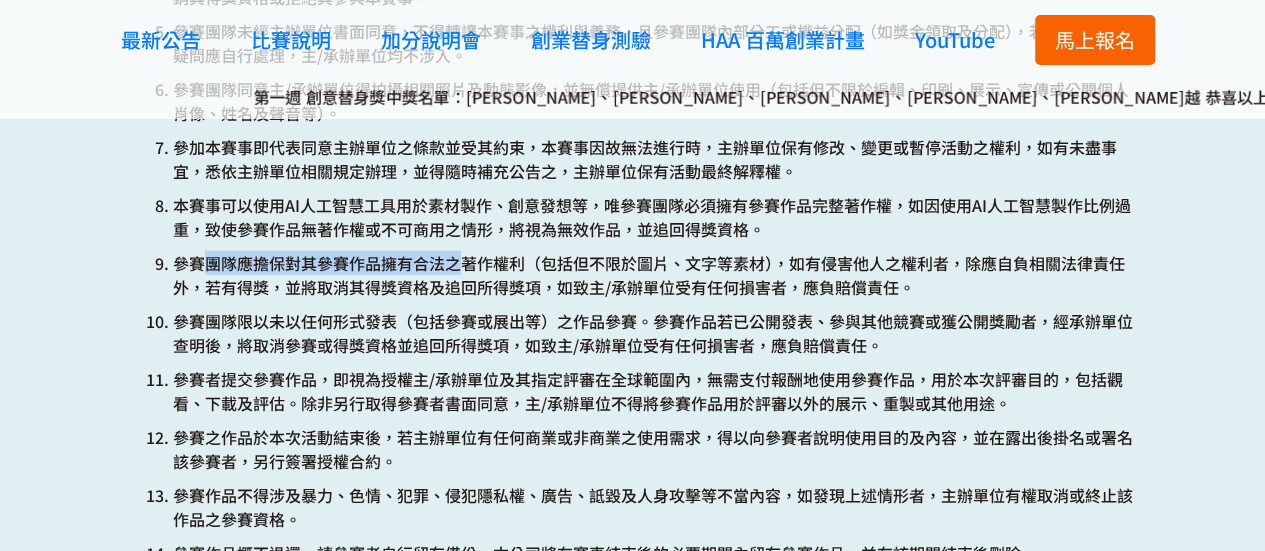 drag, startPoint x: 196, startPoint y: 263, endPoint x: 464, endPoint y: 267, distance: 268.02985 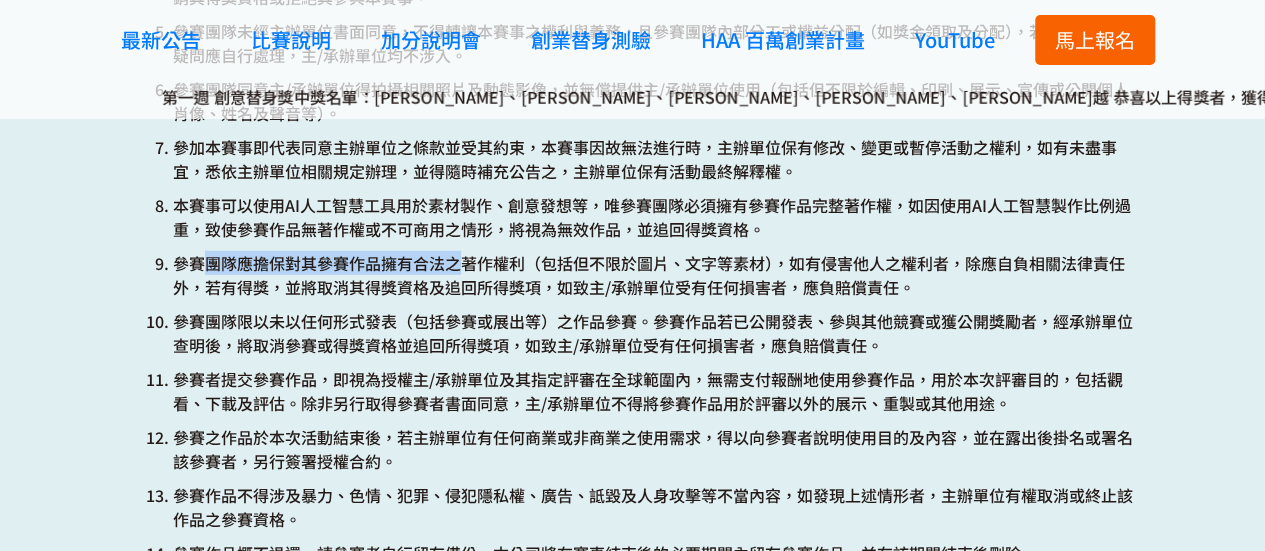 click on "參賽團隊應擔保對其參賽作品擁有合法之著作權利（包括但不限於圖片、文字等素材），如有侵害他人之權利者，除應自負相關法律責任外，若有得獎，並將取消其得獎資格及追回所得獎項，如致主/承辦單位受有任何損害者，應負賠償責任。" at bounding box center (653, 275) 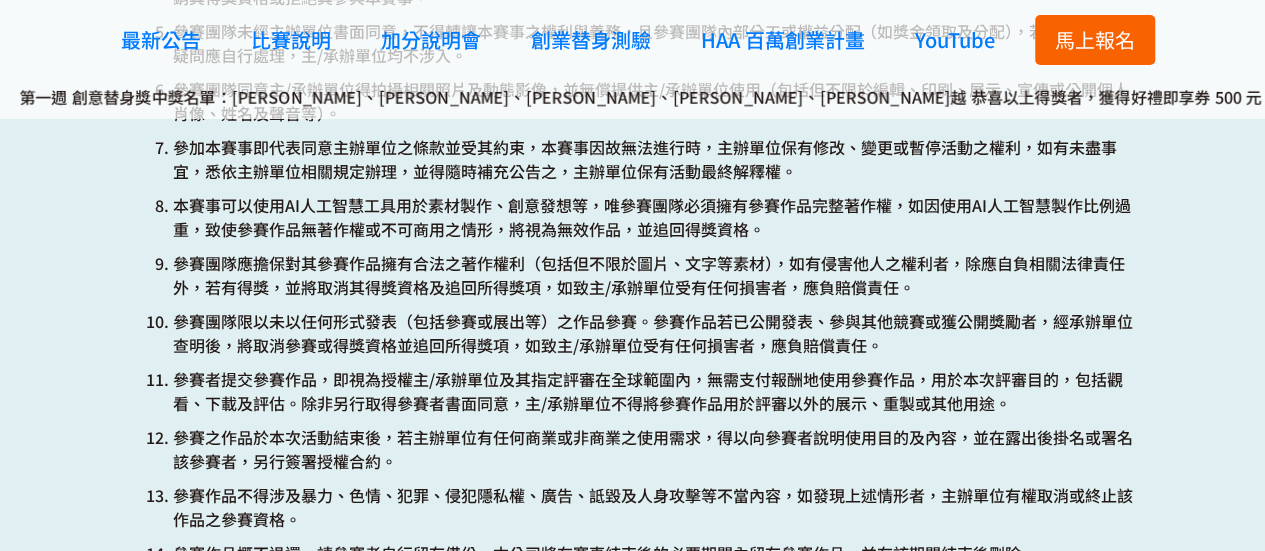 click on "參賽團隊應擔保對其參賽作品擁有合法之著作權利（包括但不限於圖片、文字等素材），如有侵害他人之權利者，除應自負相關法律責任外，若有得獎，並將取消其得獎資格及追回所得獎項，如致主/承辦單位受有任何損害者，應負賠償責任。" at bounding box center [653, 275] 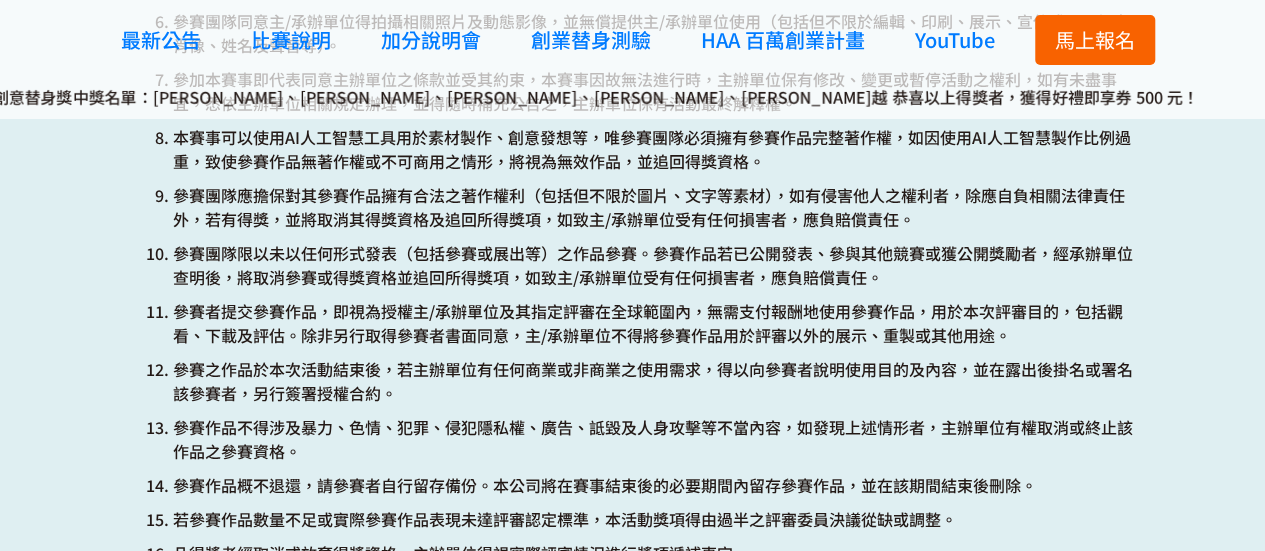 scroll, scrollTop: 6700, scrollLeft: 0, axis: vertical 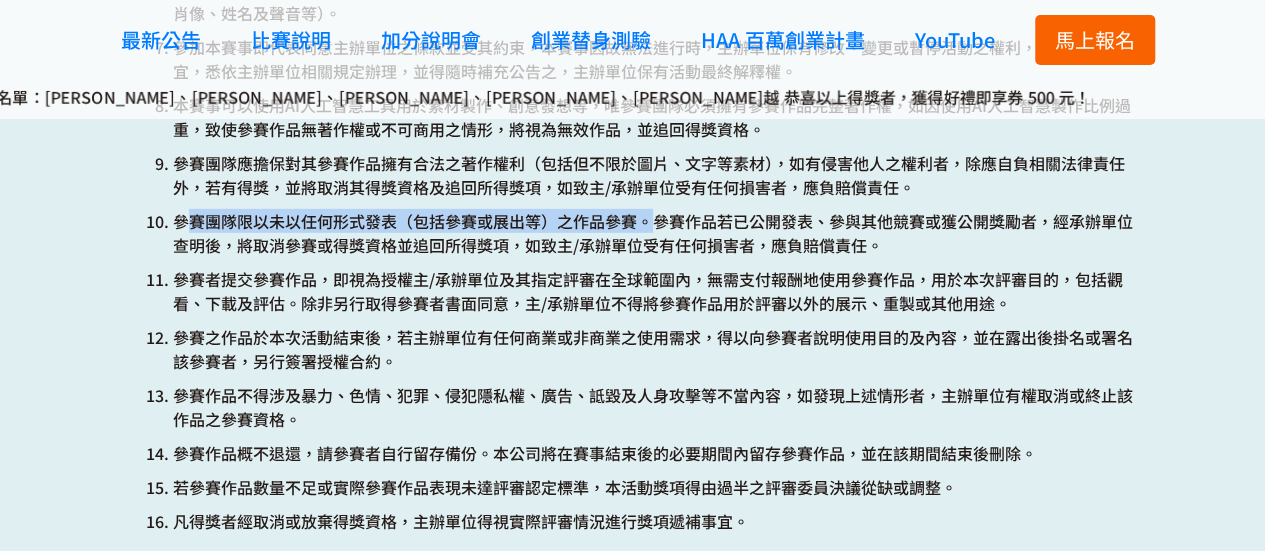 drag, startPoint x: 204, startPoint y: 221, endPoint x: 657, endPoint y: 229, distance: 453.07065 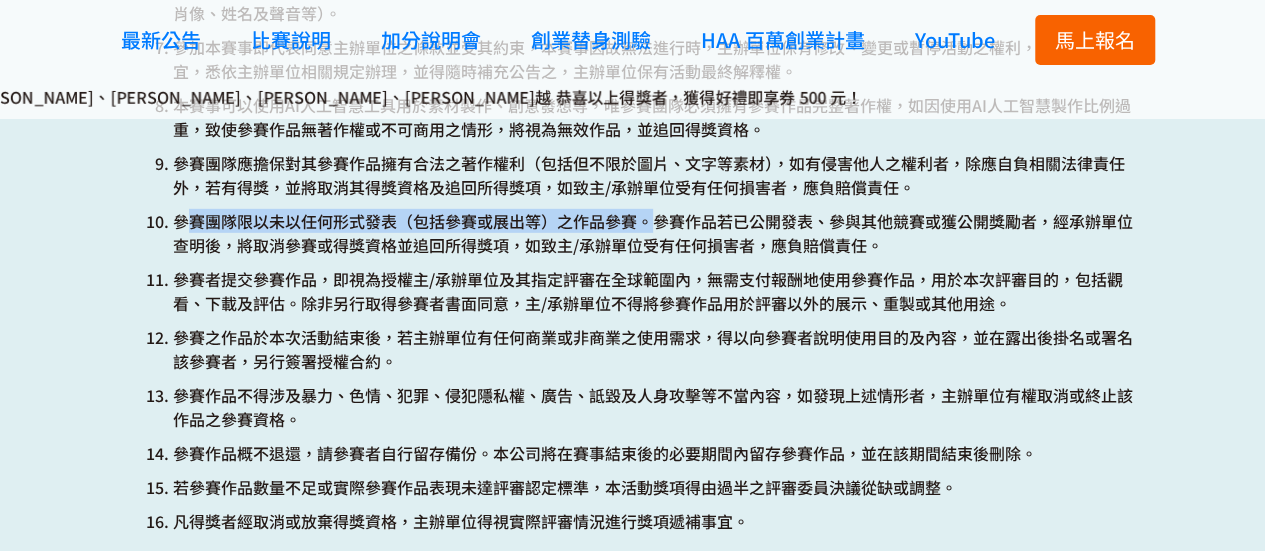 click on "參賽團隊限以未以任何形式發表（包括參賽或展出等）之作品參賽。參賽作品若已公開發表、參與其他競賽或獲公開獎勵者，經承辦單位查明後，將取消參賽或得獎資格並追回所得獎項，如致主/承辦單位受有任何損害者，應負賠償責任。" at bounding box center [653, 233] 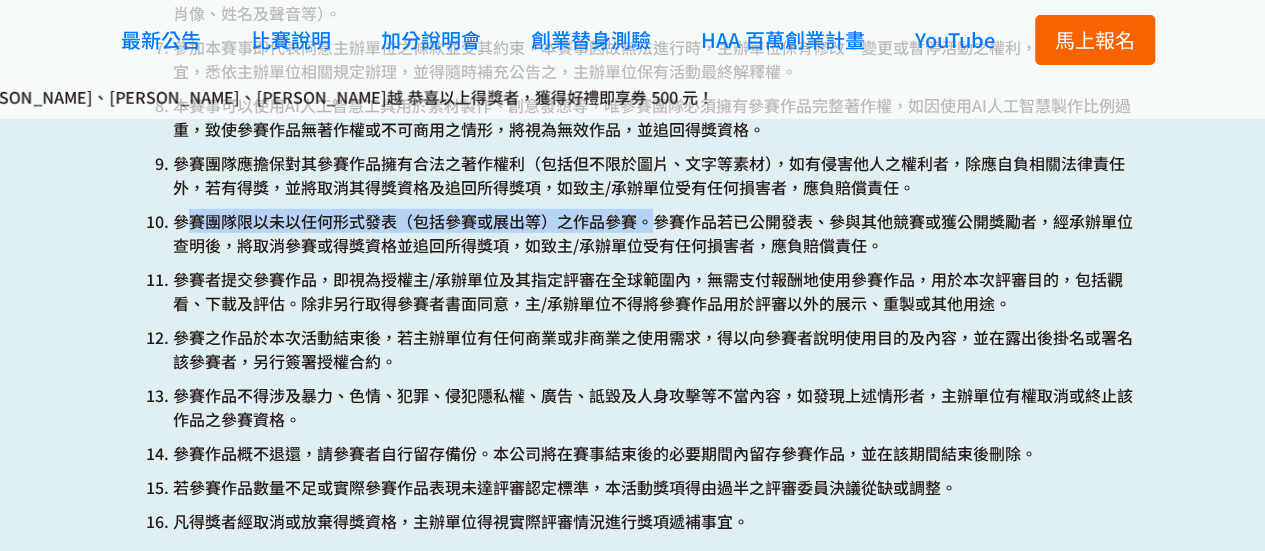 click on "參賽團隊限以未以任何形式發表（包括參賽或展出等）之作品參賽。參賽作品若已公開發表、參與其他競賽或獲公開獎勵者，經承辦單位查明後，將取消參賽或得獎資格並追回所得獎項，如致主/承辦單位受有任何損害者，應負賠償責任。" at bounding box center [653, 233] 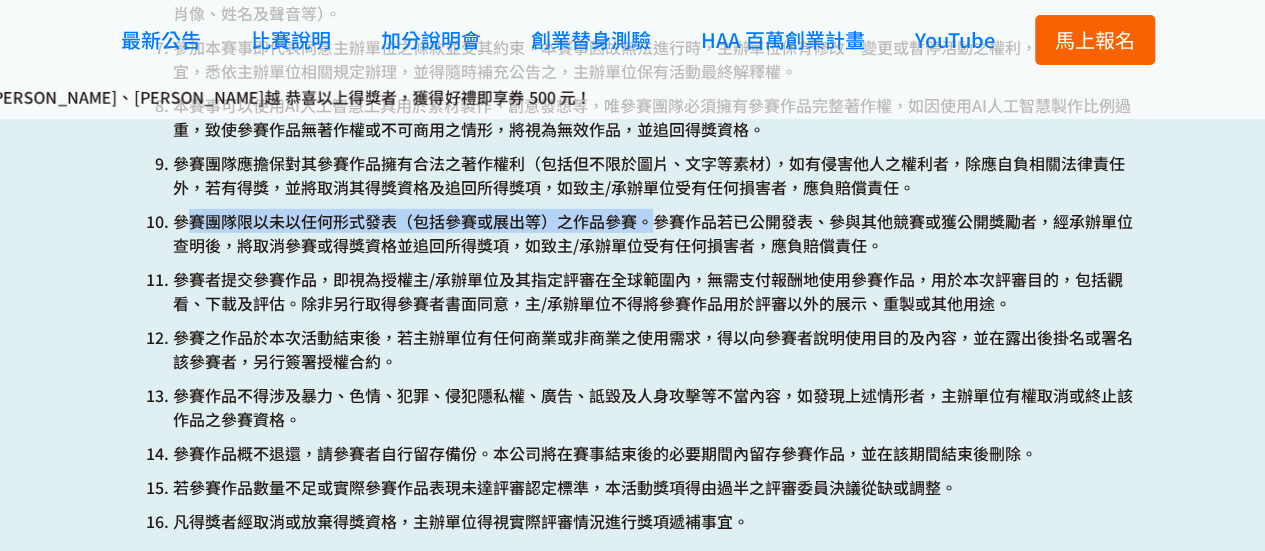 drag, startPoint x: 192, startPoint y: 221, endPoint x: 646, endPoint y: 224, distance: 454.00992 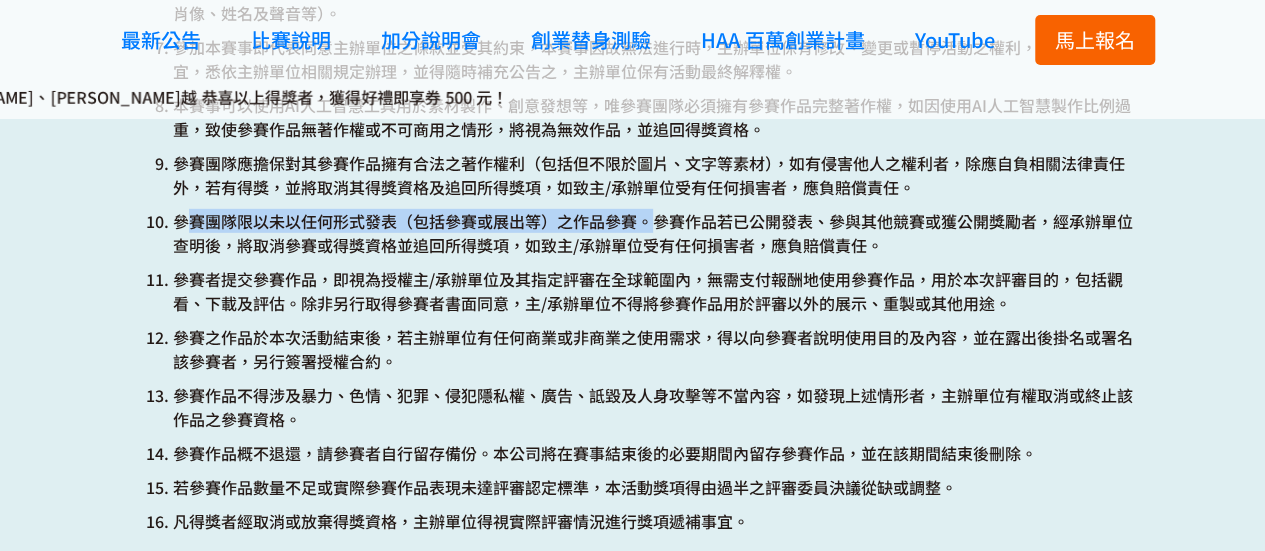 click on "參賽團隊限以未以任何形式發表（包括參賽或展出等）之作品參賽。參賽作品若已公開發表、參與其他競賽或獲公開獎勵者，經承辦單位查明後，將取消參賽或得獎資格並追回所得獎項，如致主/承辦單位受有任何損害者，應負賠償責任。" at bounding box center [653, 233] 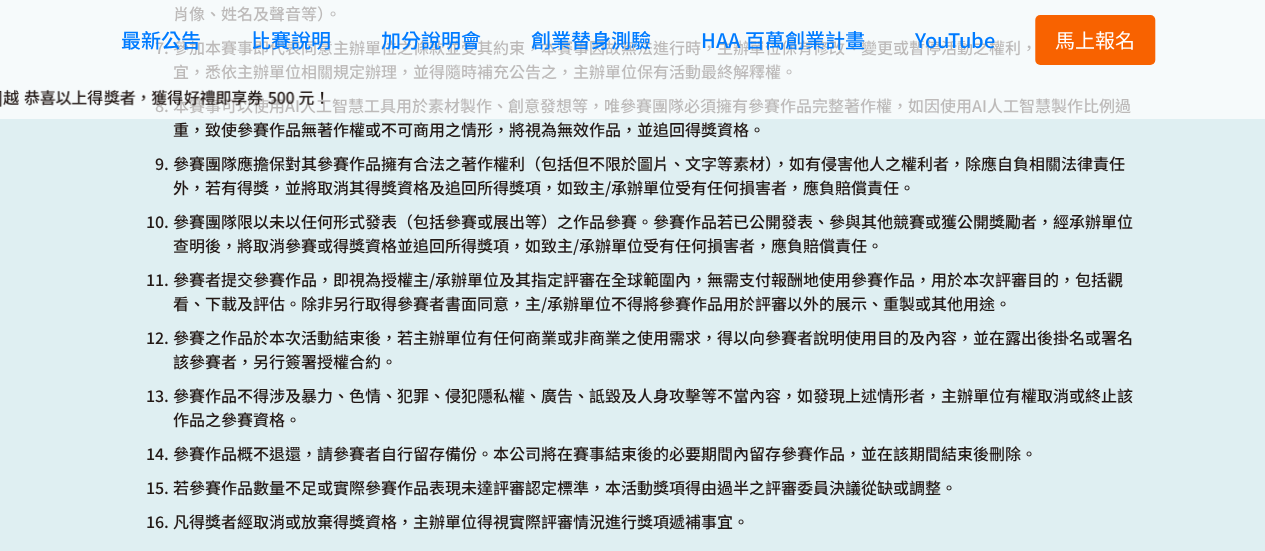 click on "參賽團隊限以未以任何形式發表（包括參賽或展出等）之作品參賽。參賽作品若已公開發表、參與其他競賽或獲公開獎勵者，經承辦單位查明後，將取消參賽或得獎資格並追回所得獎項，如致主/承辦單位受有任何損害者，應負賠償責任。" at bounding box center [653, 233] 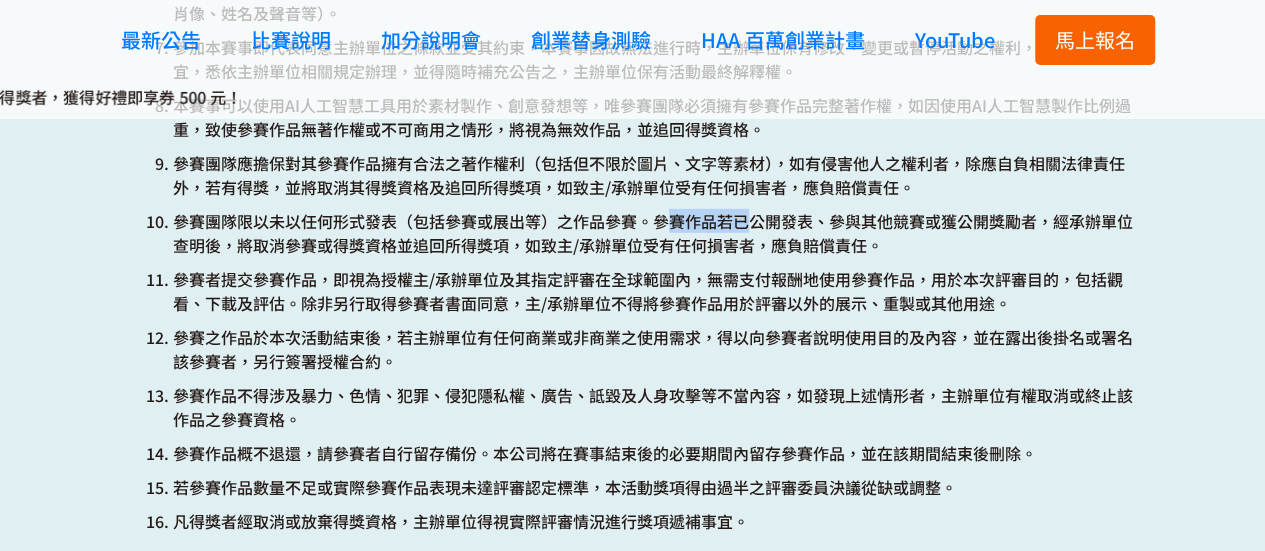 drag, startPoint x: 664, startPoint y: 225, endPoint x: 820, endPoint y: 227, distance: 156.01282 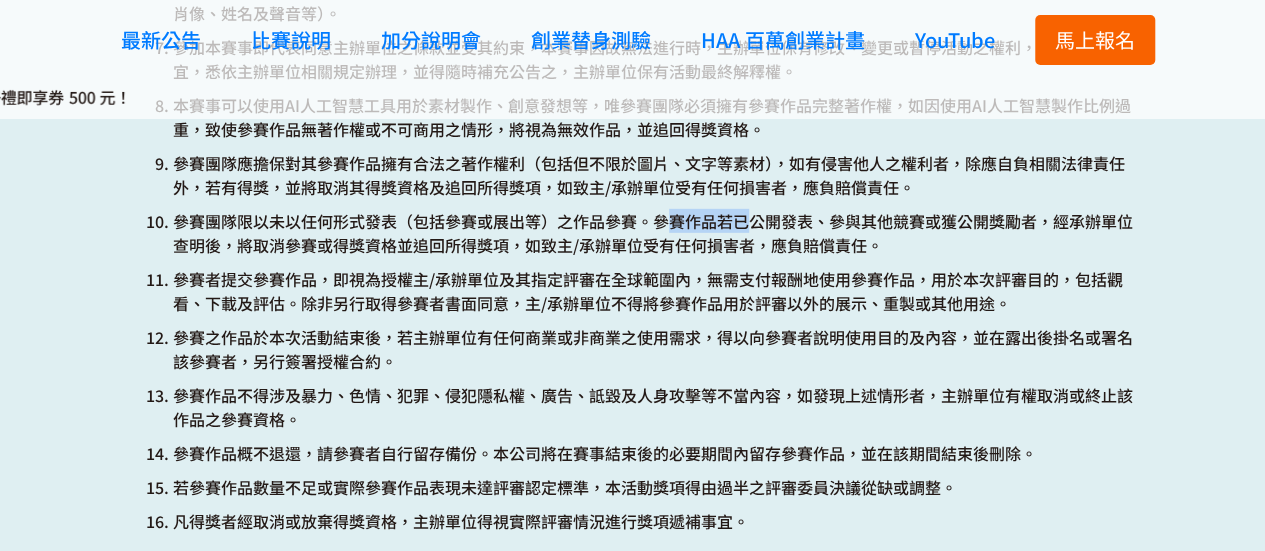 click on "參賽團隊限以未以任何形式發表（包括參賽或展出等）之作品參賽。參賽作品若已公開發表、參與其他競賽或獲公開獎勵者，經承辦單位查明後，將取消參賽或得獎資格並追回所得獎項，如致主/承辦單位受有任何損害者，應負賠償責任。" at bounding box center [653, 233] 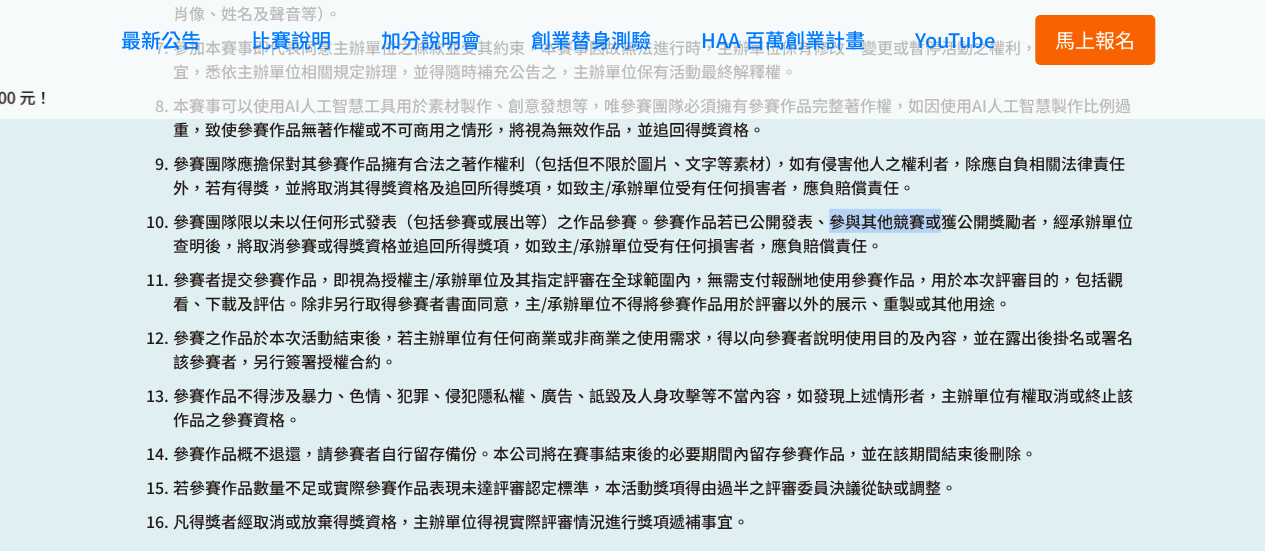 drag, startPoint x: 916, startPoint y: 229, endPoint x: 972, endPoint y: 233, distance: 56.142673 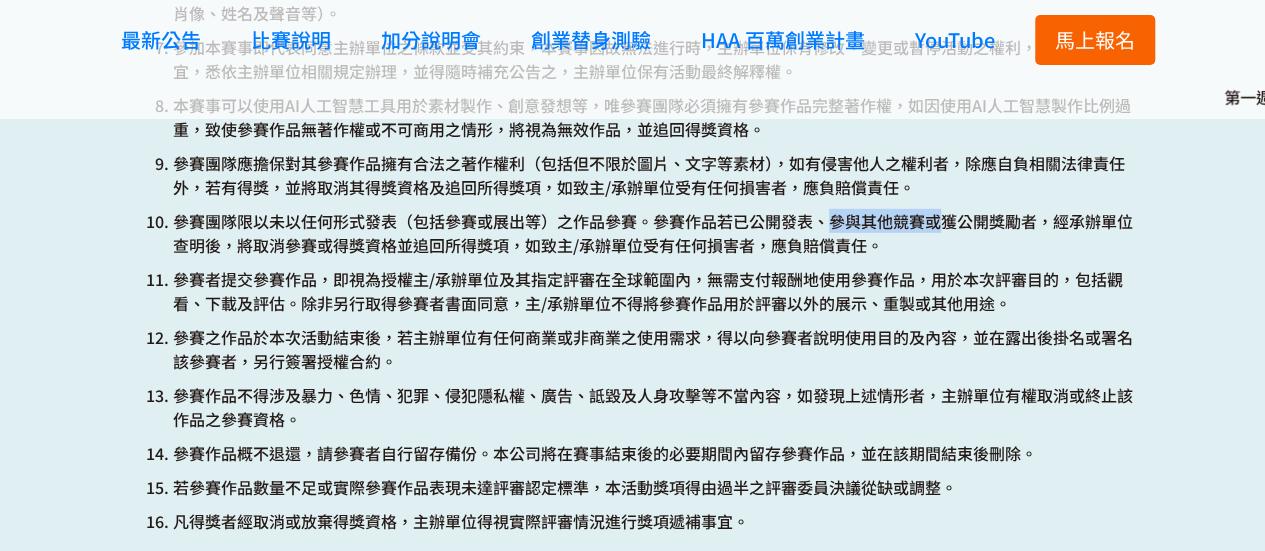 click on "參賽團隊限以未以任何形式發表（包括參賽或展出等）之作品參賽。參賽作品若已公開發表、參與其他競賽或獲公開獎勵者，經承辦單位查明後，將取消參賽或得獎資格並追回所得獎項，如致主/承辦單位受有任何損害者，應負賠償責任。" at bounding box center [653, 233] 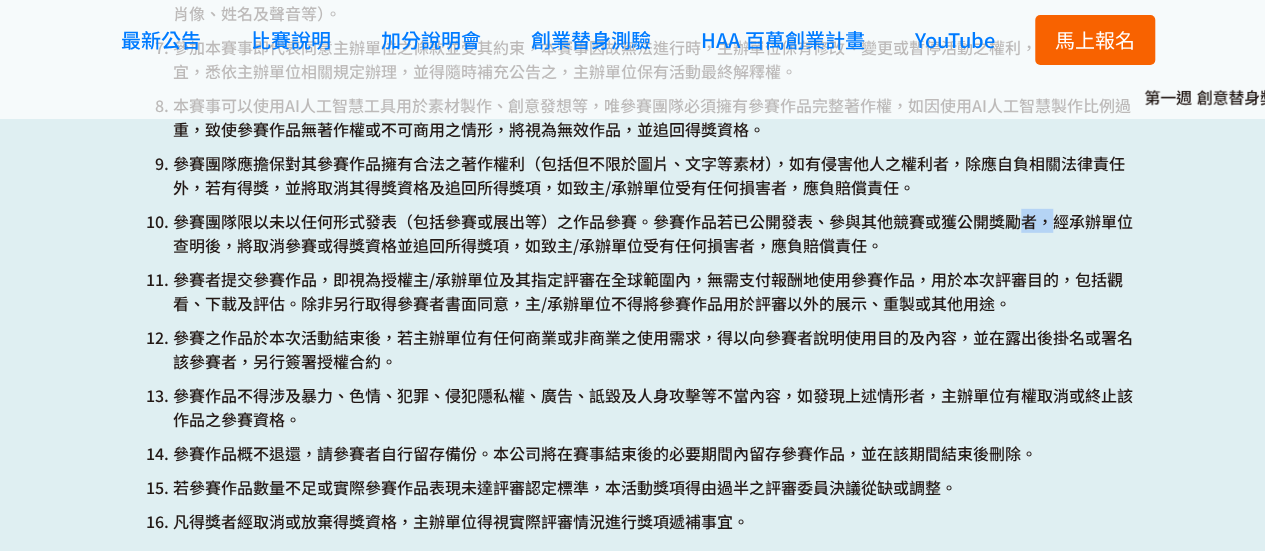 drag, startPoint x: 1026, startPoint y: 232, endPoint x: 1058, endPoint y: 232, distance: 32 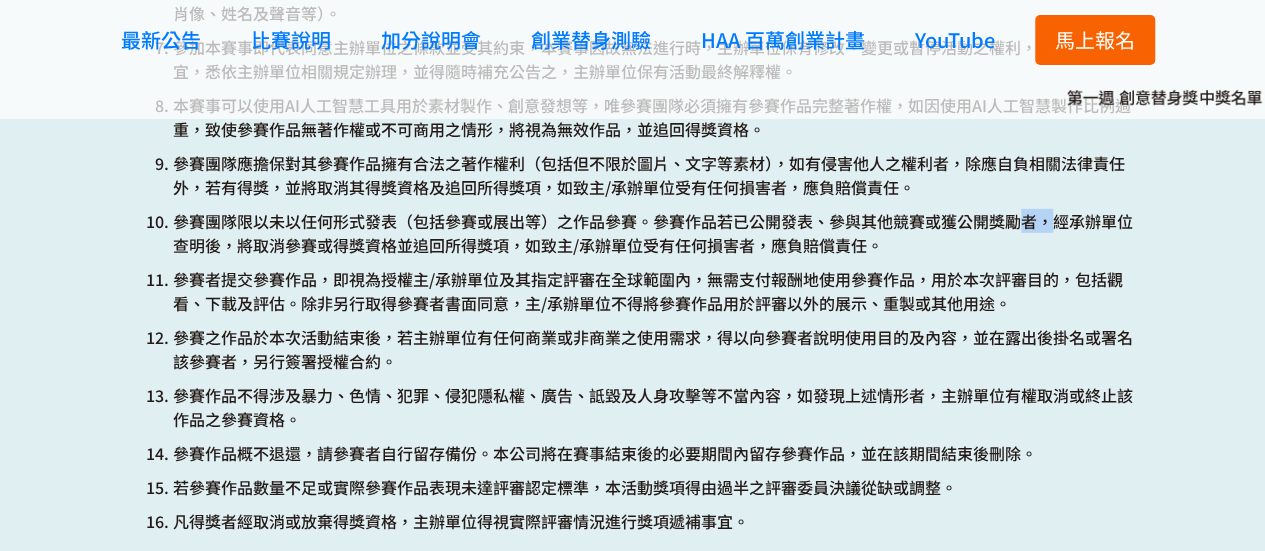 click on "參賽團隊限以未以任何形式發表（包括參賽或展出等）之作品參賽。參賽作品若已公開發表、參與其他競賽或獲公開獎勵者，經承辦單位查明後，將取消參賽或得獎資格並追回所得獎項，如致主/承辦單位受有任何損害者，應負賠償責任。" at bounding box center [653, 233] 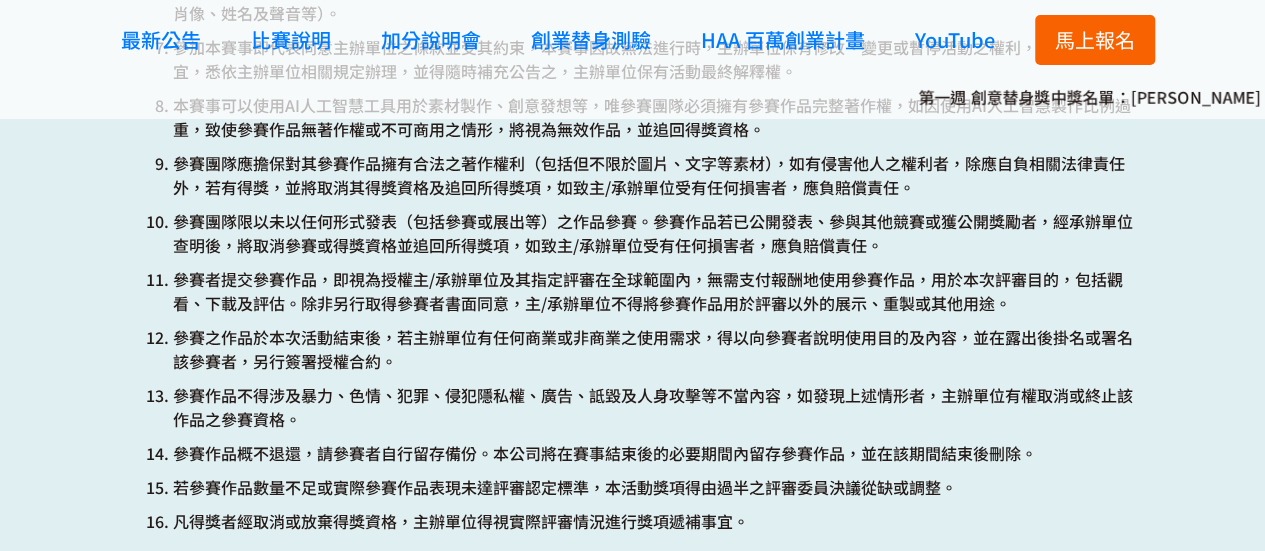 click on "參賽者（未成年/受監護或輔助宣告者，包含其法定代理人/監護人或輔助人；以下同）請於參加前詳閱「安聯人壽創意銷售法募集（以下簡稱本賽事）」注意事項，報名團隊參加本賽事，即視為已閱讀並同意接受本賽事所有規則之規範，並充分知悉與同意以下事項，如無法配合時，請勿報名參加。 參賽團隊保證所有填寫或提出之資料均為真實且正確，並未有冒用或盜用任何第三人之資料，如有不實或不正確之情事時，將被取消參賽資格，如因此致發生任何糾紛，主/承辦單位不負任何責任，且如因此致生損害於主/承辦單位或任何第三人時，參賽團隊應負一切相關責任。 本公司有權檢視得獎情況是否有人為操作之行為，對於以偽造、詐欺或其他不正當之方式意圖報名或兌領獎項之參賽團隊，本公司有權撤銷其得獎資格或拒絕其參與本賽事。" at bounding box center (633, 50) 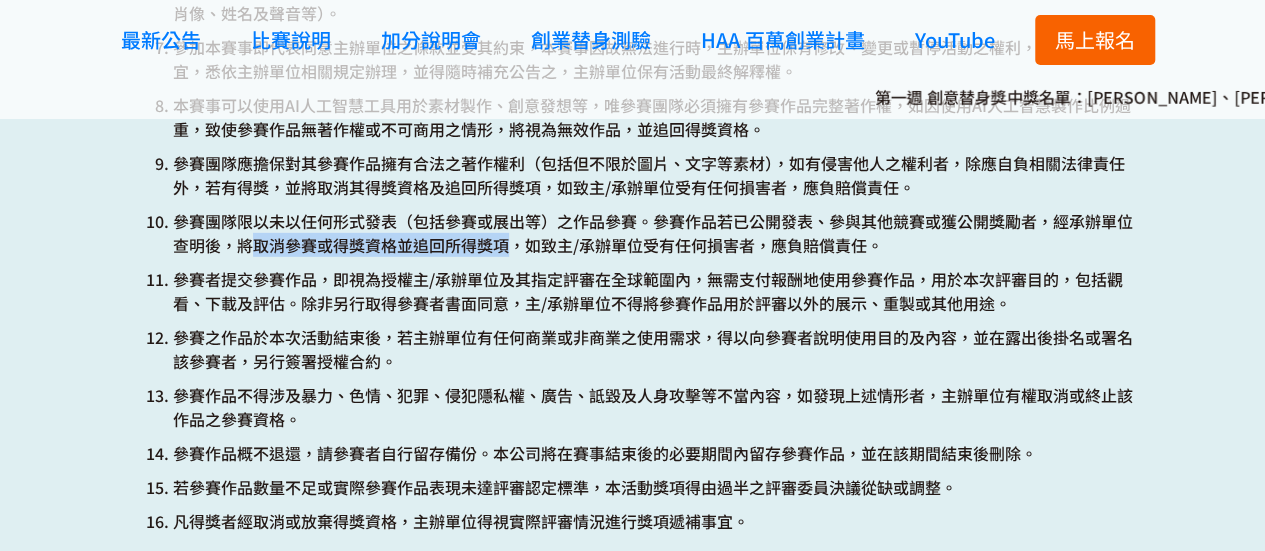 drag, startPoint x: 244, startPoint y: 245, endPoint x: 517, endPoint y: 249, distance: 273.0293 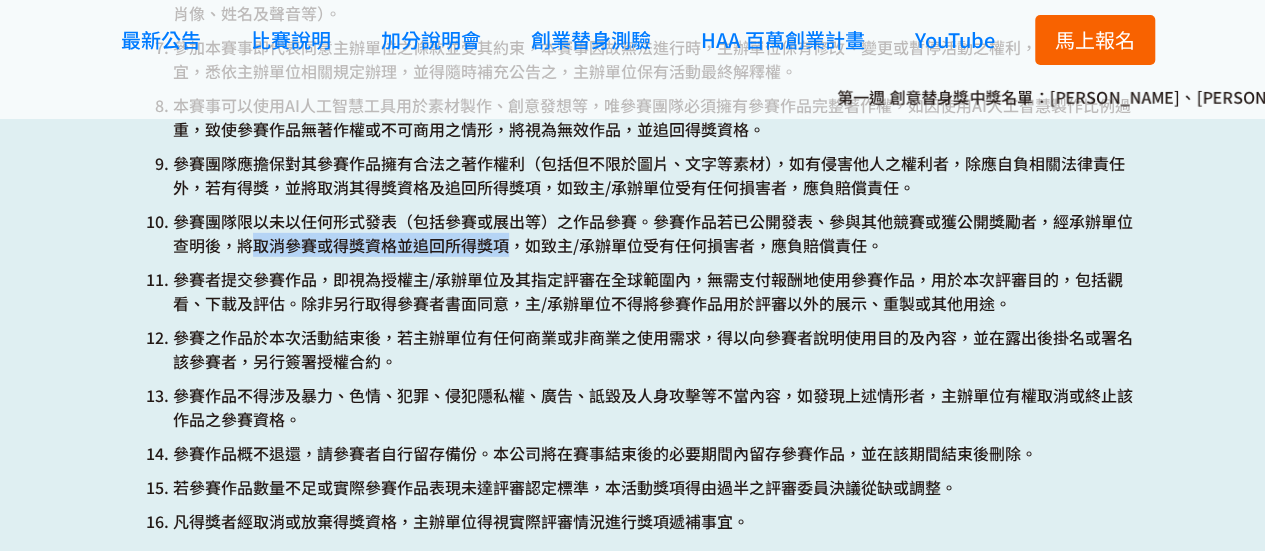 click on "參賽團隊限以未以任何形式發表（包括參賽或展出等）之作品參賽。參賽作品若已公開發表、參與其他競賽或獲公開獎勵者，經承辦單位查明後，將取消參賽或得獎資格並追回所得獎項，如致主/承辦單位受有任何損害者，應負賠償責任。" at bounding box center [653, 233] 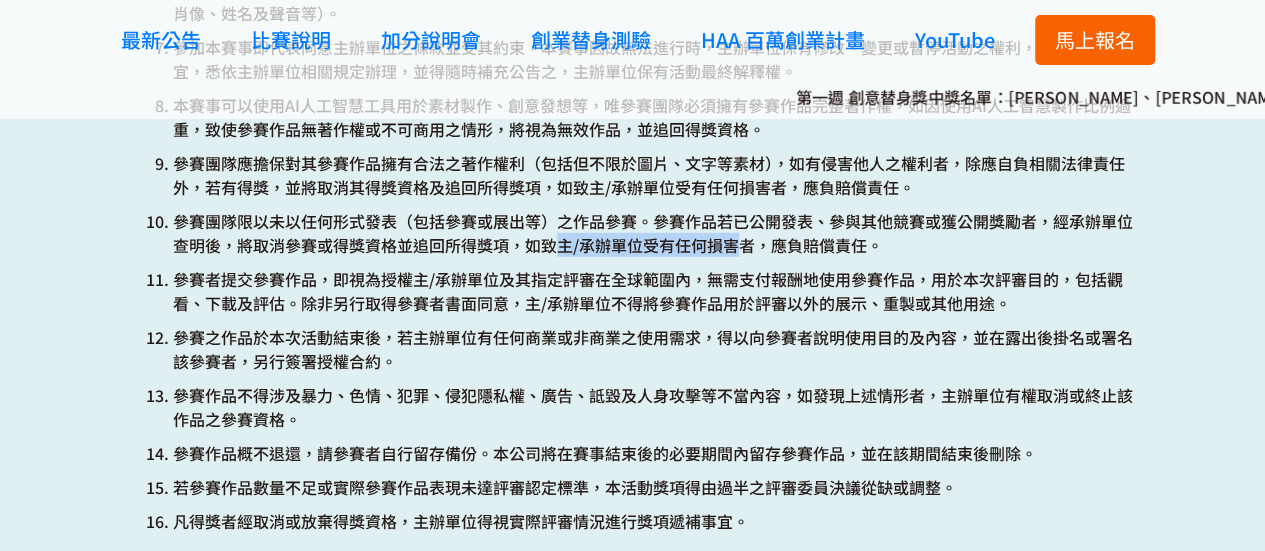 drag, startPoint x: 560, startPoint y: 249, endPoint x: 778, endPoint y: 248, distance: 218.00229 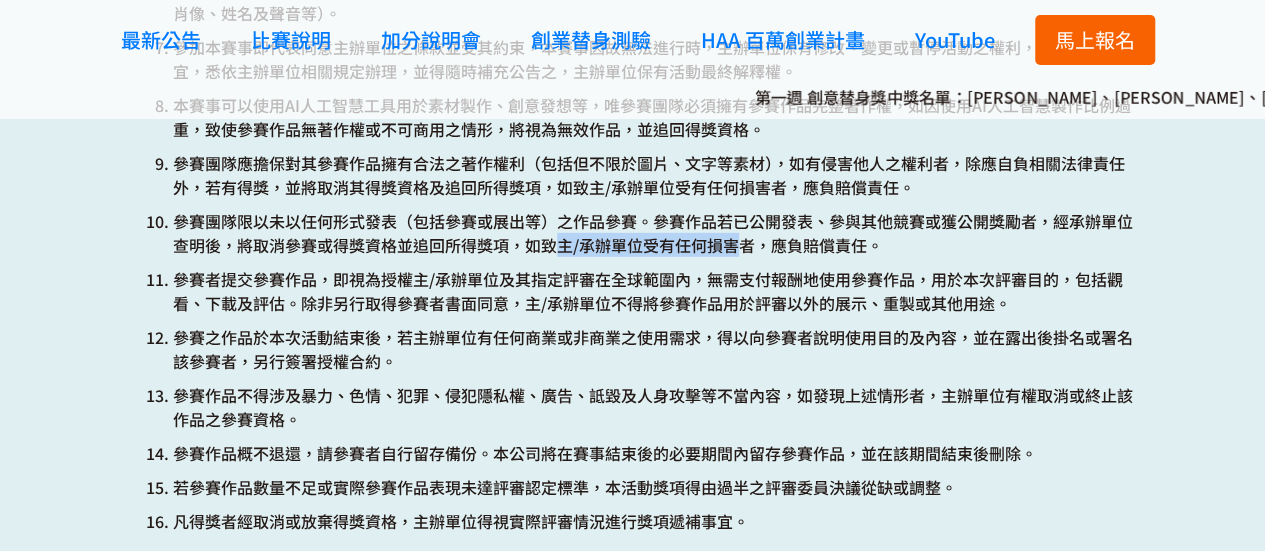 click on "參賽團隊限以未以任何形式發表（包括參賽或展出等）之作品參賽。參賽作品若已公開發表、參與其他競賽或獲公開獎勵者，經承辦單位查明後，將取消參賽或得獎資格並追回所得獎項，如致主/承辦單位受有任何損害者，應負賠償責任。" at bounding box center (653, 233) 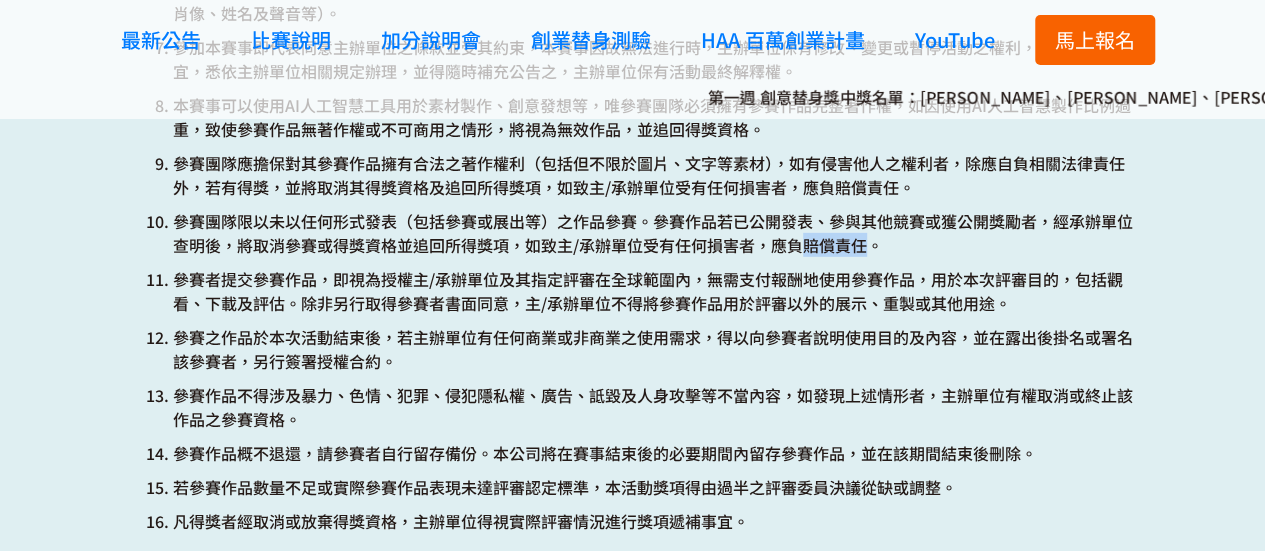 click on "參賽團隊限以未以任何形式發表（包括參賽或展出等）之作品參賽。參賽作品若已公開發表、參與其他競賽或獲公開獎勵者，經承辦單位查明後，將取消參賽或得獎資格並追回所得獎項，如致主/承辦單位受有任何損害者，應負賠償責任。" at bounding box center [653, 233] 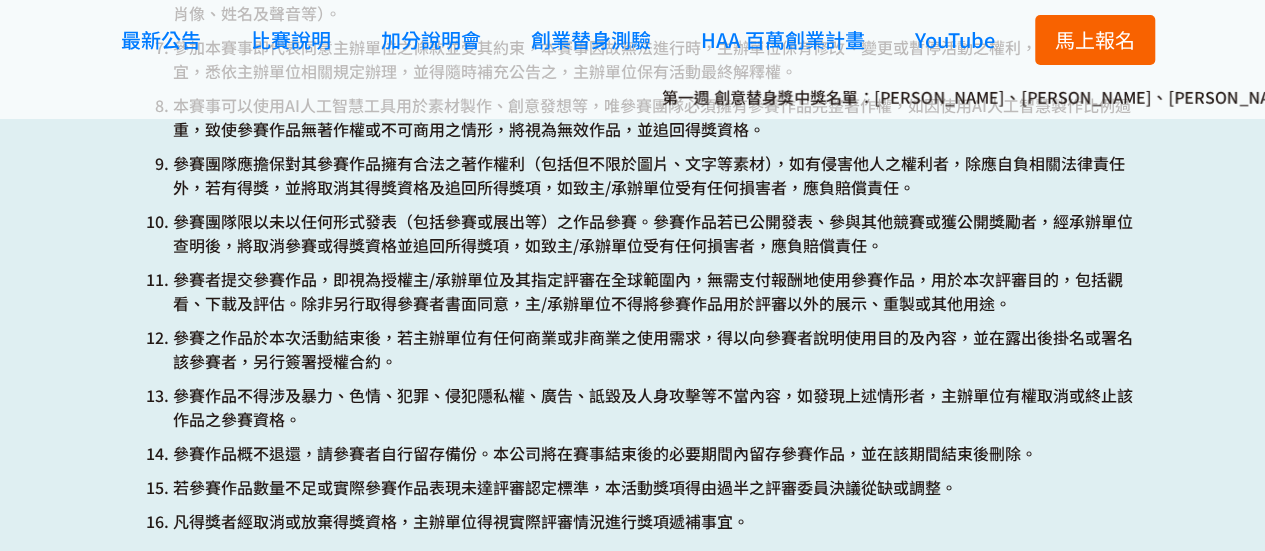 click on "參賽者（未成年/受監護或輔助宣告者，包含其法定代理人/監護人或輔助人；以下同）請於參加前詳閱「安聯人壽創意銷售法募集（以下簡稱本賽事）」注意事項，報名團隊參加本賽事，即視為已閱讀並同意接受本賽事所有規則之規範，並充分知悉與同意以下事項，如無法配合時，請勿報名參加。 參賽團隊保證所有填寫或提出之資料均為真實且正確，並未有冒用或盜用任何第三人之資料，如有不實或不正確之情事時，將被取消參賽資格，如因此致發生任何糾紛，主/承辦單位不負任何責任，且如因此致生損害於主/承辦單位或任何第三人時，參賽團隊應負一切相關責任。 本公司有權檢視得獎情況是否有人為操作之行為，對於以偽造、詐欺或其他不正當之方式意圖報名或兌領獎項之參賽團隊，本公司有權撤銷其得獎資格或拒絕其參與本賽事。" at bounding box center (633, 50) 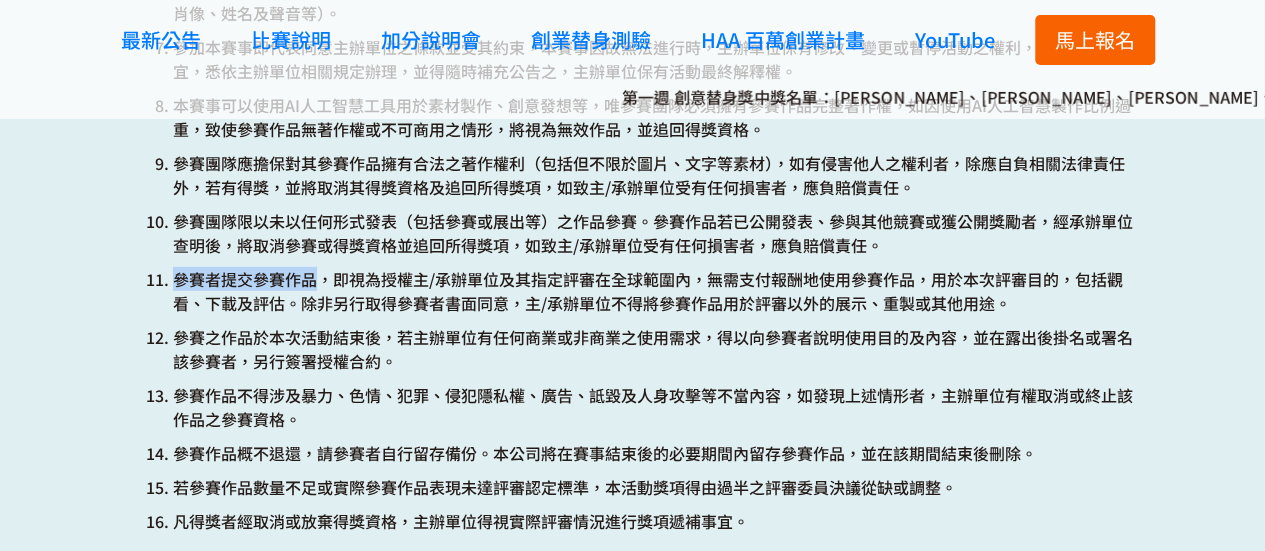 drag, startPoint x: 219, startPoint y: 283, endPoint x: 342, endPoint y: 283, distance: 123 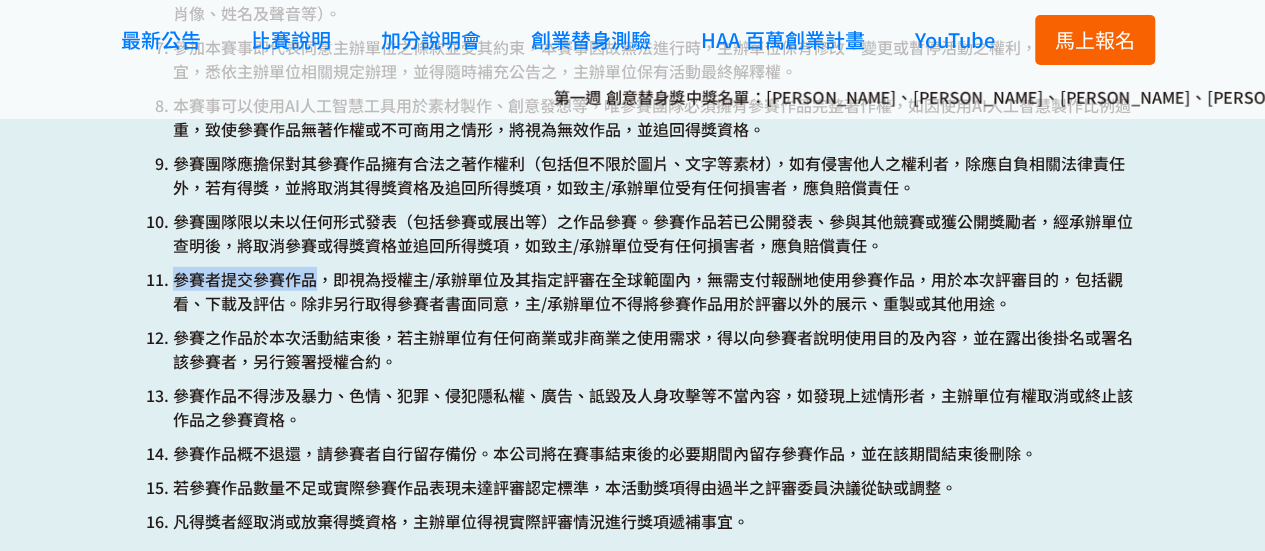 click on "參賽者提交參賽作品，即視為授權主/承辦單位及其指定評審在全球範圍內，無需支付報酬地使用參賽作品，用於本次評審目的，包括觀看、下載及評估。除非另行取得參賽者書面同意，主/承辦單位不得將參賽作品用於評審以外的展示、重製或其他用途。" at bounding box center (653, 291) 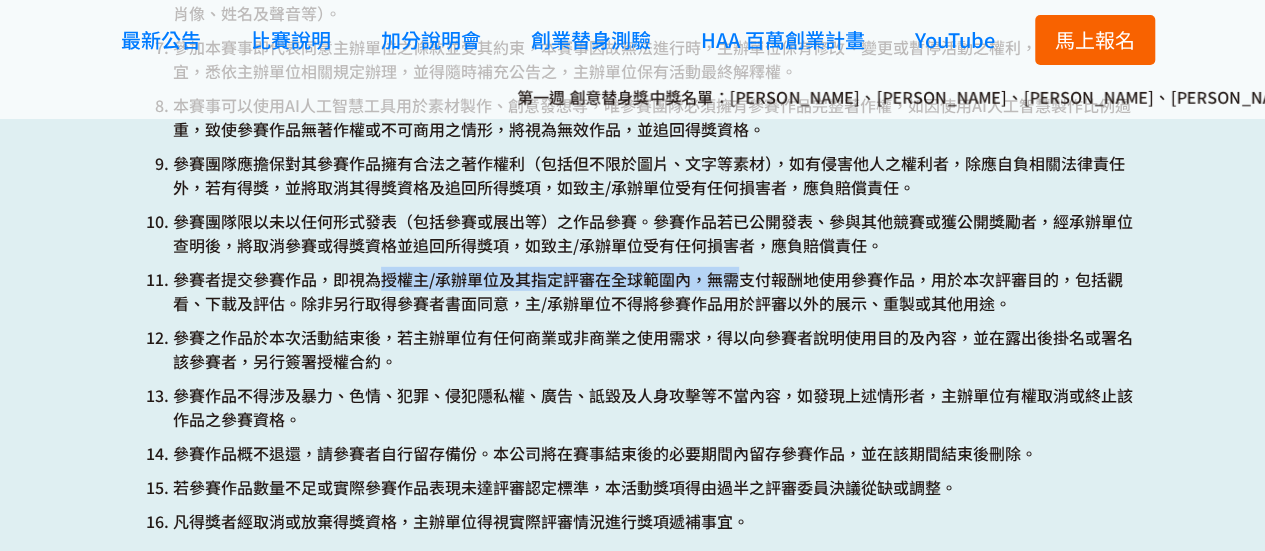 drag, startPoint x: 429, startPoint y: 279, endPoint x: 852, endPoint y: 279, distance: 423 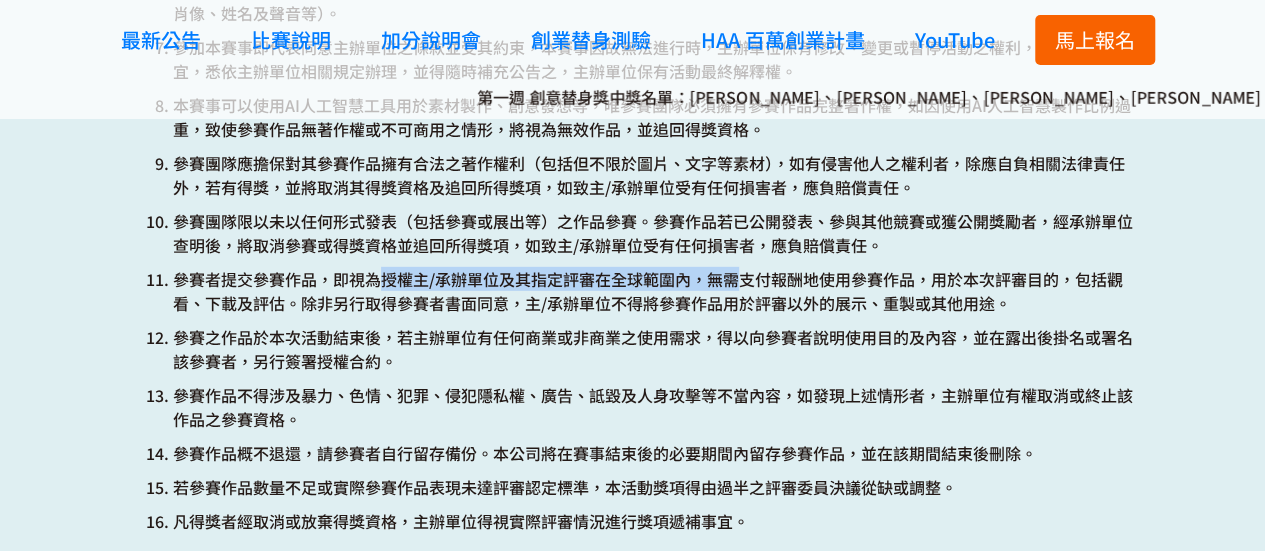 click on "參賽者提交參賽作品，即視為授權主/承辦單位及其指定評審在全球範圍內，無需支付報酬地使用參賽作品，用於本次評審目的，包括觀看、下載及評估。除非另行取得參賽者書面同意，主/承辦單位不得將參賽作品用於評審以外的展示、重製或其他用途。" at bounding box center [653, 291] 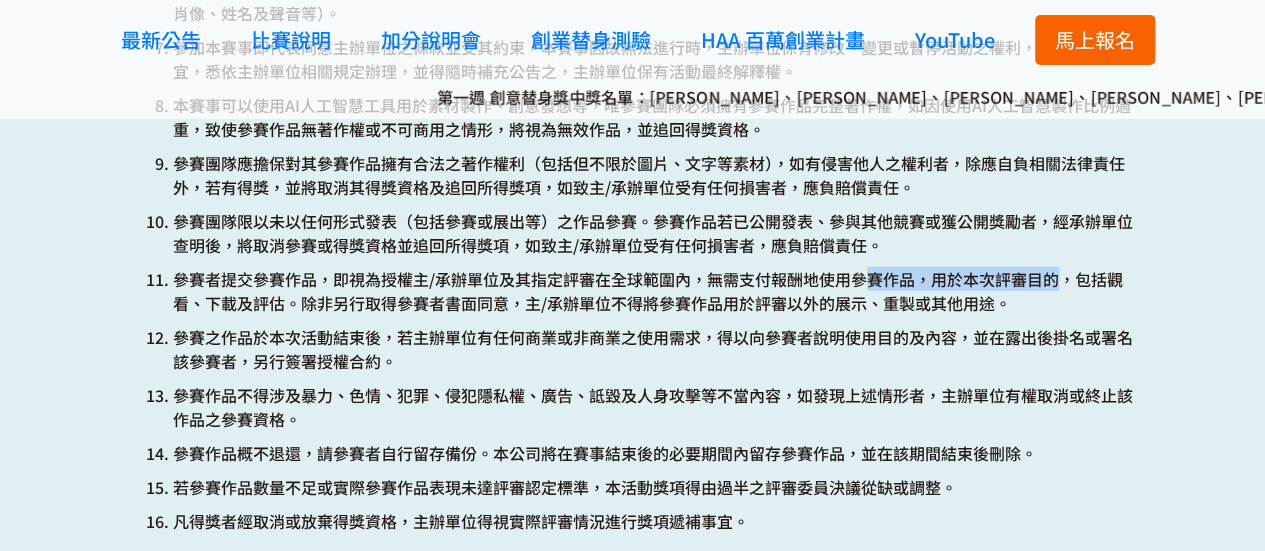 drag, startPoint x: 898, startPoint y: 279, endPoint x: 1112, endPoint y: 284, distance: 214.05841 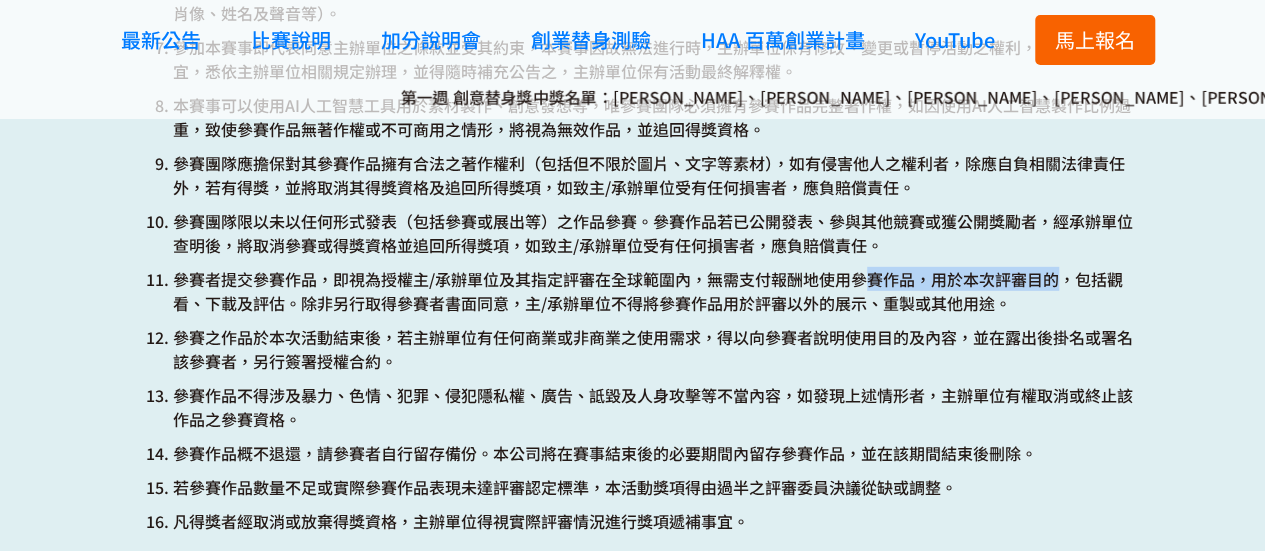 click on "參賽者提交參賽作品，即視為授權主/承辦單位及其指定評審在全球範圍內，無需支付報酬地使用參賽作品，用於本次評審目的，包括觀看、下載及評估。除非另行取得參賽者書面同意，主/承辦單位不得將參賽作品用於評審以外的展示、重製或其他用途。" at bounding box center (653, 291) 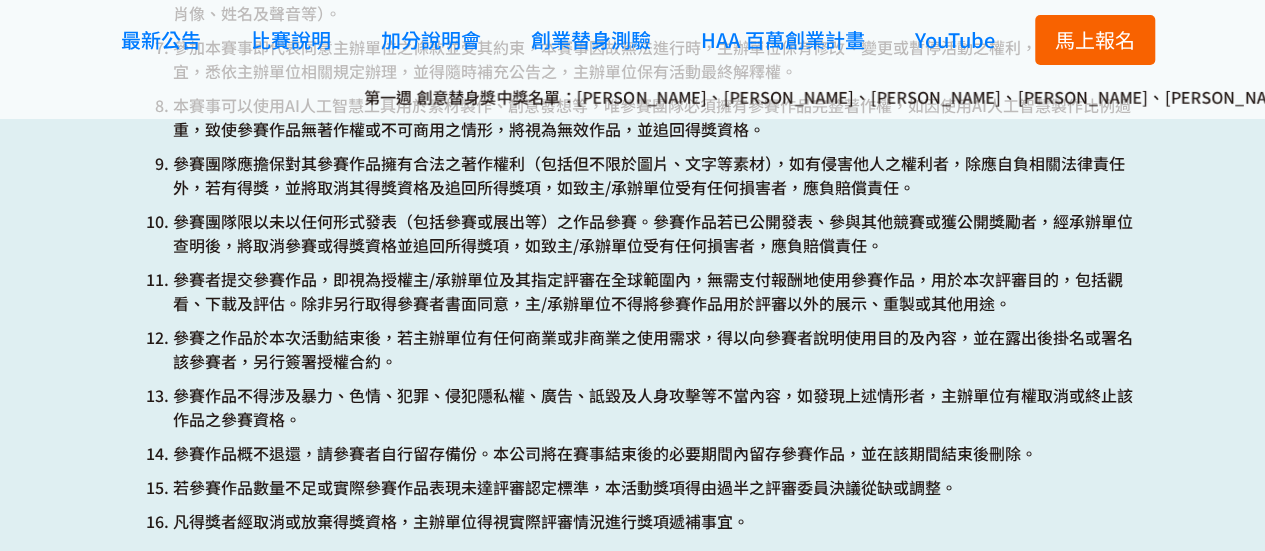 click on "參賽者提交參賽作品，即視為授權主/承辦單位及其指定評審在全球範圍內，無需支付報酬地使用參賽作品，用於本次評審目的，包括觀看、下載及評估。除非另行取得參賽者書面同意，主/承辦單位不得將參賽作品用於評審以外的展示、重製或其他用途。" at bounding box center [653, 291] 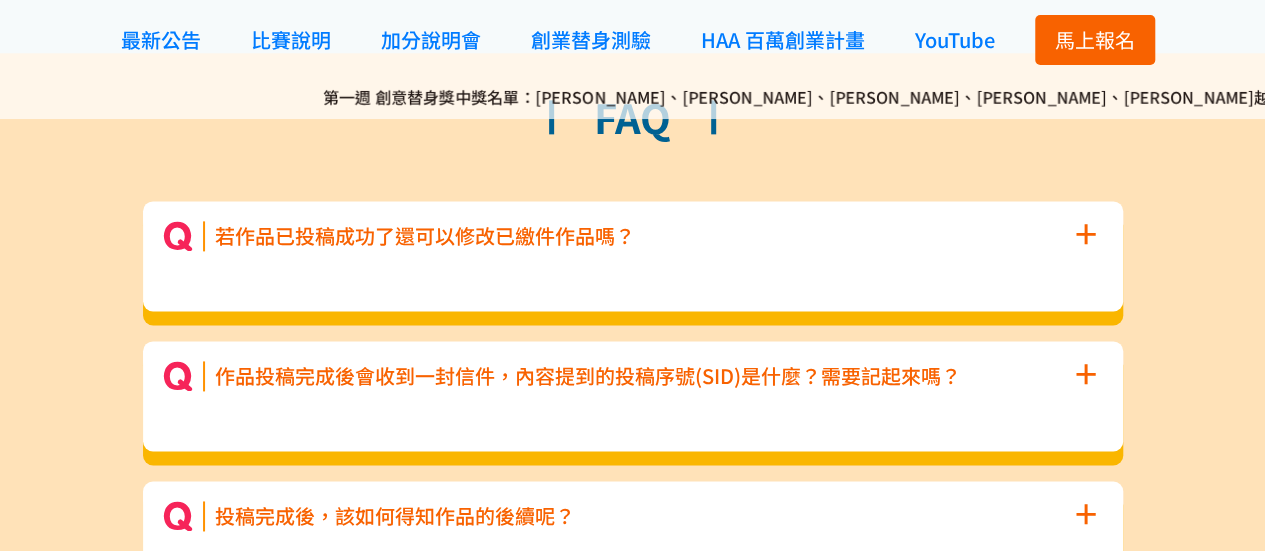 scroll, scrollTop: 8900, scrollLeft: 0, axis: vertical 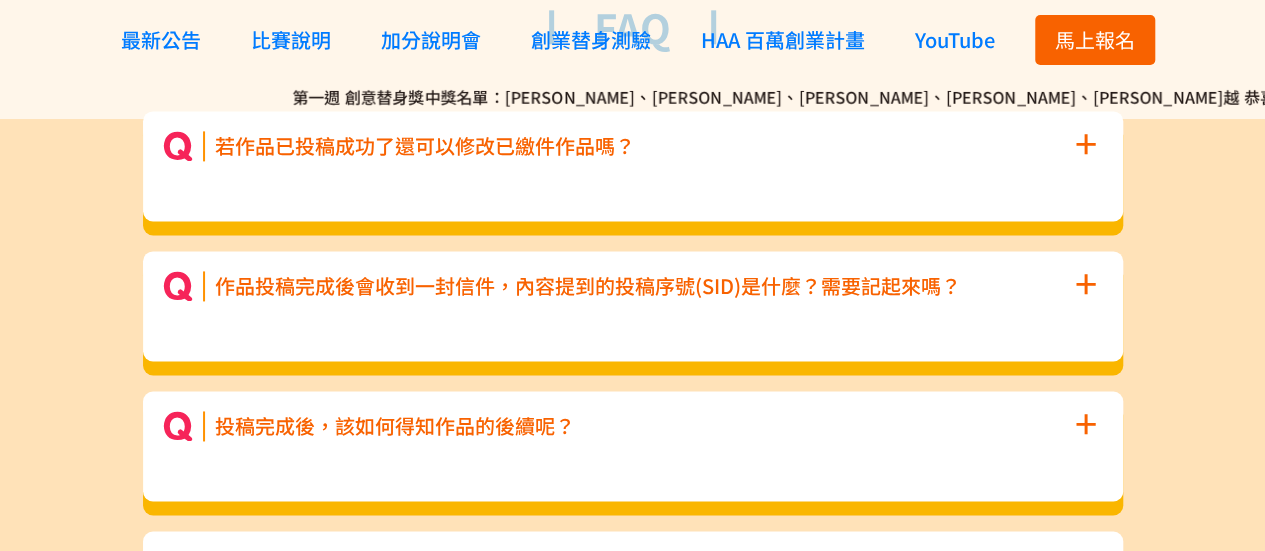 click on "若作品已投稿成功了還可以修改已繳件作品嗎？ + 作品投稿成功後在「待審核」狀態下可以自行修改，修改辦法請參考  ［獵人指南］投稿篇-我是參賽者，我想修改作品可以嗎？怎麼做？ 若作品已通過審核仍有修改需求，請聯繫主辦單位。 每個比賽可能有不同的比賽規範，可否修改作品請依比賽規範為準。" 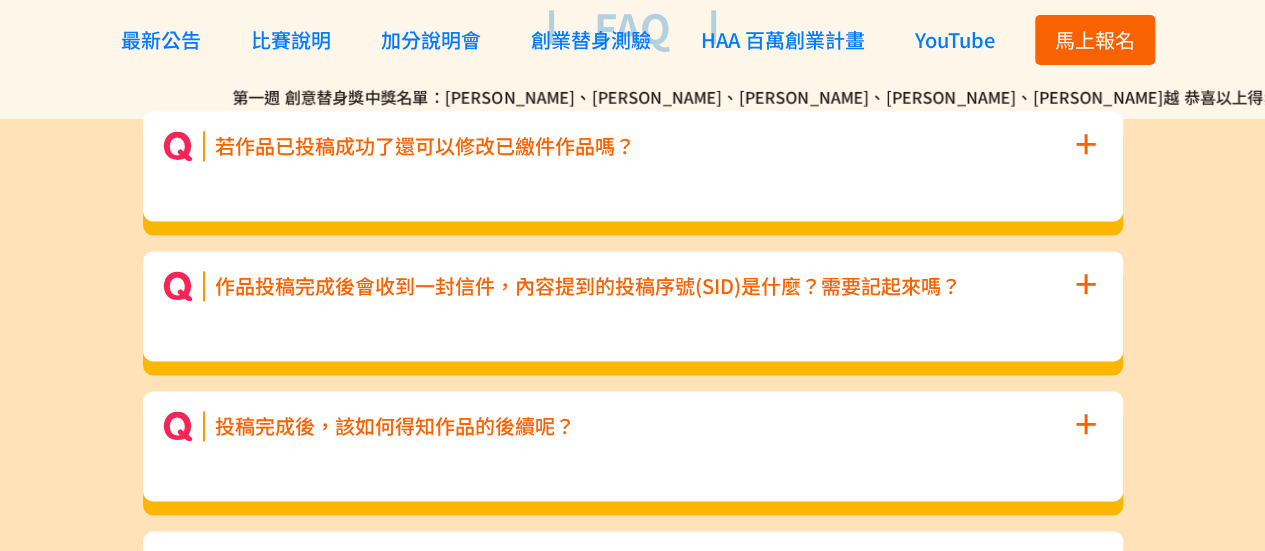 click on "+" at bounding box center [1086, 142] 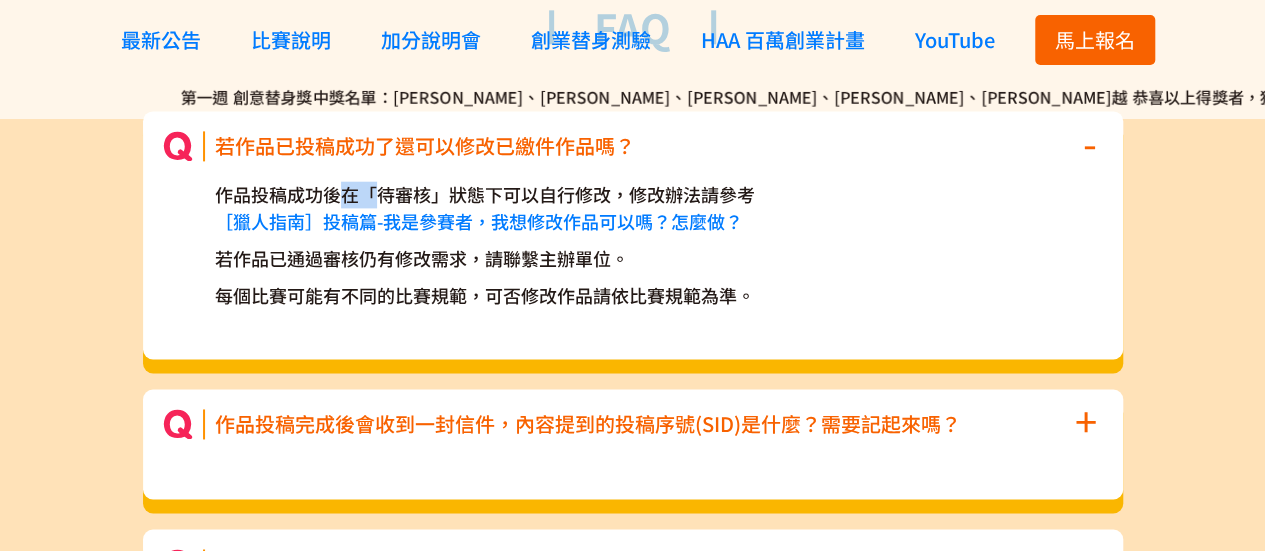 drag, startPoint x: 374, startPoint y: 193, endPoint x: 336, endPoint y: 196, distance: 38.118237 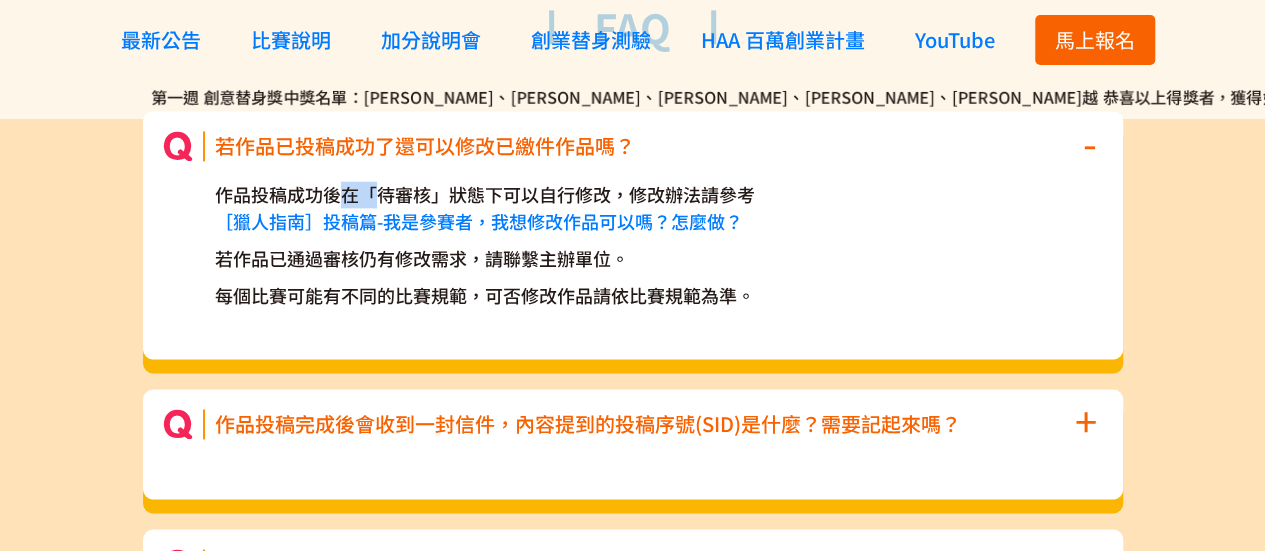 click on "作品投稿成功後在「待審核」狀態下可以自行修改，修改辦法請參考  ［獵人指南］投稿篇-我是參賽者，我想修改作品可以嗎？怎麼做？" at bounding box center (633, 208) 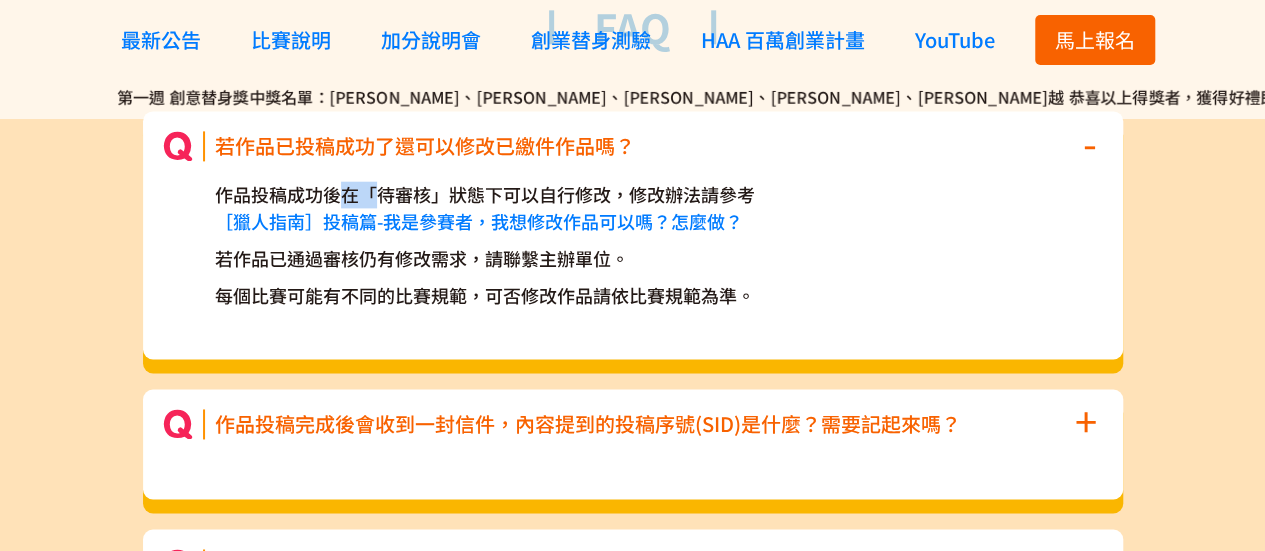 click on "作品投稿成功後在「待審核」狀態下可以自行修改，修改辦法請參考  ［獵人指南］投稿篇-我是參賽者，我想修改作品可以嗎？怎麼做？" at bounding box center (633, 208) 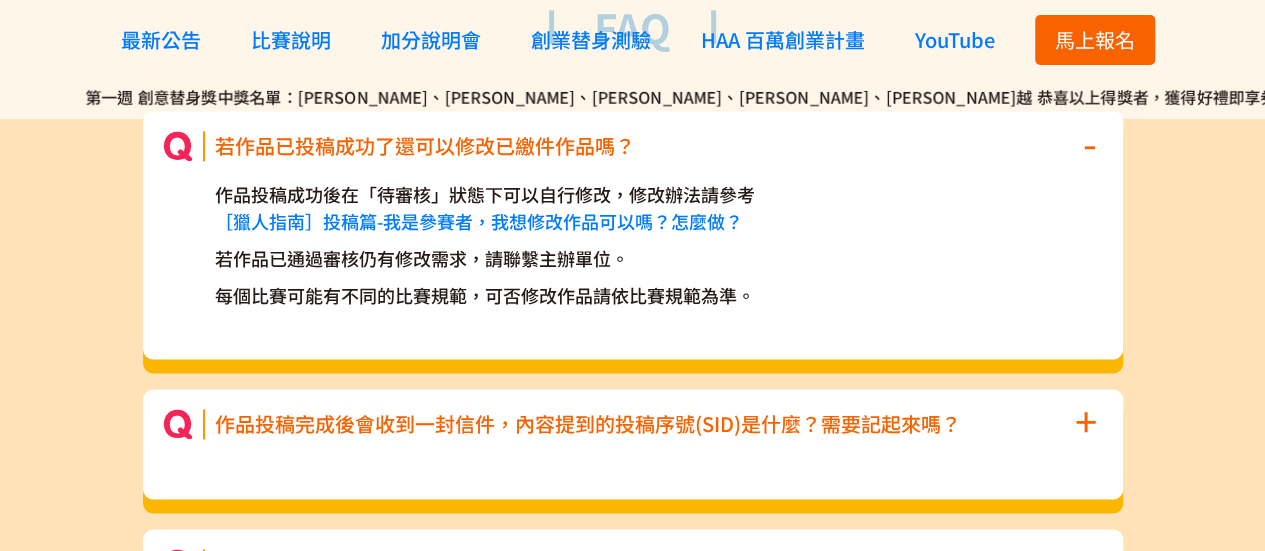 click on "作品投稿成功後在「待審核」狀態下可以自行修改，修改辦法請參考  ［獵人指南］投稿篇-我是參賽者，我想修改作品可以嗎？怎麼做？" at bounding box center [633, 208] 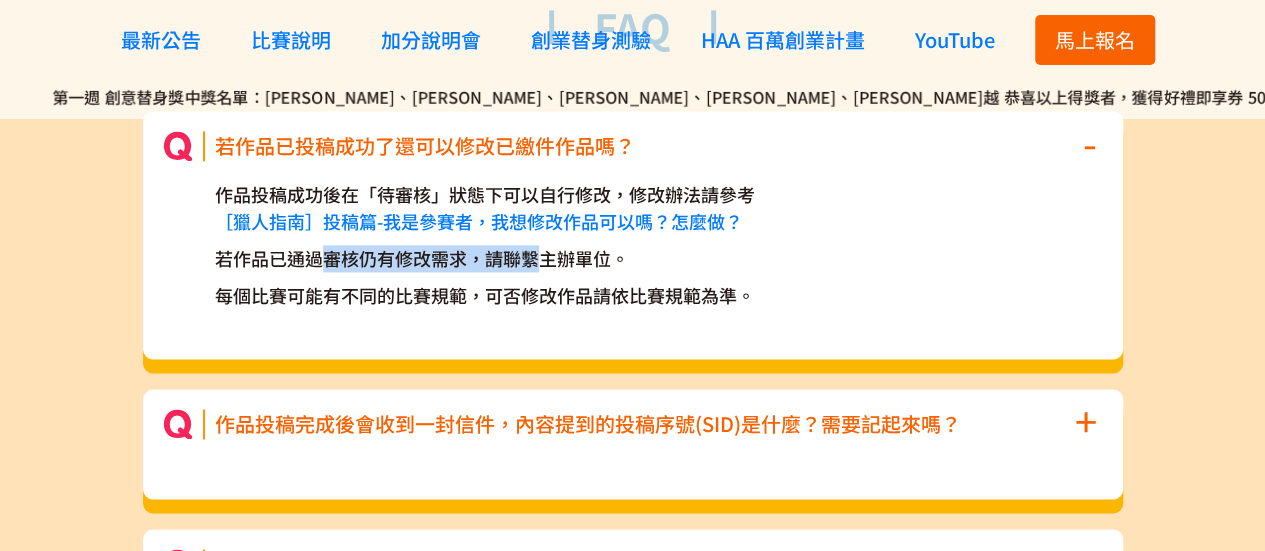 drag, startPoint x: 347, startPoint y: 245, endPoint x: 540, endPoint y: 248, distance: 193.02332 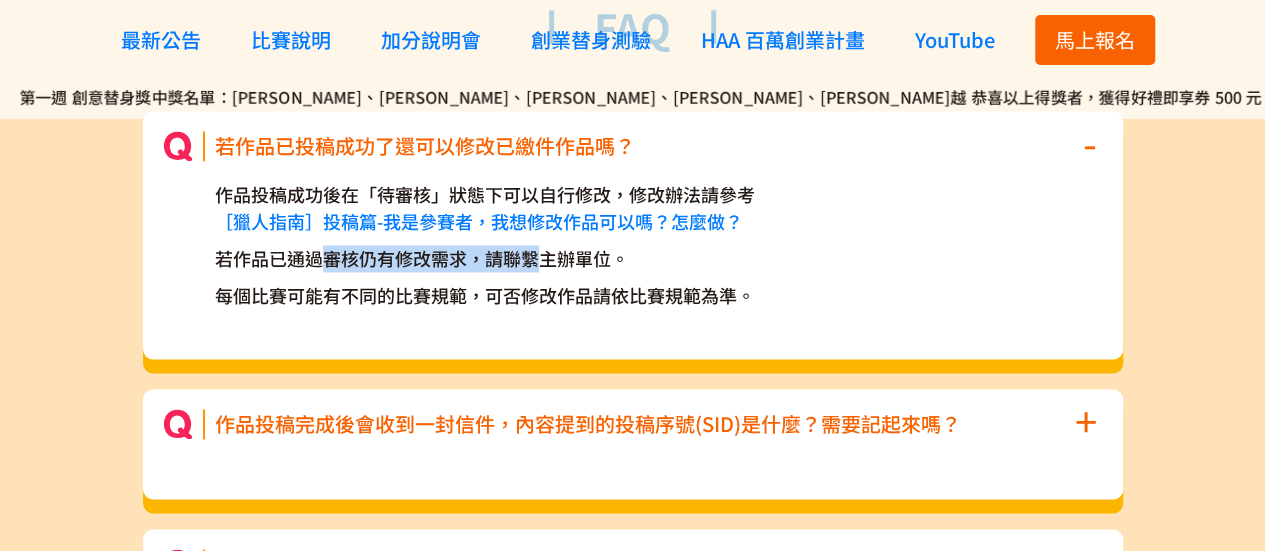 click on "若作品已通過審核仍有修改需求，請聯繫主辦單位。" at bounding box center (633, 258) 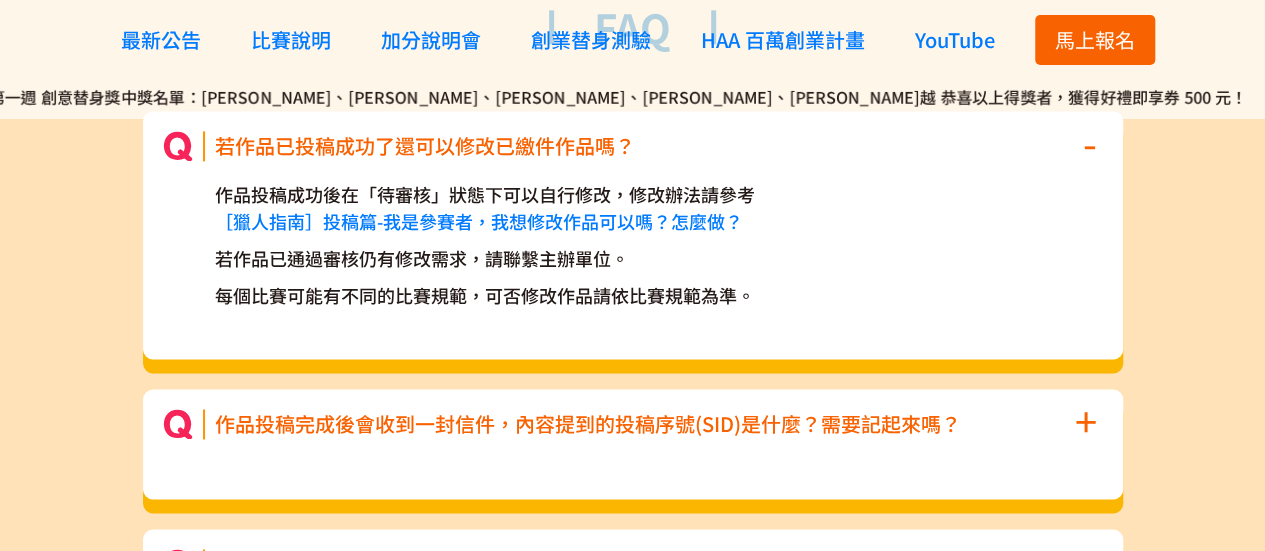 click on "若作品已通過審核仍有修改需求，請聯繫主辦單位。" at bounding box center [633, 258] 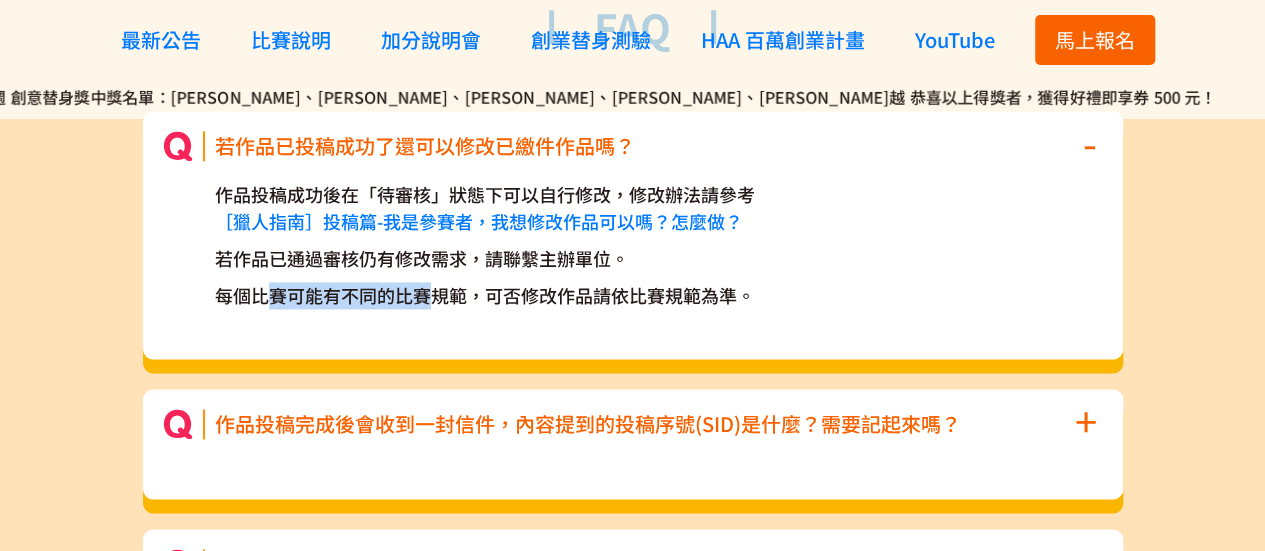 drag, startPoint x: 260, startPoint y: 281, endPoint x: 438, endPoint y: 287, distance: 178.10109 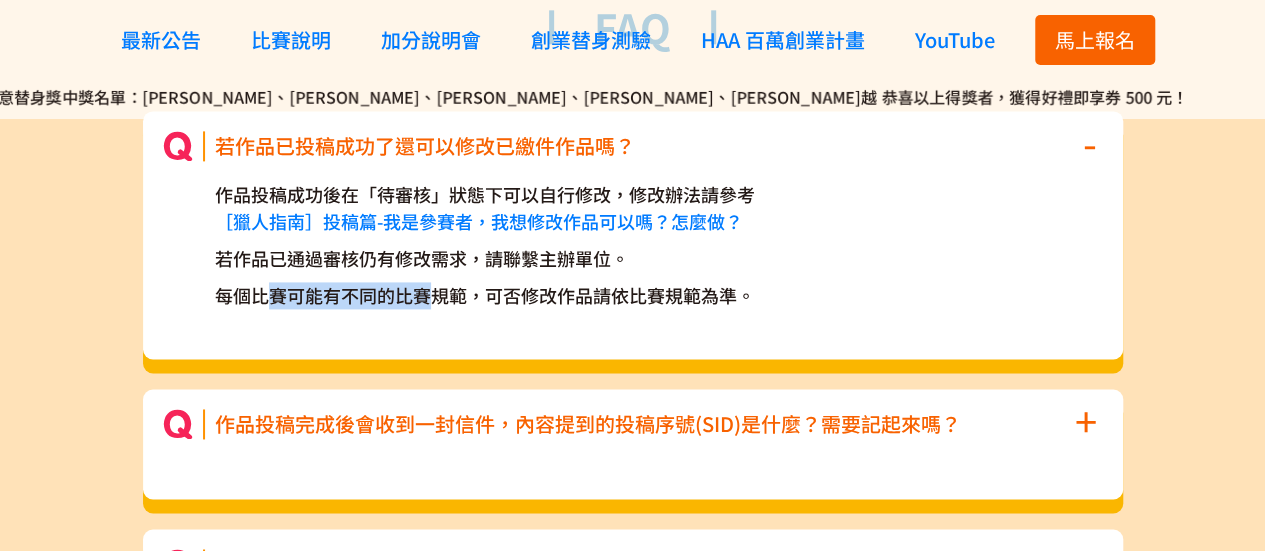click on "每個比賽可能有不同的比賽規範，可否修改作品請依比賽規範為準。" at bounding box center (633, 295) 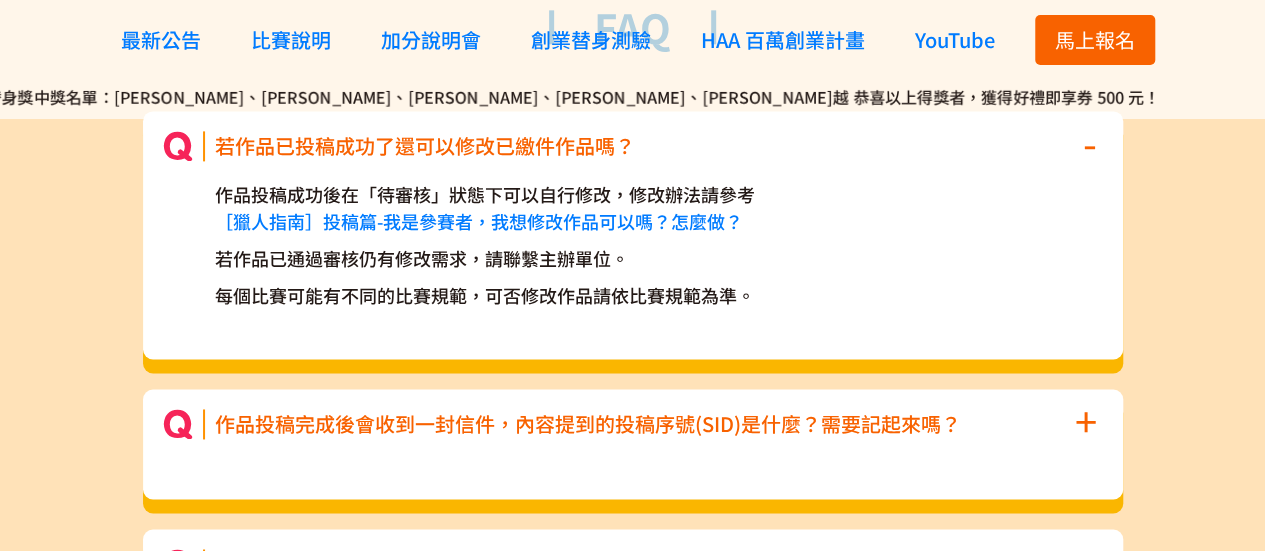 click on "每個比賽可能有不同的比賽規範，可否修改作品請依比賽規範為準。" at bounding box center (633, 295) 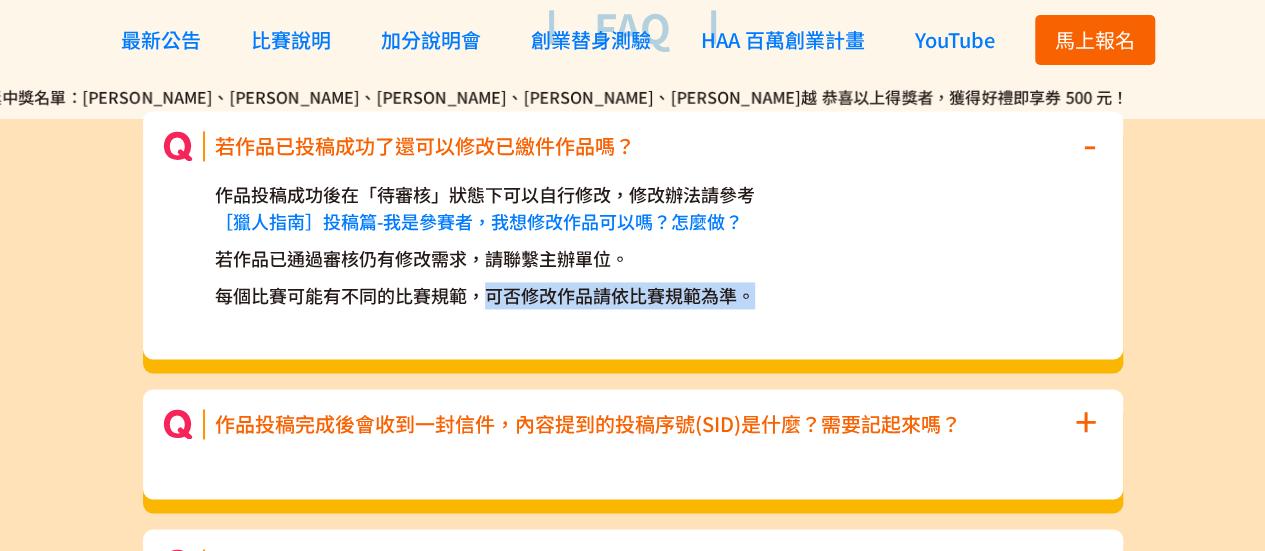 drag, startPoint x: 480, startPoint y: 293, endPoint x: 780, endPoint y: 295, distance: 300.00665 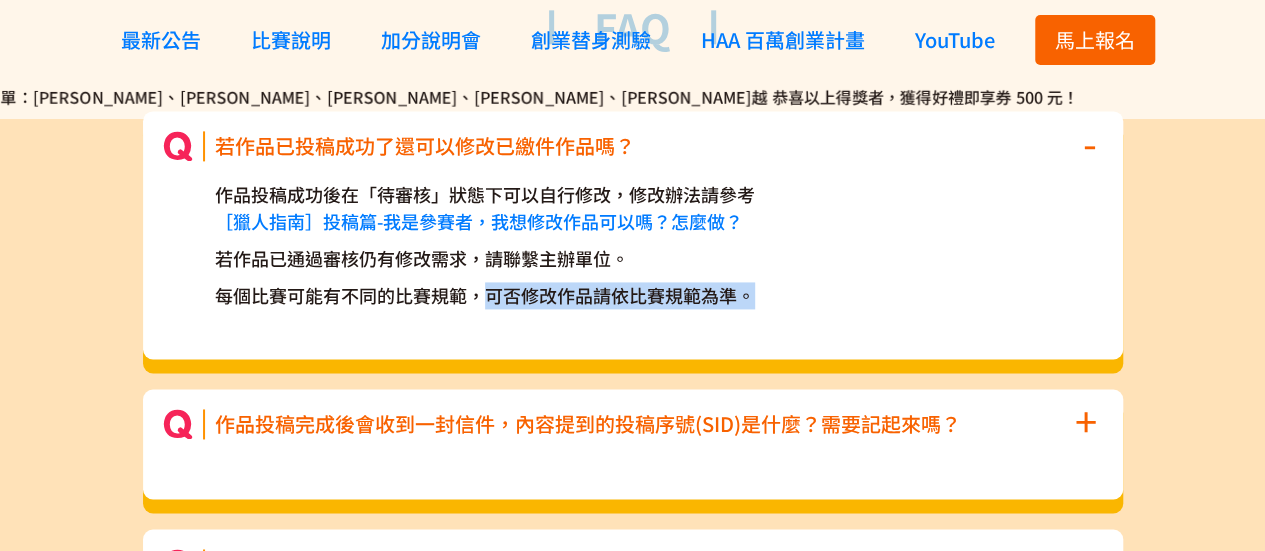 click on "每個比賽可能有不同的比賽規範，可否修改作品請依比賽規範為準。" at bounding box center (633, 295) 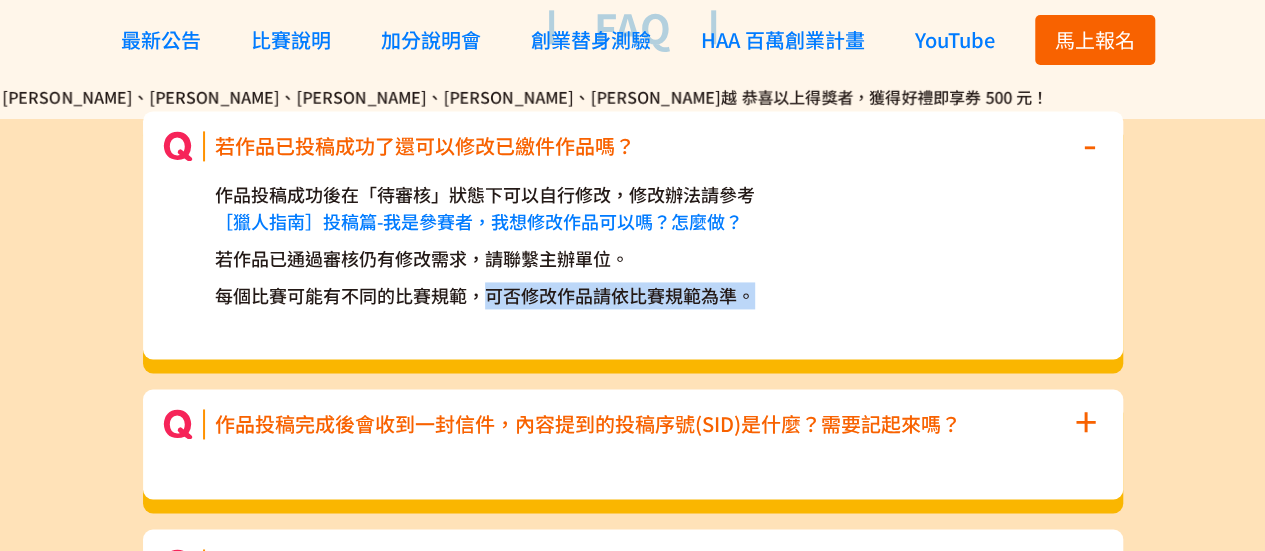 click on "每個比賽可能有不同的比賽規範，可否修改作品請依比賽規範為準。" at bounding box center (633, 295) 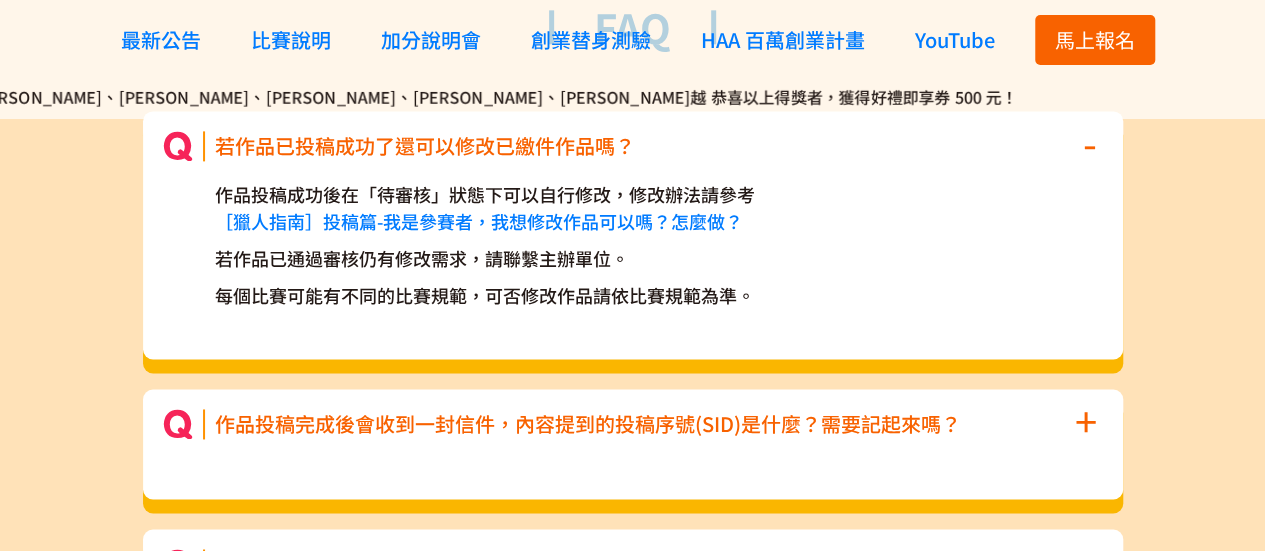 scroll, scrollTop: 9000, scrollLeft: 0, axis: vertical 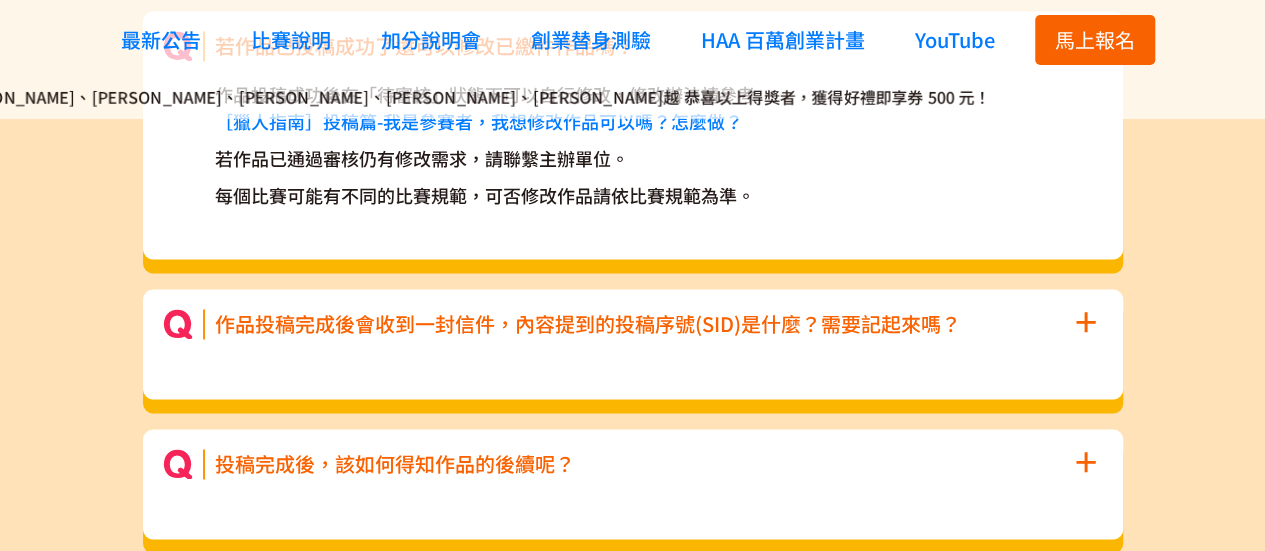 click on "作品投稿完成後會收到一封信件，內容提到的投稿序號(SID)是什麼？需要記起來嗎？" at bounding box center [588, 324] 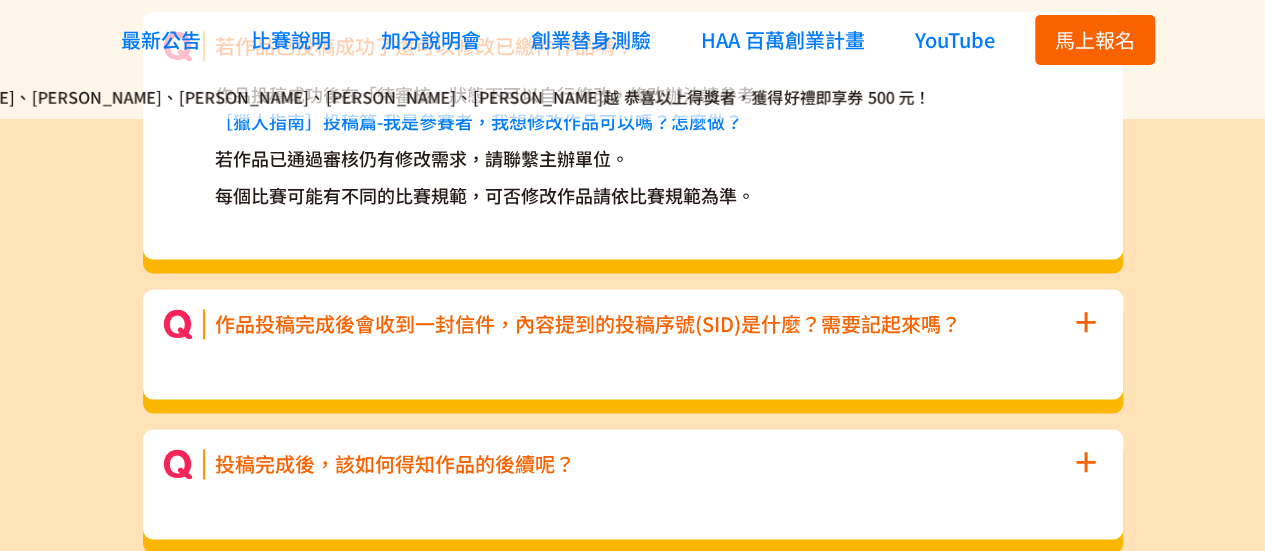 click on "+" at bounding box center [1086, 320] 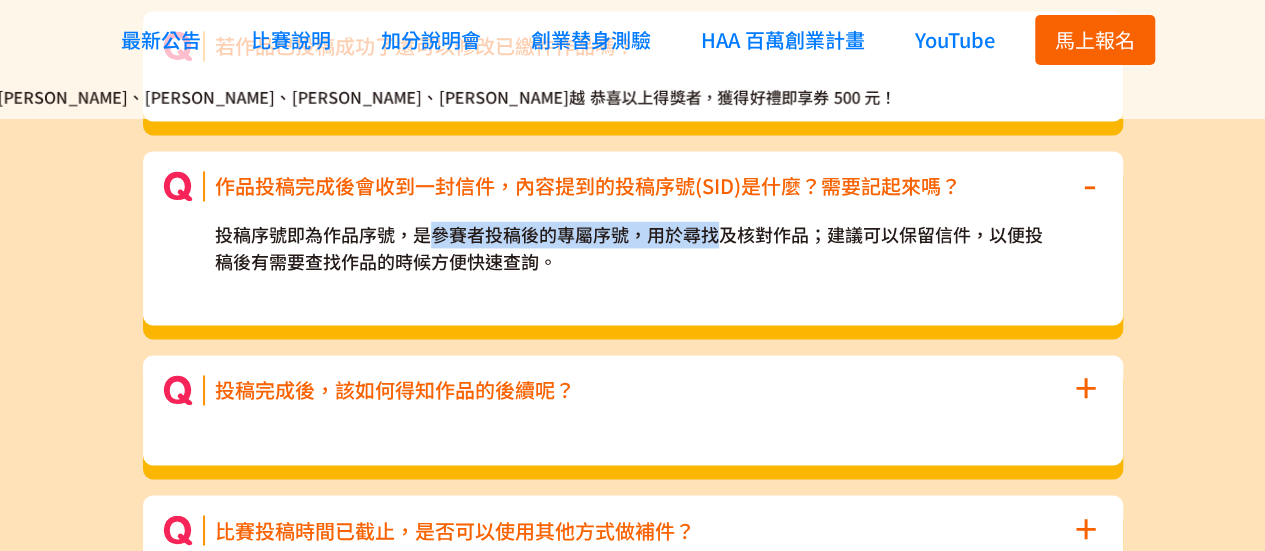 drag, startPoint x: 440, startPoint y: 236, endPoint x: 727, endPoint y: 243, distance: 287.08536 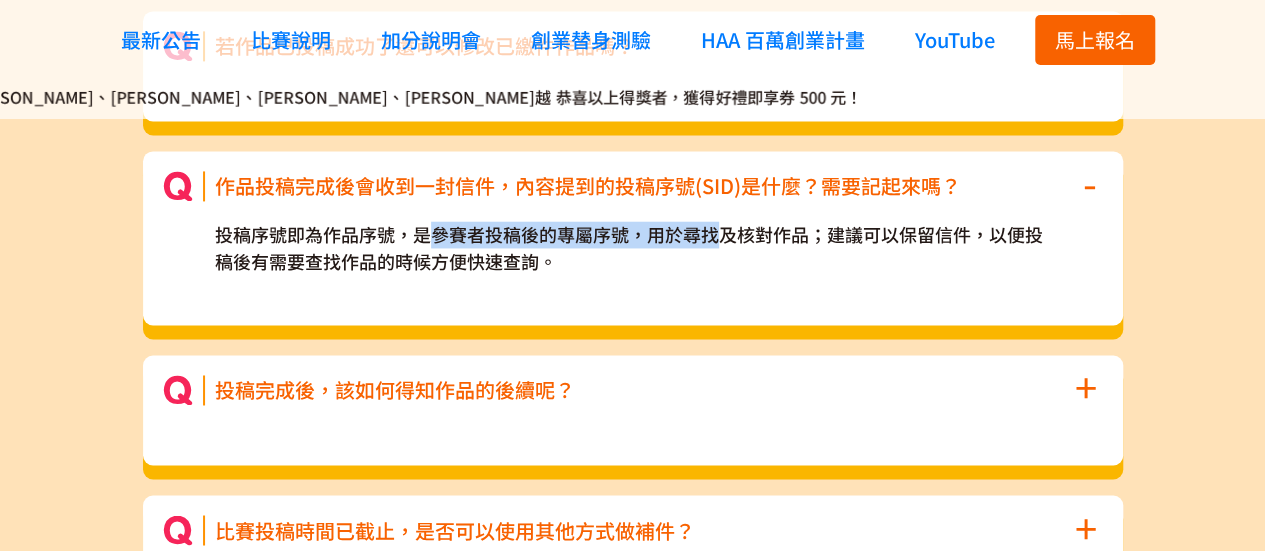click on "投稿序號即為作品序號，是參賽者投稿後的專屬序號，用於尋找及核對作品；建議可以保留信件，以便投稿後有需要查找作品的時候方便快速查詢。" at bounding box center [633, 248] 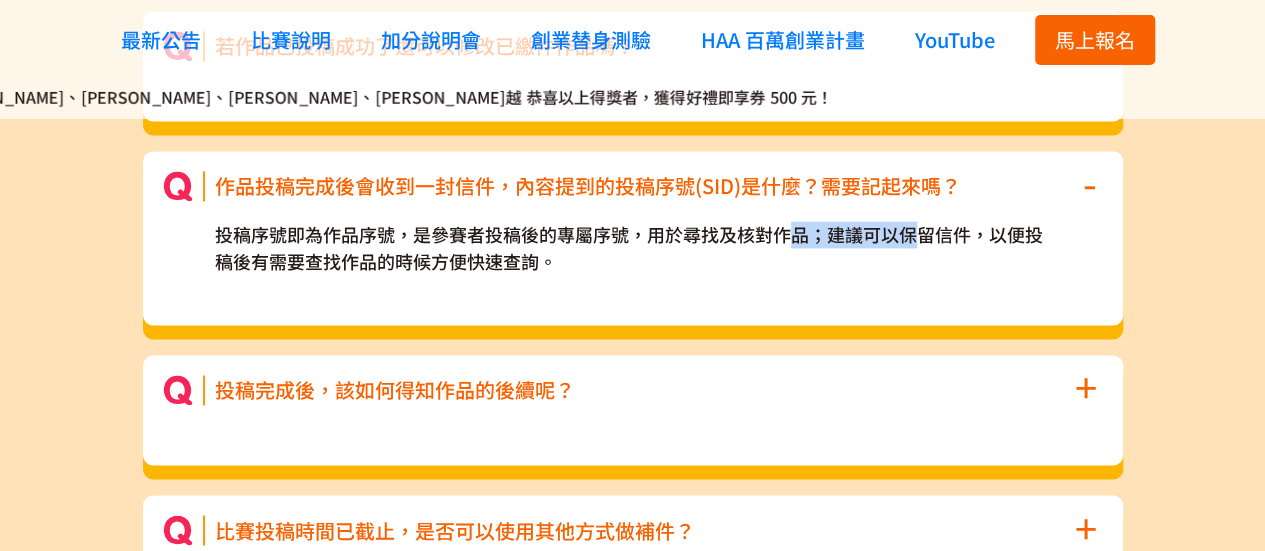drag, startPoint x: 824, startPoint y: 246, endPoint x: 947, endPoint y: 247, distance: 123.00407 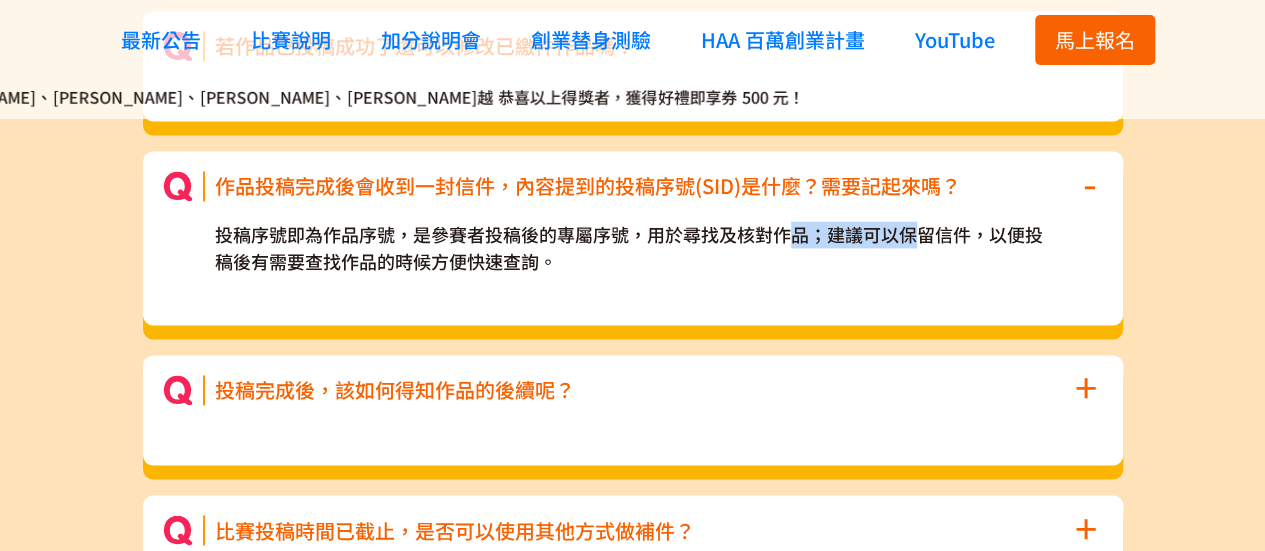 click on "投稿序號即為作品序號，是參賽者投稿後的專屬序號，用於尋找及核對作品；建議可以保留信件，以便投稿後有需要查找作品的時候方便快速查詢。" at bounding box center (633, 248) 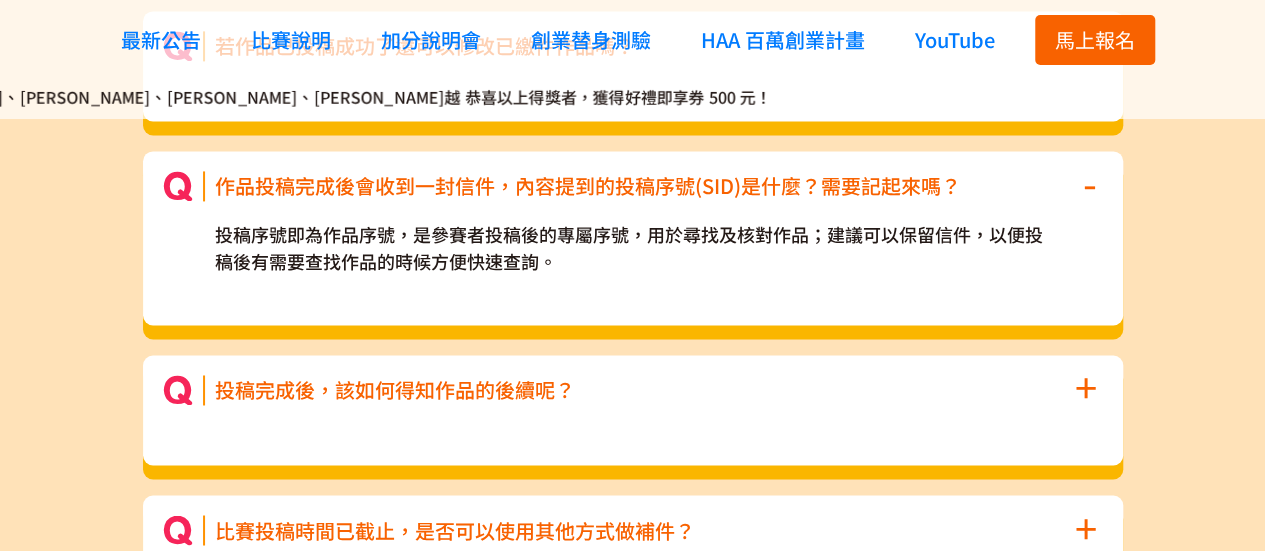 click on "投稿序號即為作品序號，是參賽者投稿後的專屬序號，用於尋找及核對作品；建議可以保留信件，以便投稿後有需要查找作品的時候方便快速查詢。" at bounding box center (633, 248) 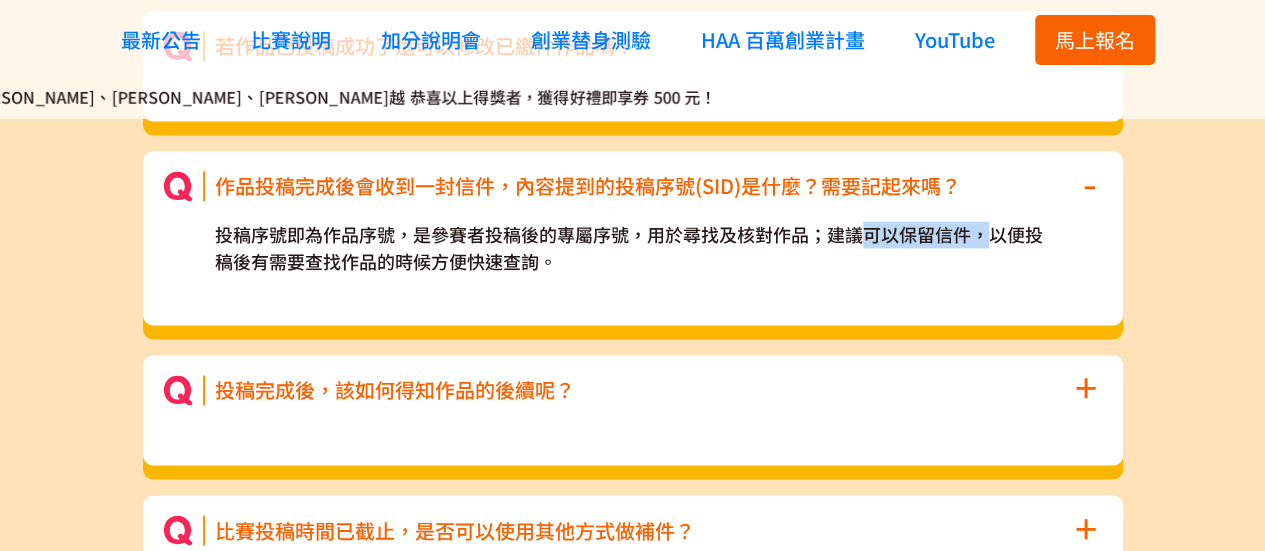 drag, startPoint x: 994, startPoint y: 241, endPoint x: 868, endPoint y: 237, distance: 126.06348 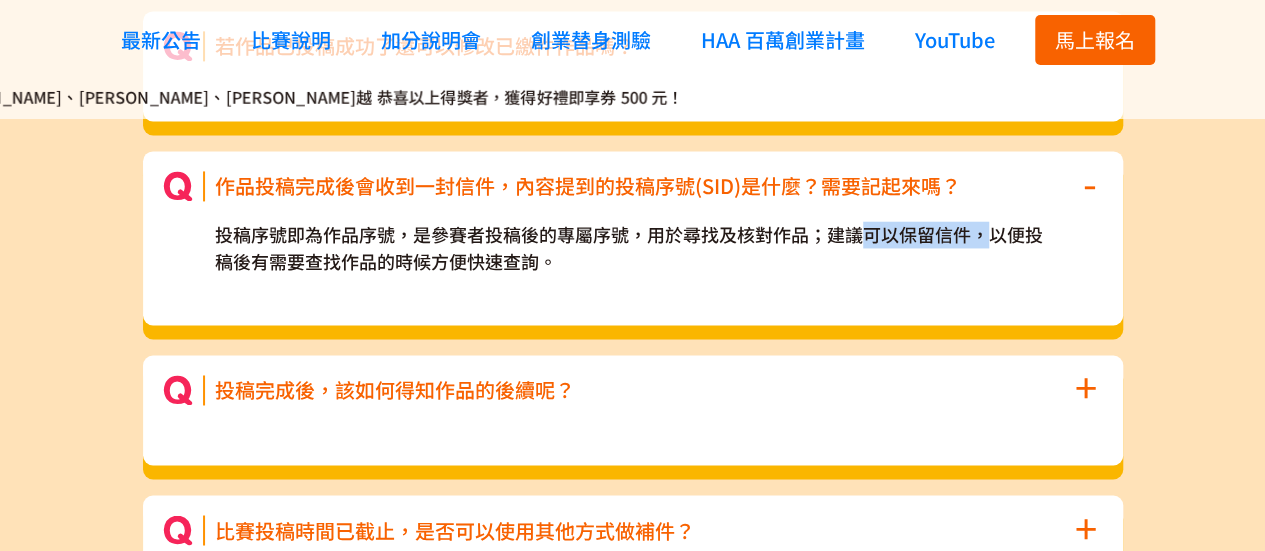 click on "投稿序號即為作品序號，是參賽者投稿後的專屬序號，用於尋找及核對作品；建議可以保留信件，以便投稿後有需要查找作品的時候方便快速查詢。" at bounding box center (633, 248) 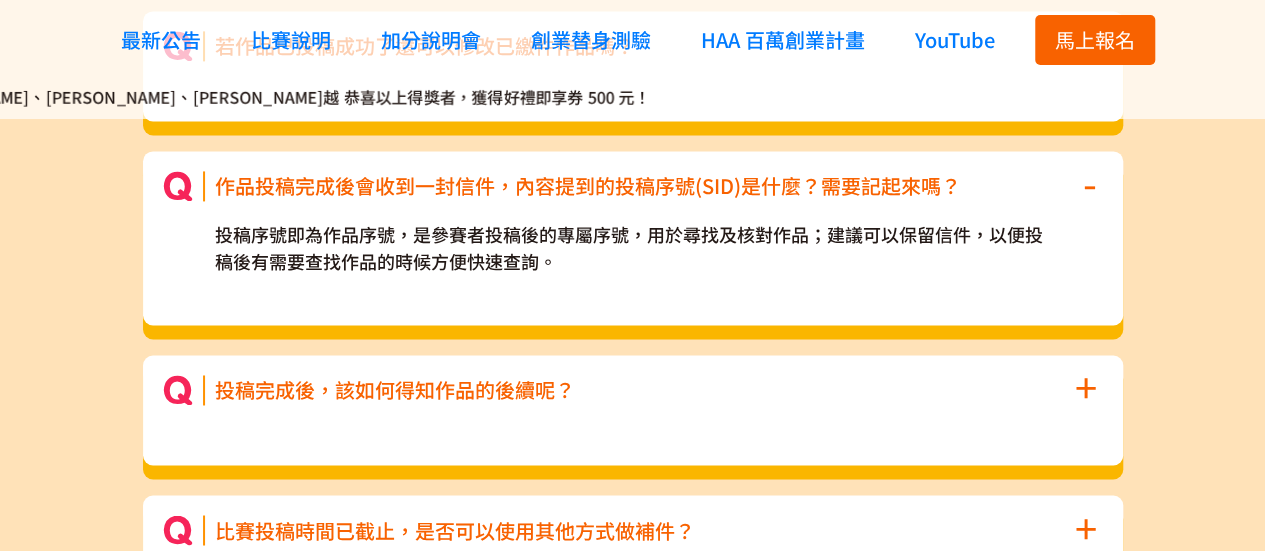 click on "投稿序號即為作品序號，是參賽者投稿後的專屬序號，用於尋找及核對作品；建議可以保留信件，以便投稿後有需要查找作品的時候方便快速查詢。" at bounding box center (633, 248) 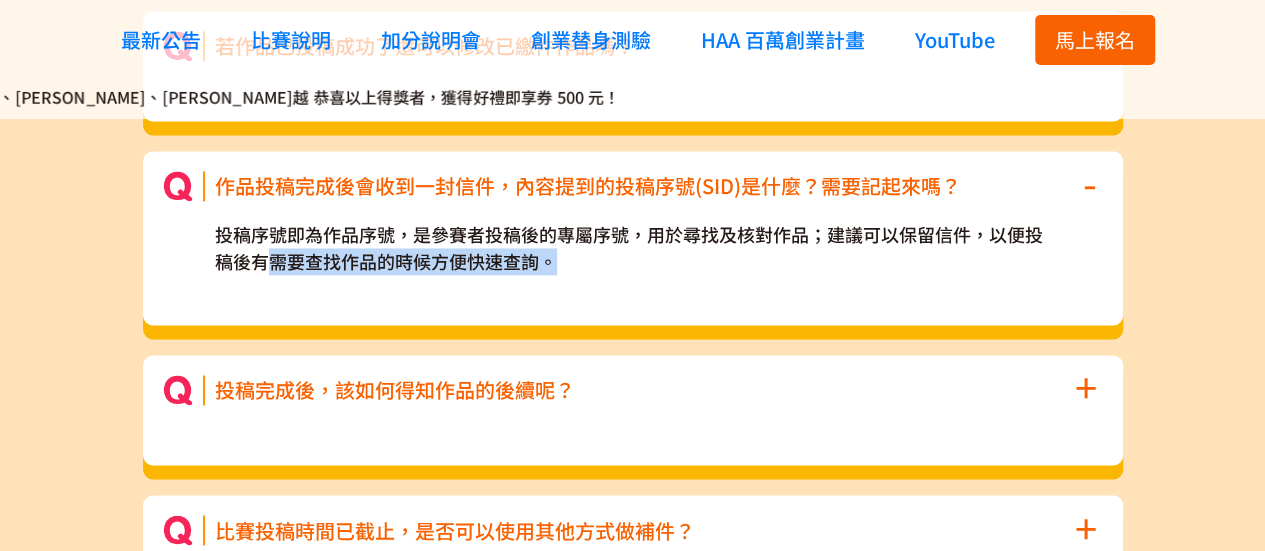 drag, startPoint x: 261, startPoint y: 262, endPoint x: 594, endPoint y: 268, distance: 333.05405 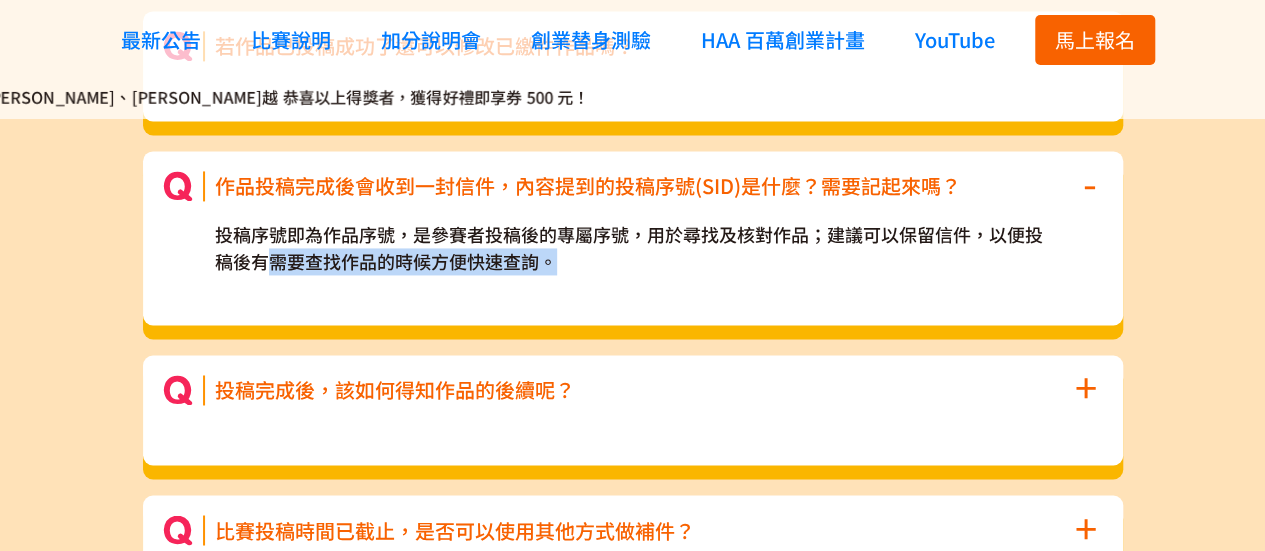 click on "投稿序號即為作品序號，是參賽者投稿後的專屬序號，用於尋找及核對作品；建議可以保留信件，以便投稿後有需要查找作品的時候方便快速查詢。" at bounding box center [633, 248] 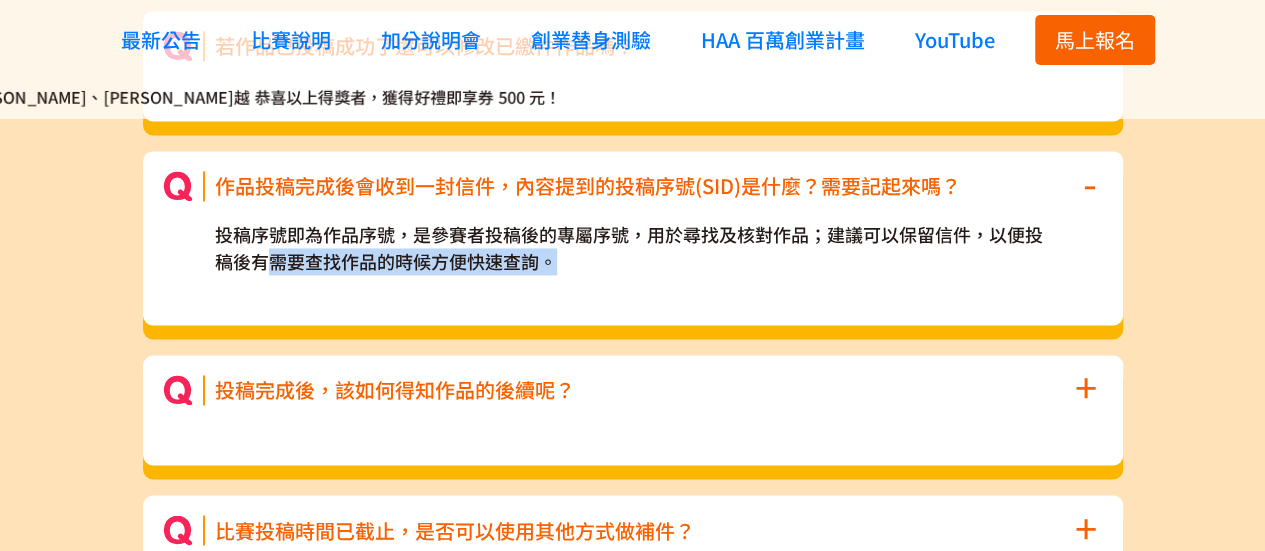 click on "投稿序號即為作品序號，是參賽者投稿後的專屬序號，用於尋找及核對作品；建議可以保留信件，以便投稿後有需要查找作品的時候方便快速查詢。" at bounding box center (633, 248) 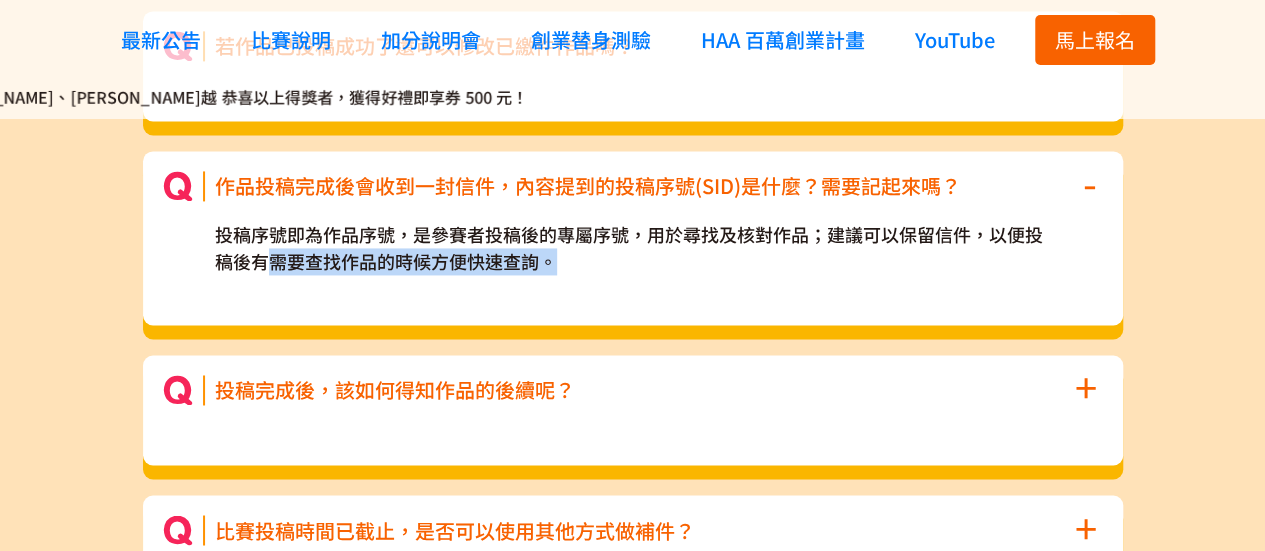 click on "投稿序號即為作品序號，是參賽者投稿後的專屬序號，用於尋找及核對作品；建議可以保留信件，以便投稿後有需要查找作品的時候方便快速查詢。" at bounding box center (633, 248) 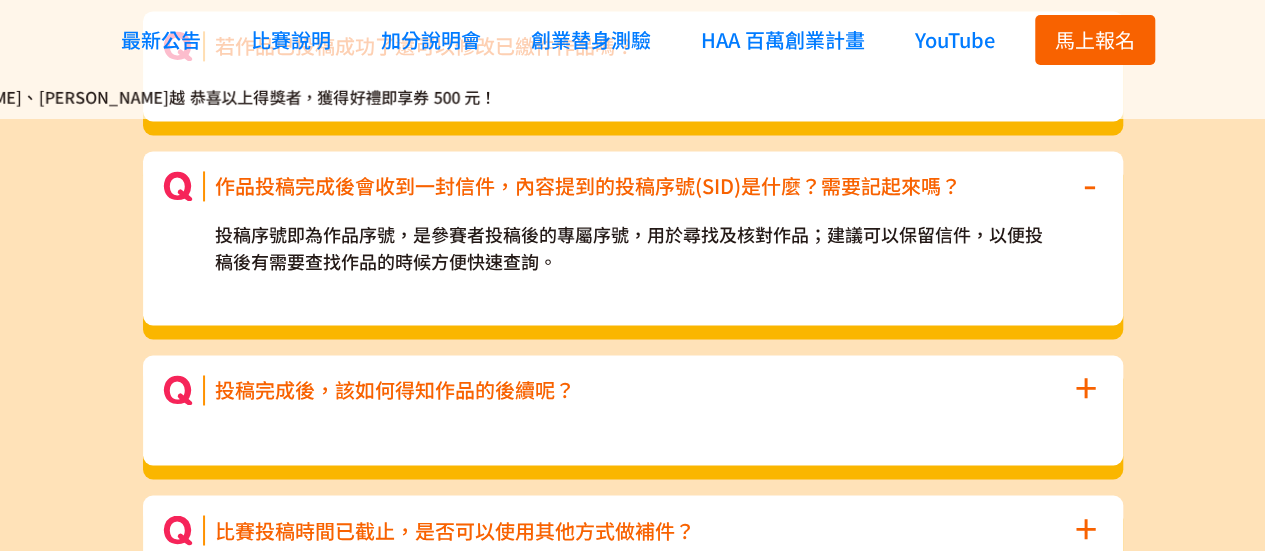 click on "投稿序號即為作品序號，是參賽者投稿後的專屬序號，用於尋找及核對作品；建議可以保留信件，以便投稿後有需要查找作品的時候方便快速查詢。" at bounding box center [633, 248] 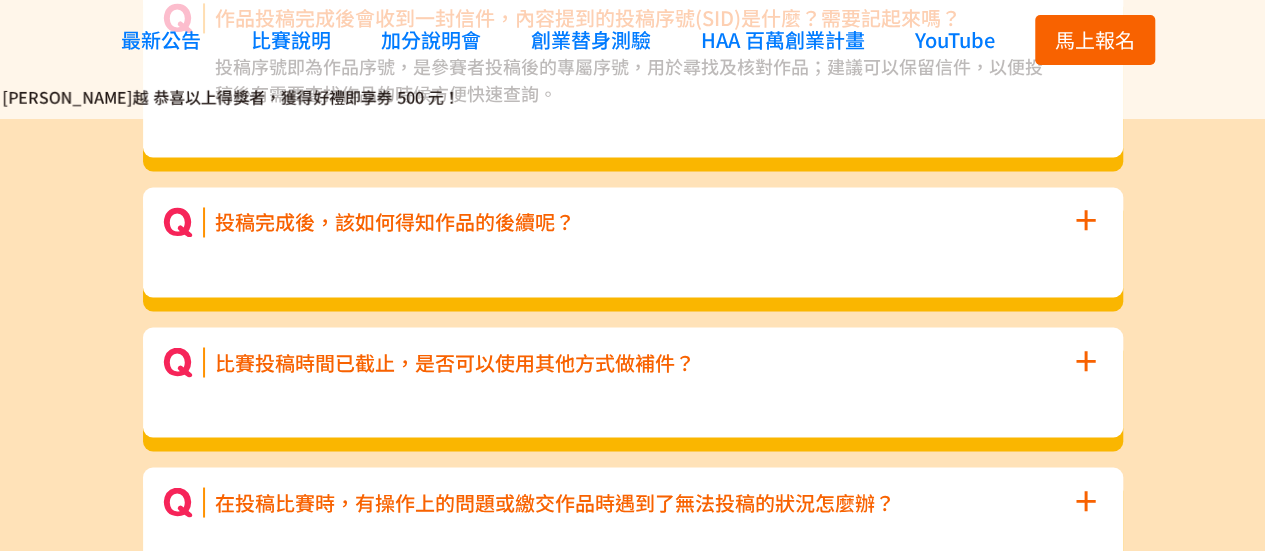 scroll, scrollTop: 9200, scrollLeft: 0, axis: vertical 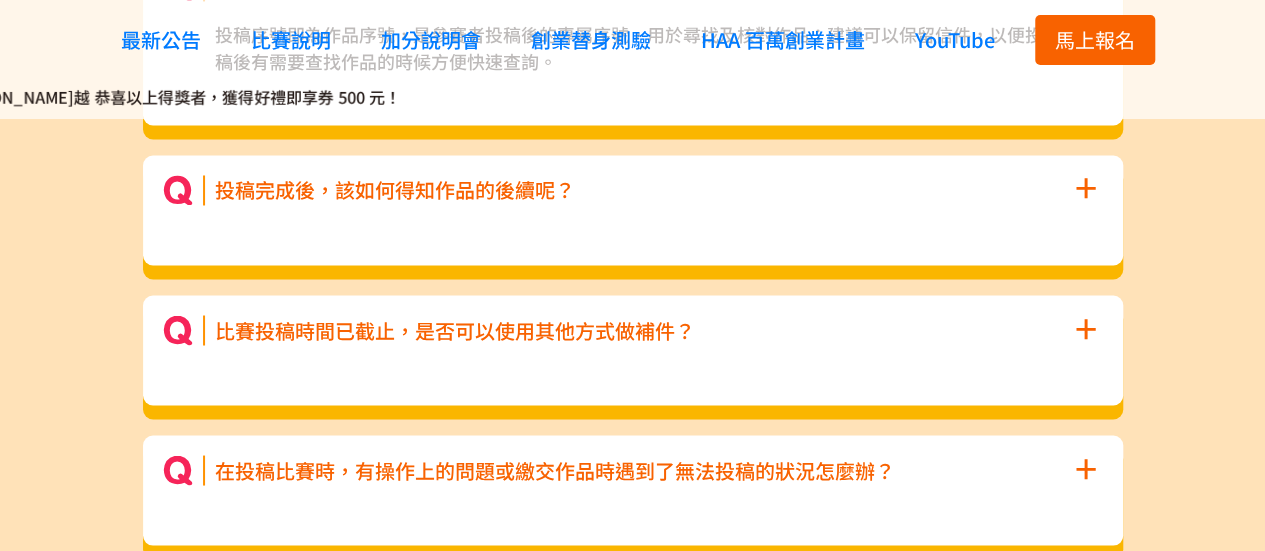 click on "+" at bounding box center (1086, 186) 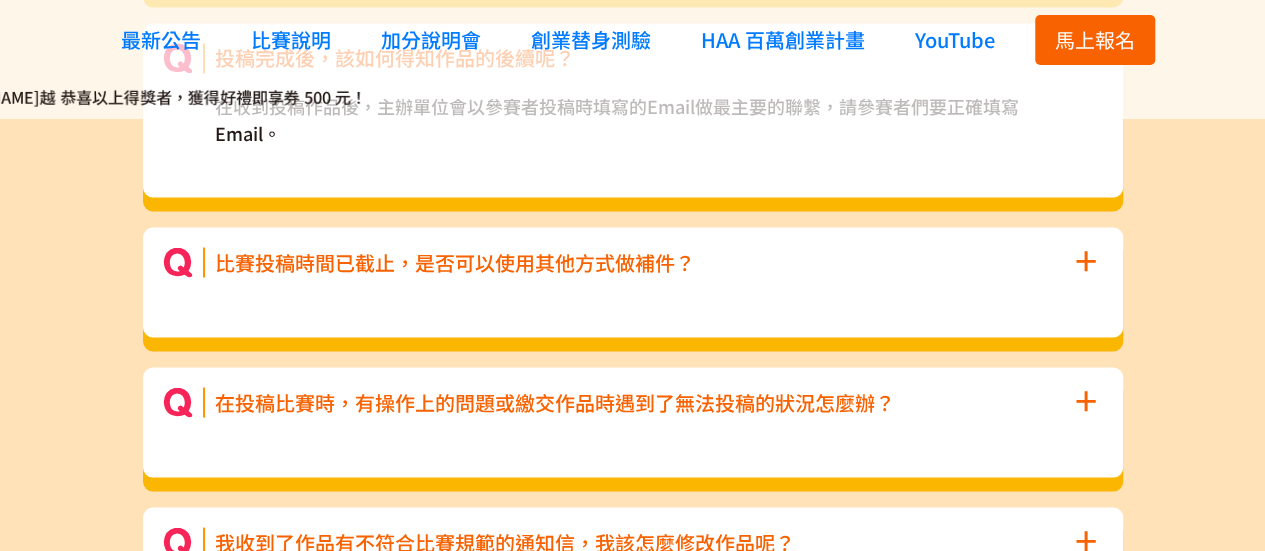 scroll, scrollTop: 9300, scrollLeft: 0, axis: vertical 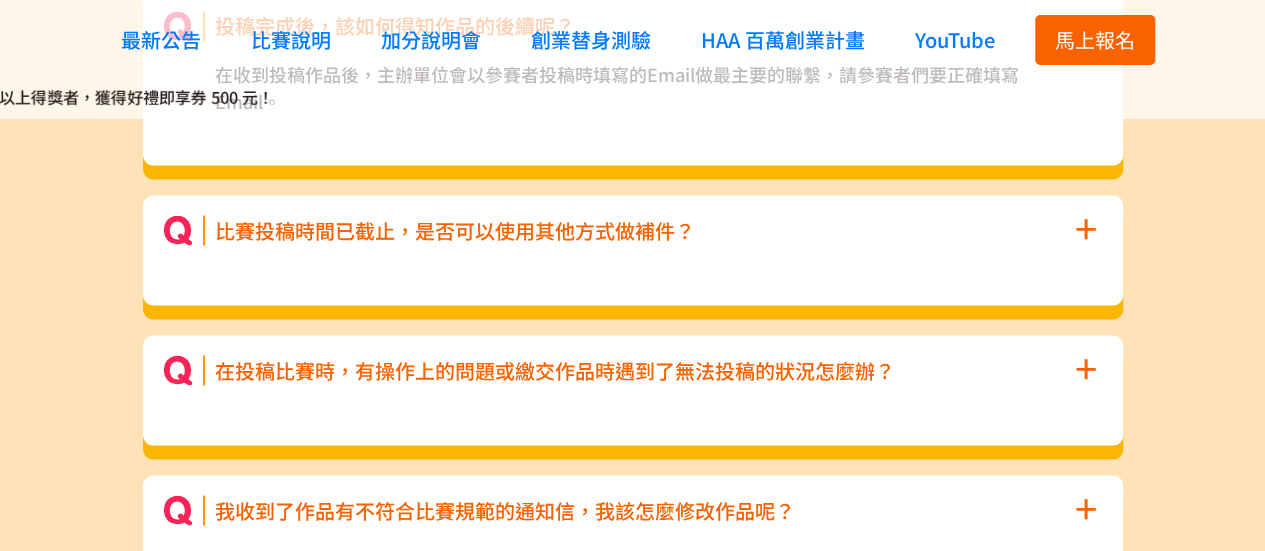 click on "+" at bounding box center [1086, 226] 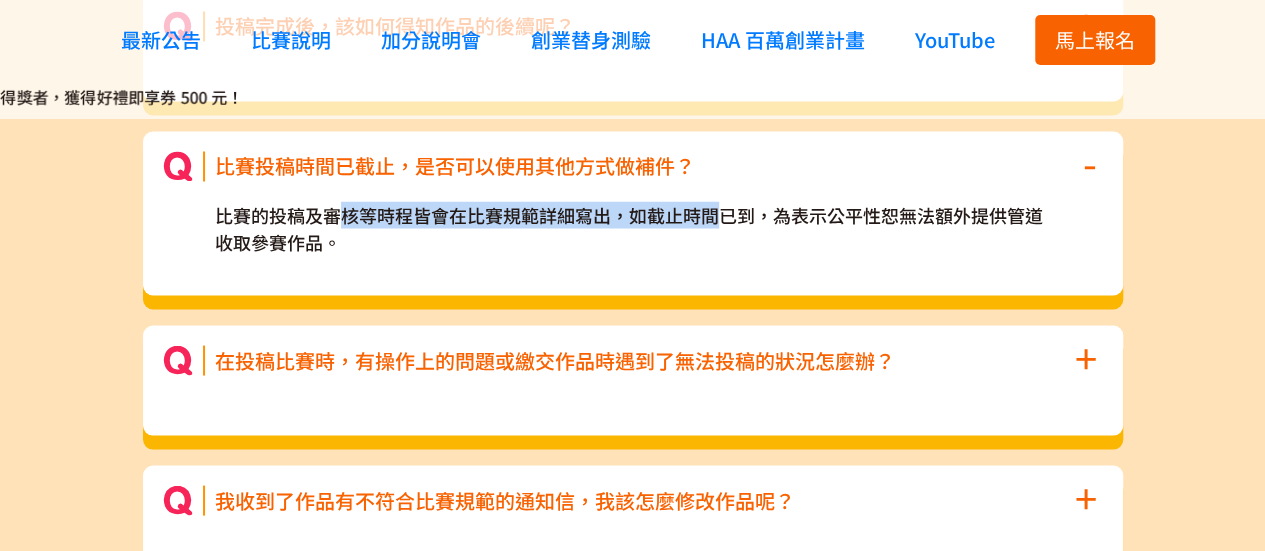drag, startPoint x: 404, startPoint y: 215, endPoint x: 720, endPoint y: 217, distance: 316.00632 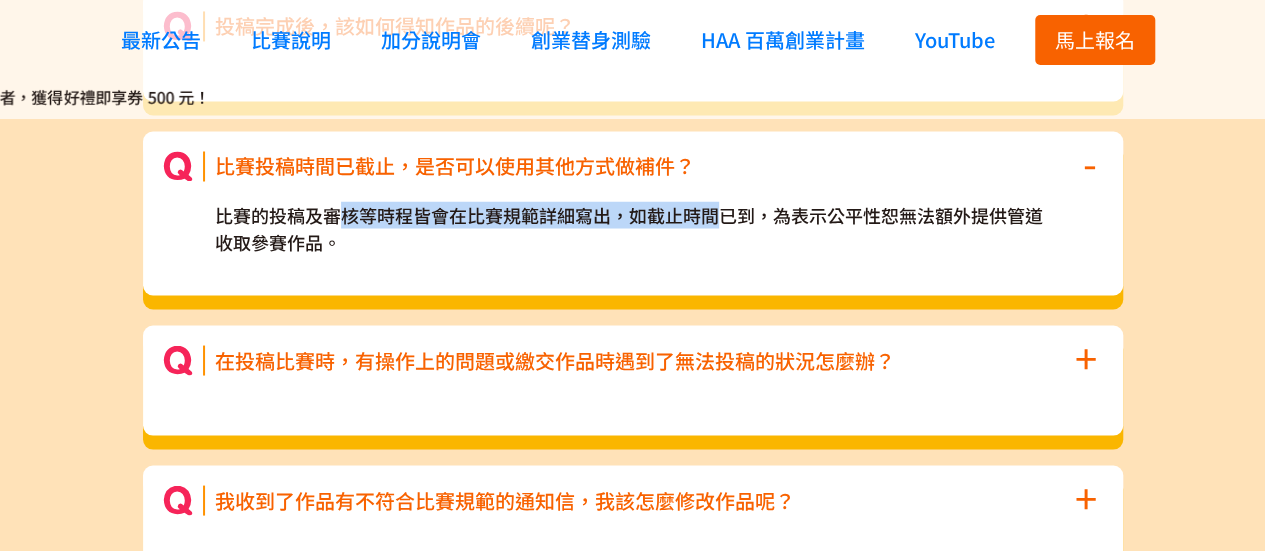 click on "比賽的投稿及審核等時程皆會在比賽規範詳細寫出，如截止時間已到，為表示公平性恕無法額外提供管道收取參賽作品。" at bounding box center (633, 228) 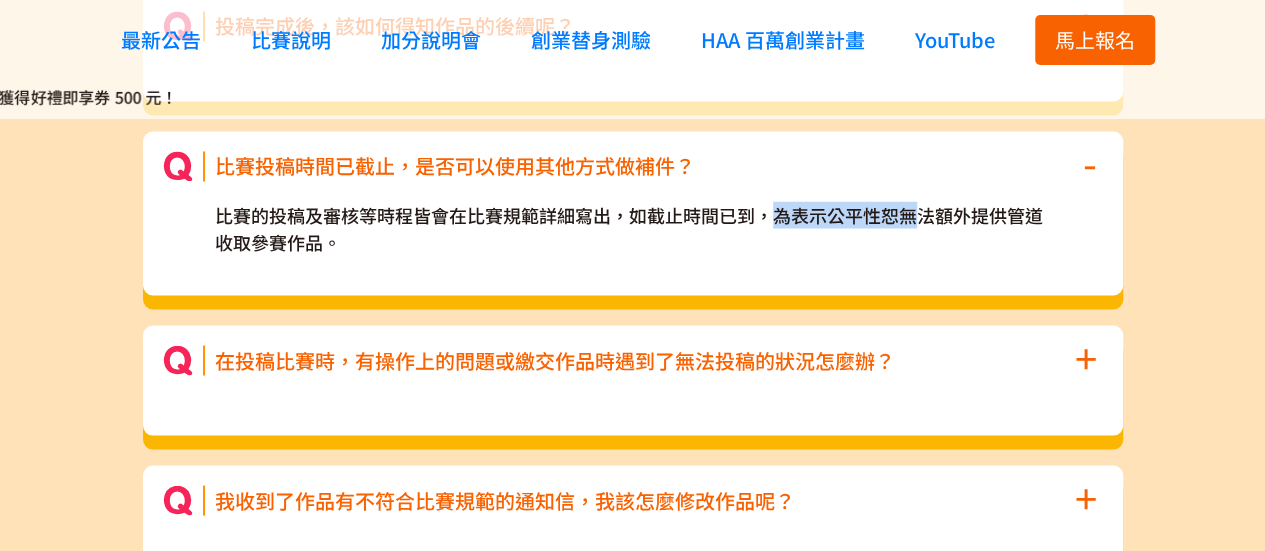 drag, startPoint x: 809, startPoint y: 218, endPoint x: 949, endPoint y: 218, distance: 140 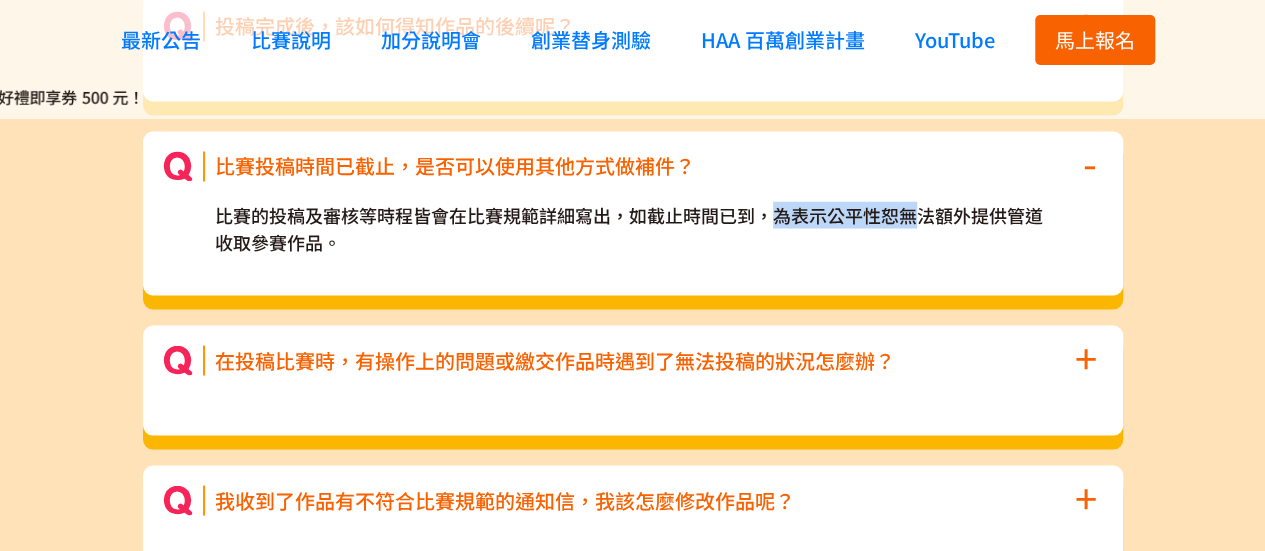 click on "比賽的投稿及審核等時程皆會在比賽規範詳細寫出，如截止時間已到，為表示公平性恕無法額外提供管道收取參賽作品。" at bounding box center [633, 228] 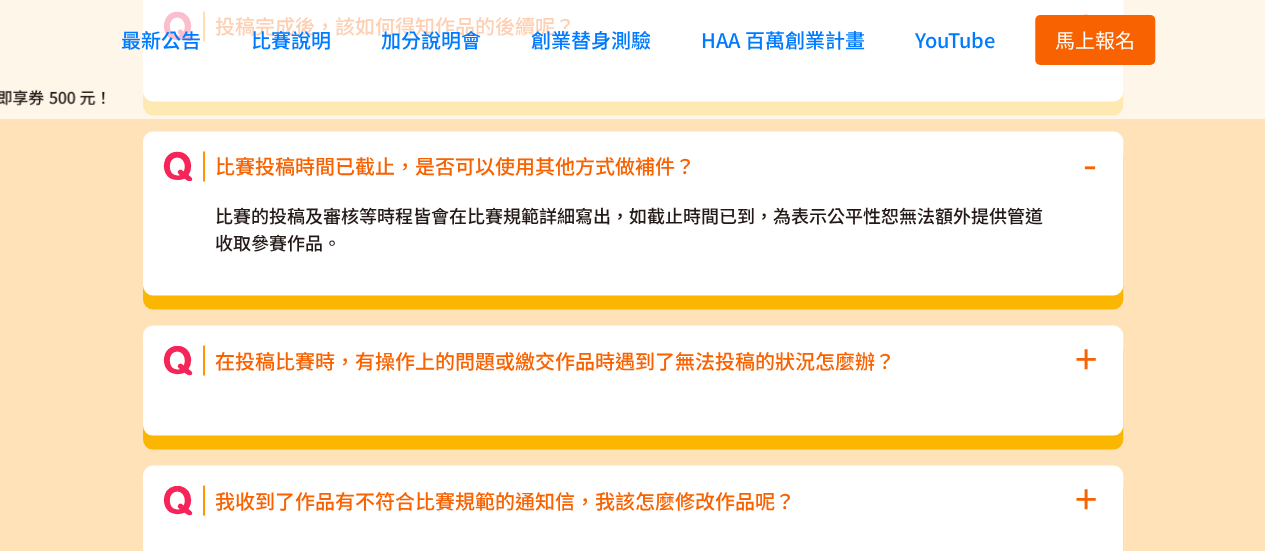 click on "比賽的投稿及審核等時程皆會在比賽規範詳細寫出，如截止時間已到，為表示公平性恕無法額外提供管道收取參賽作品。" at bounding box center [633, 228] 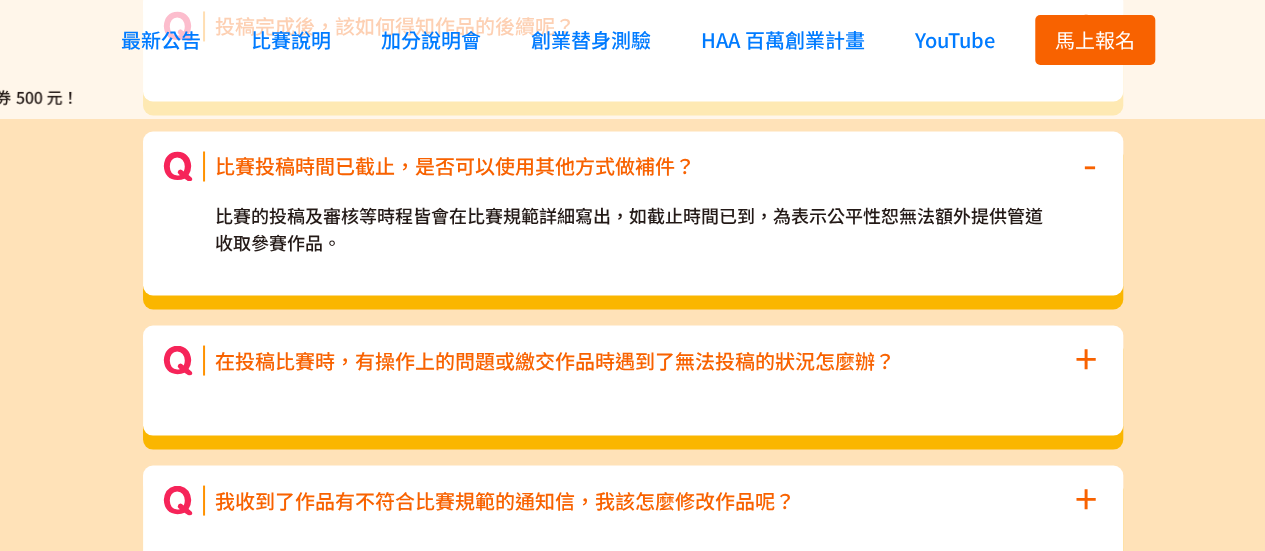click on "在投稿比賽時，有操作上的問題或繳交作品時遇到了無法投稿的狀況怎麼辦？" at bounding box center (555, 360) 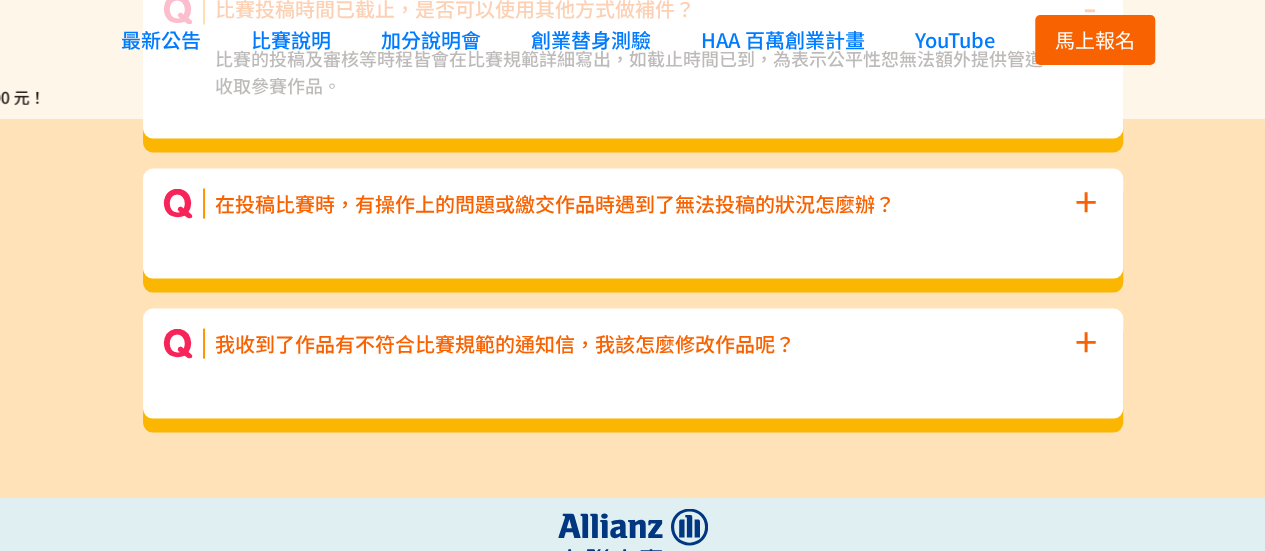 scroll, scrollTop: 9486, scrollLeft: 0, axis: vertical 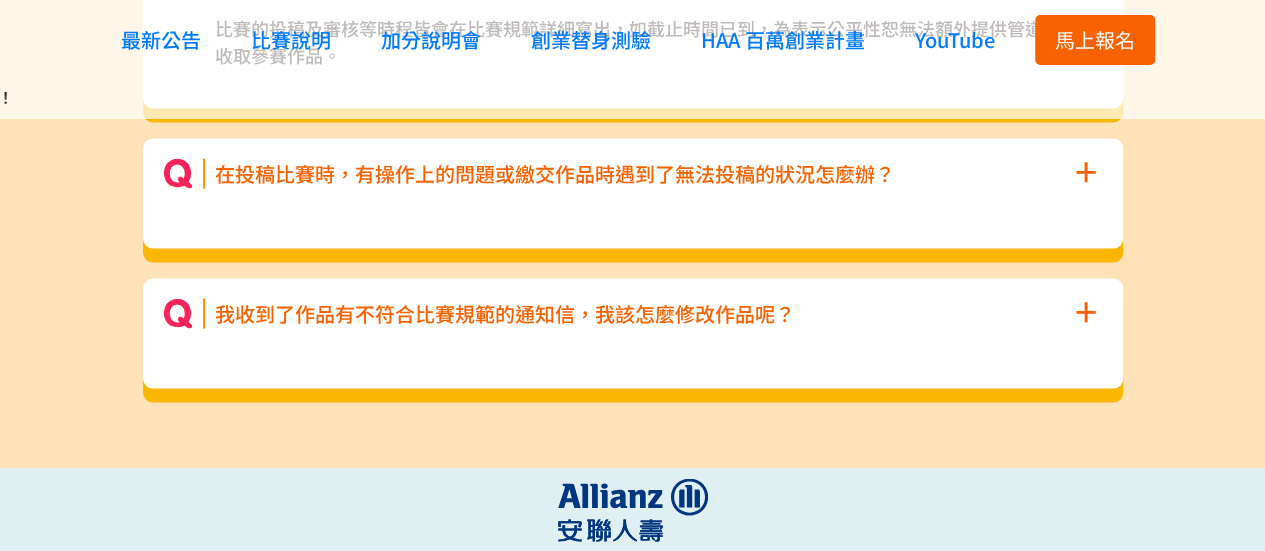 click on "我收到了作品有不符合比賽規範的通知信，我該怎麼修改作品呢？ +" at bounding box center (633, 314) 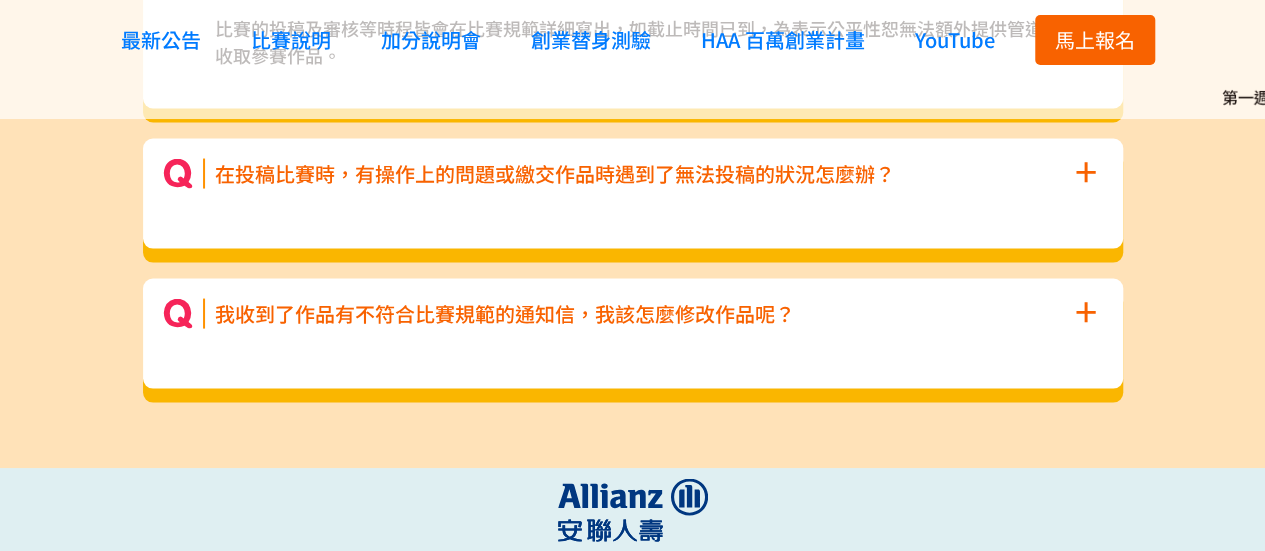 click on "+" at bounding box center [1086, 310] 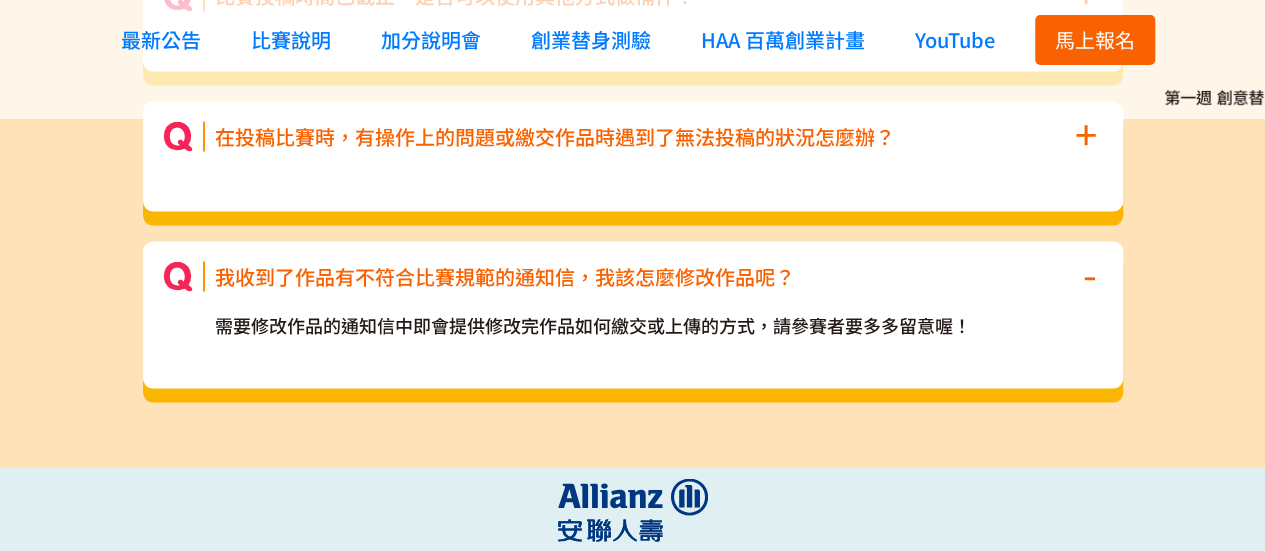 scroll, scrollTop: 9469, scrollLeft: 0, axis: vertical 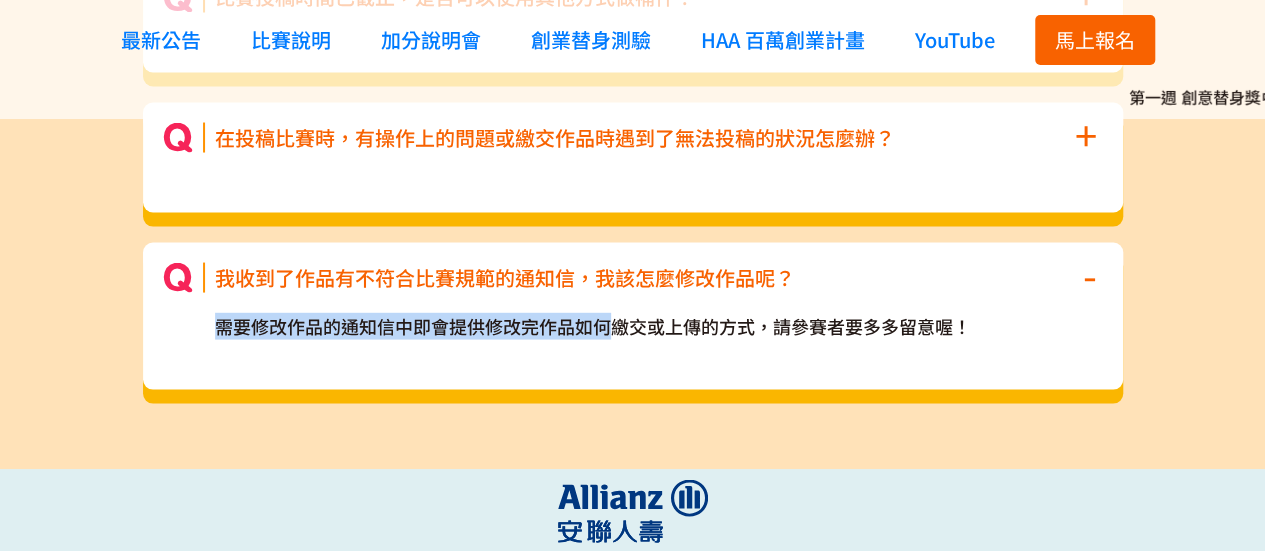 drag, startPoint x: 227, startPoint y: 329, endPoint x: 617, endPoint y: 329, distance: 390 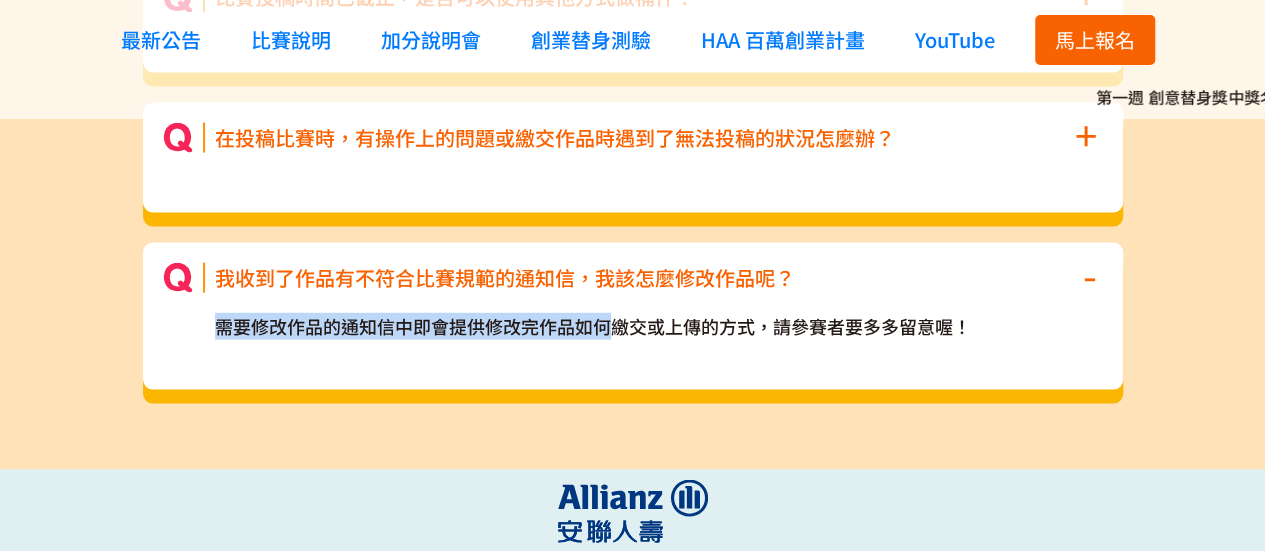 click on "我收到了作品有不符合比賽規範的通知信，我該怎麼修改作品呢？ - 需要修改作品的通知信中即會提供修改完作品如何繳交或上傳的方式，請參賽者要多多留意喔！" 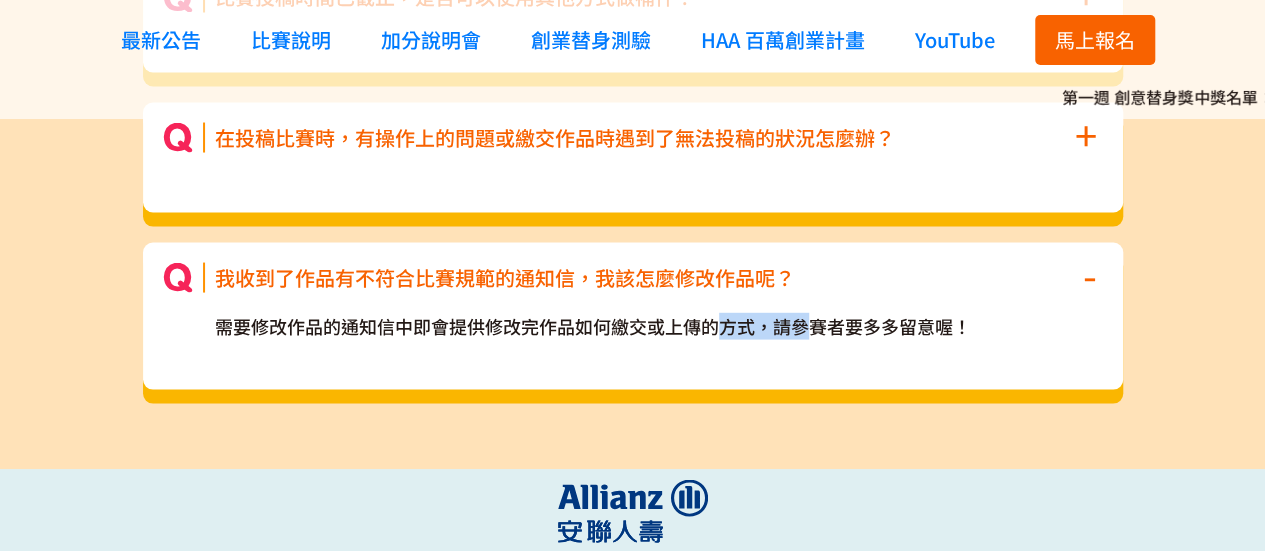 drag, startPoint x: 728, startPoint y: 329, endPoint x: 869, endPoint y: 327, distance: 141.01419 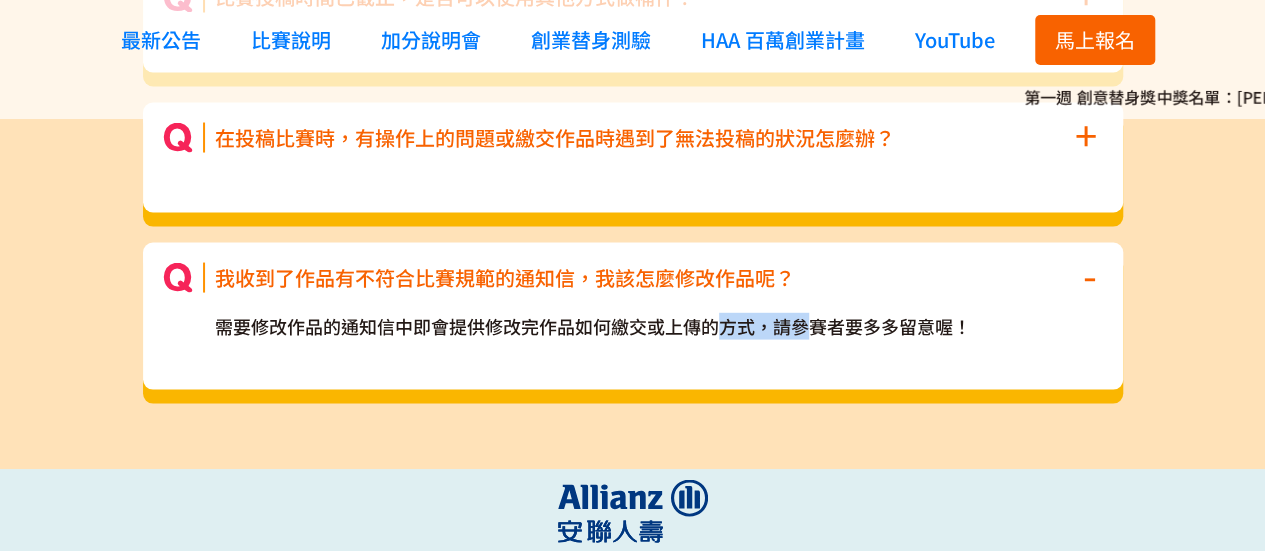 click on "需要修改作品的通知信中即會提供修改完作品如何繳交或上傳的方式，請參賽者要多多留意喔！" at bounding box center (633, 325) 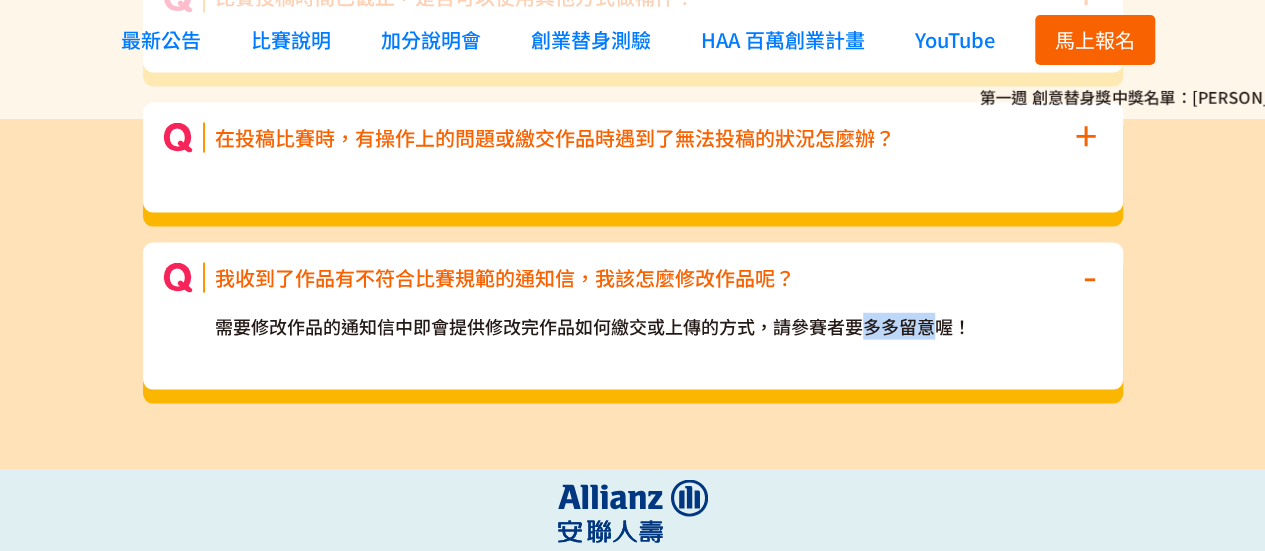 drag, startPoint x: 869, startPoint y: 327, endPoint x: 943, endPoint y: 327, distance: 74 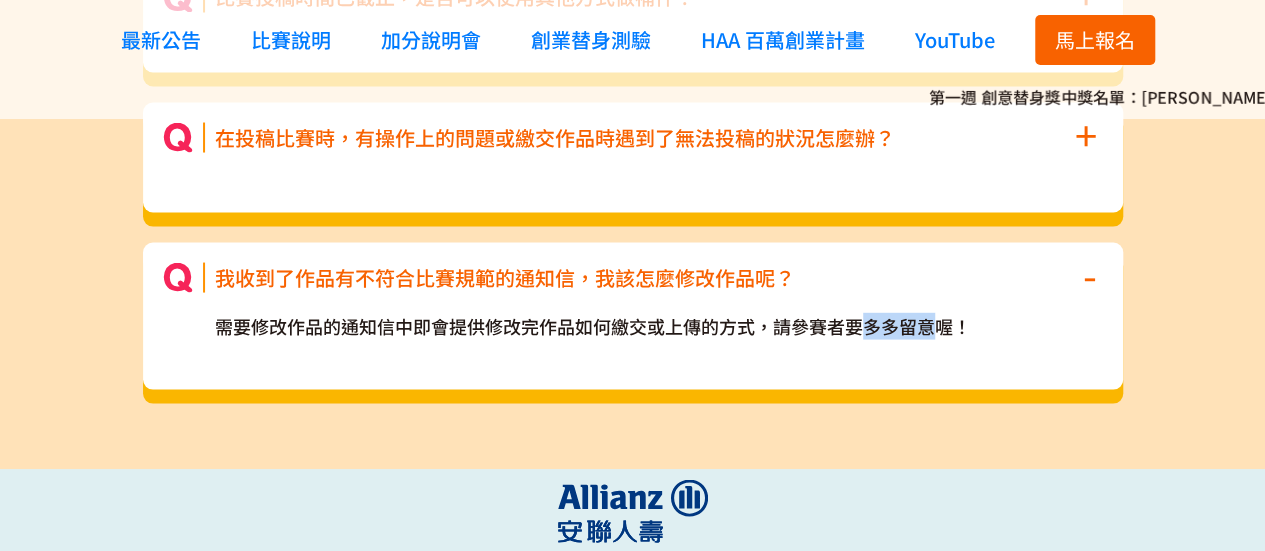 click on "需要修改作品的通知信中即會提供修改完作品如何繳交或上傳的方式，請參賽者要多多留意喔！" at bounding box center (633, 325) 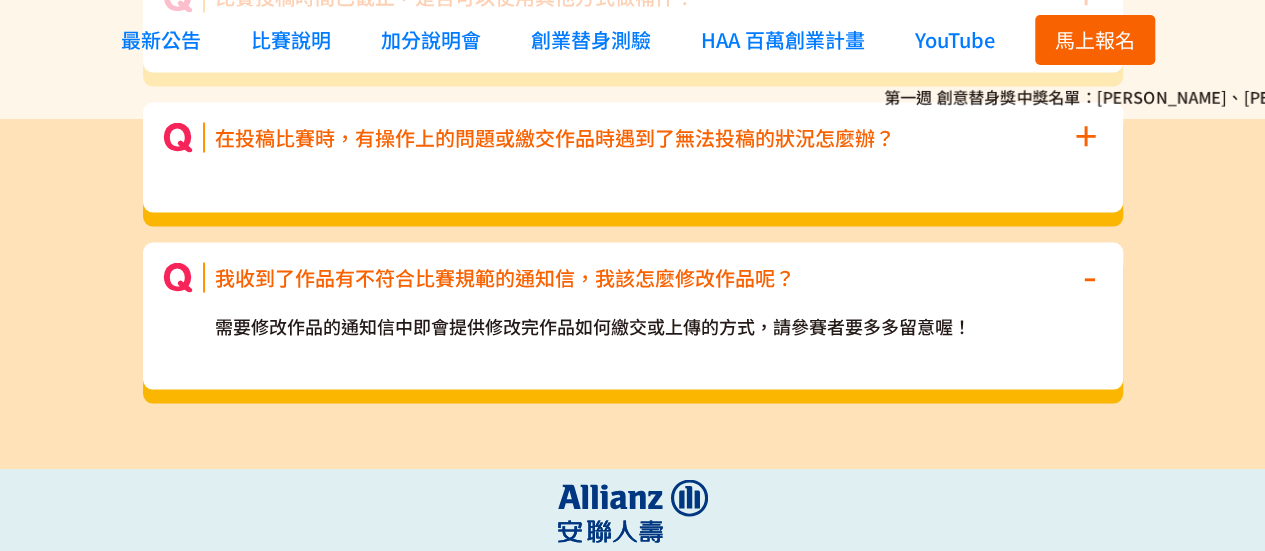 click on "需要修改作品的通知信中即會提供修改完作品如何繳交或上傳的方式，請參賽者要多多留意喔！" at bounding box center (633, 325) 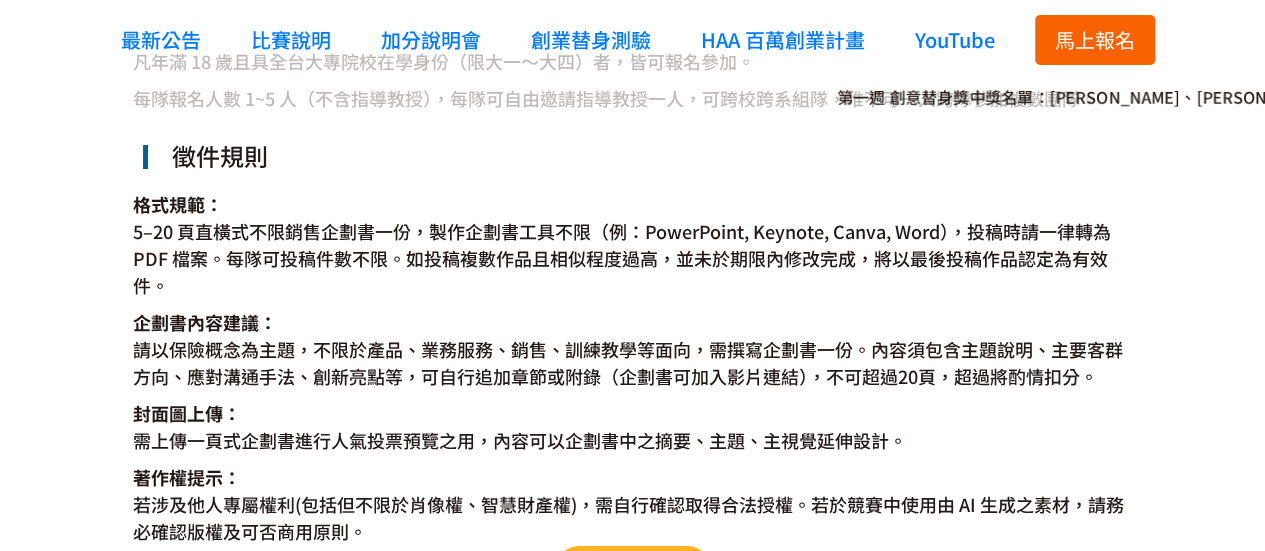 scroll, scrollTop: 3669, scrollLeft: 0, axis: vertical 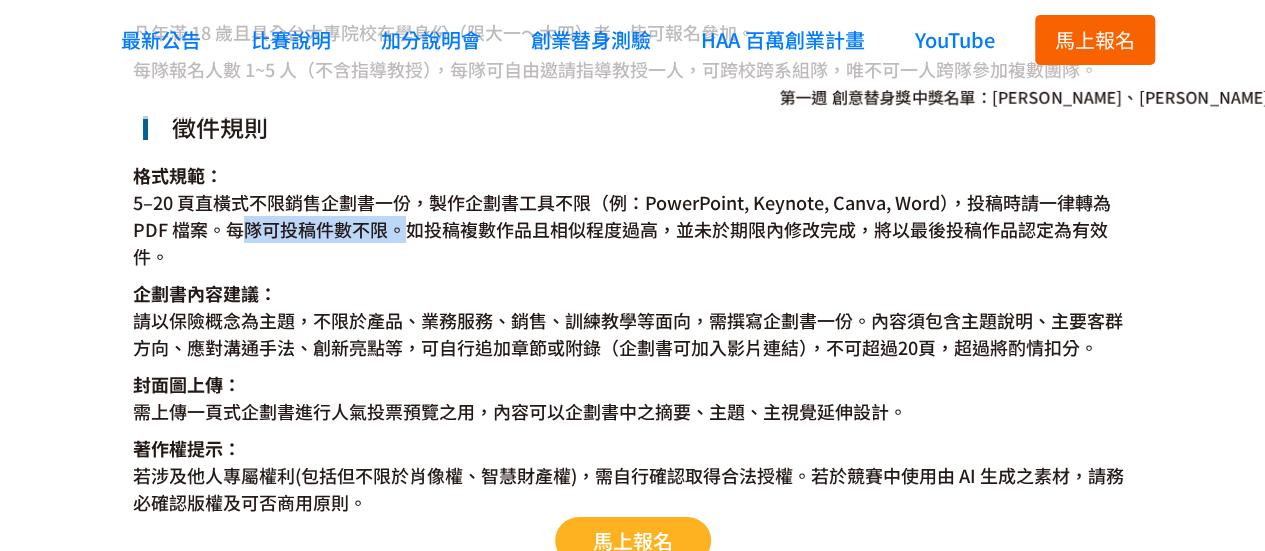drag, startPoint x: 247, startPoint y: 226, endPoint x: 398, endPoint y: 231, distance: 151.08276 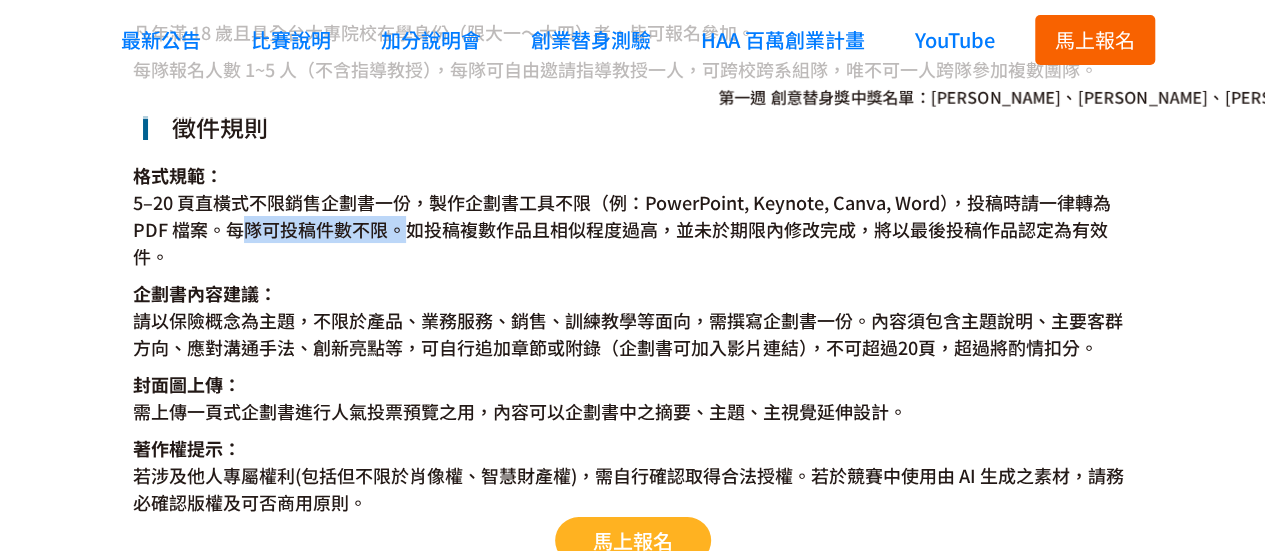 click on "5–20 頁直橫式不限銷售企劃書一份，製作企劃書工具不限（例：PowerPoint, Keynote, Canva, Word），投稿時請一律轉為 PDF 檔案。每隊可投稿件數不限。如投稿複數作品且相似程度過高，並未於期限內修改完成，將以最後投稿作品認定為有效件。" at bounding box center [633, 229] 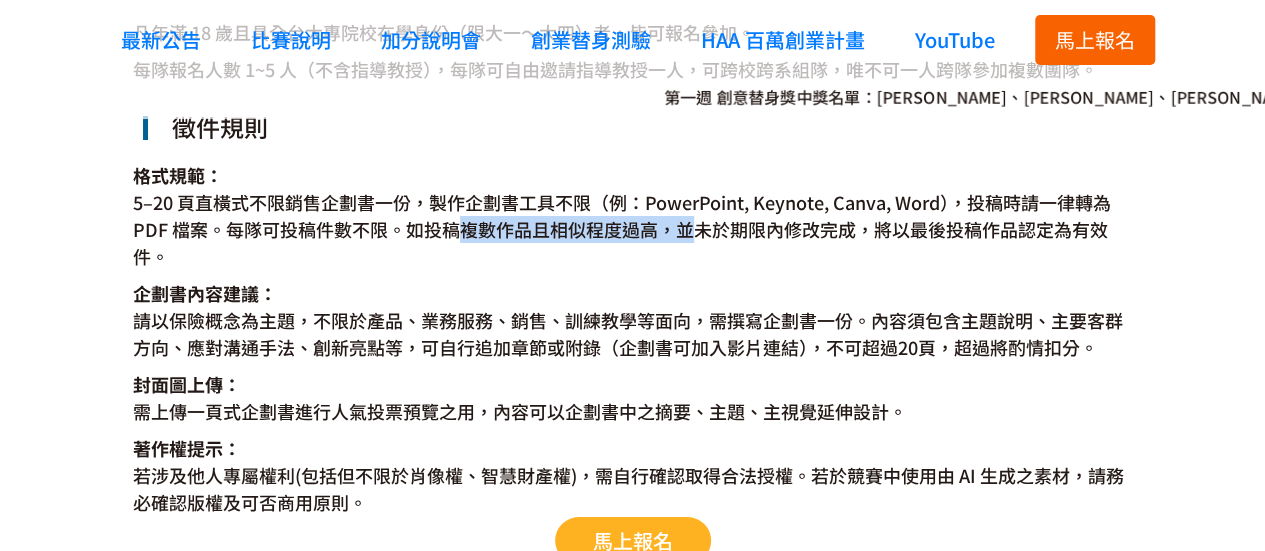 drag, startPoint x: 467, startPoint y: 233, endPoint x: 706, endPoint y: 221, distance: 239.30107 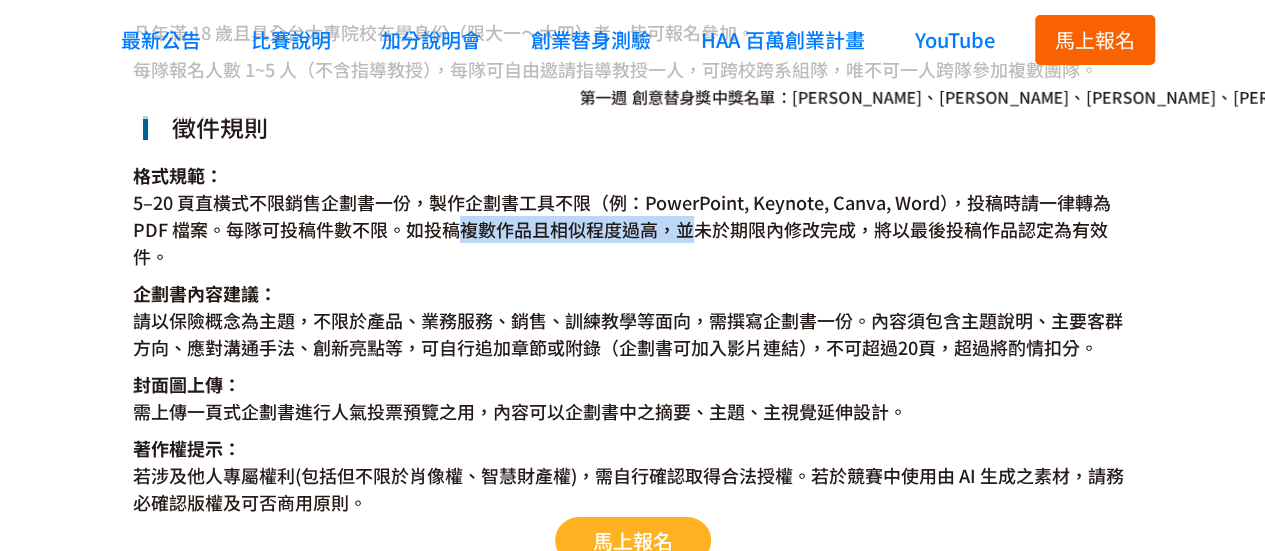 click on "5–20 頁直橫式不限銷售企劃書一份，製作企劃書工具不限（例：PowerPoint, Keynote, Canva, Word），投稿時請一律轉為 PDF 檔案。每隊可投稿件數不限。如投稿複數作品且相似程度過高，並未於期限內修改完成，將以最後投稿作品認定為有效件。" at bounding box center (633, 229) 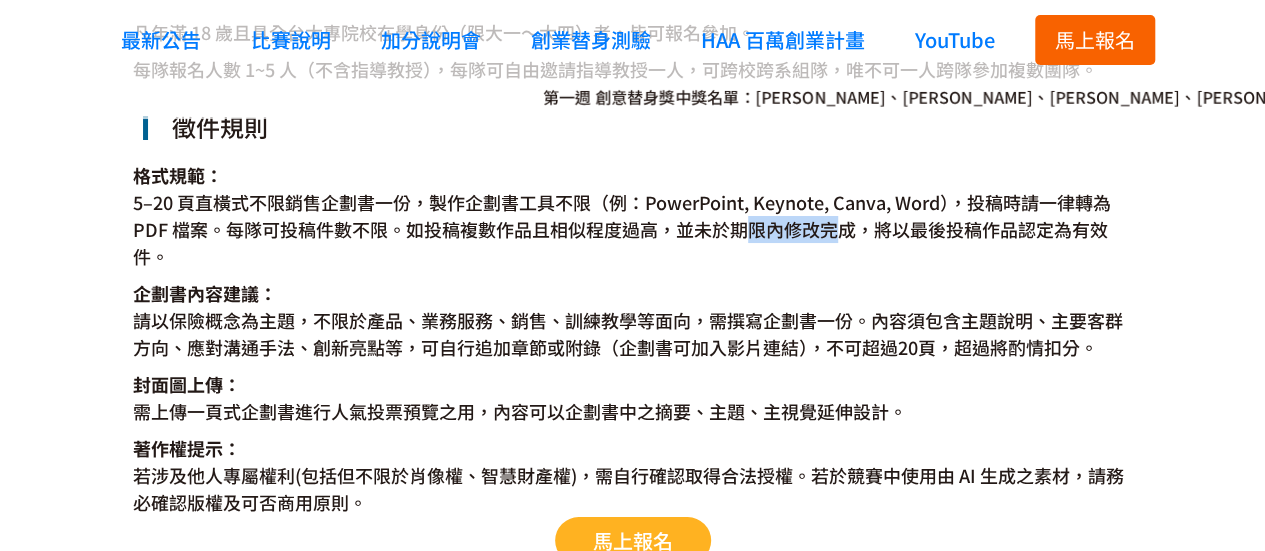 drag, startPoint x: 766, startPoint y: 221, endPoint x: 854, endPoint y: 221, distance: 88 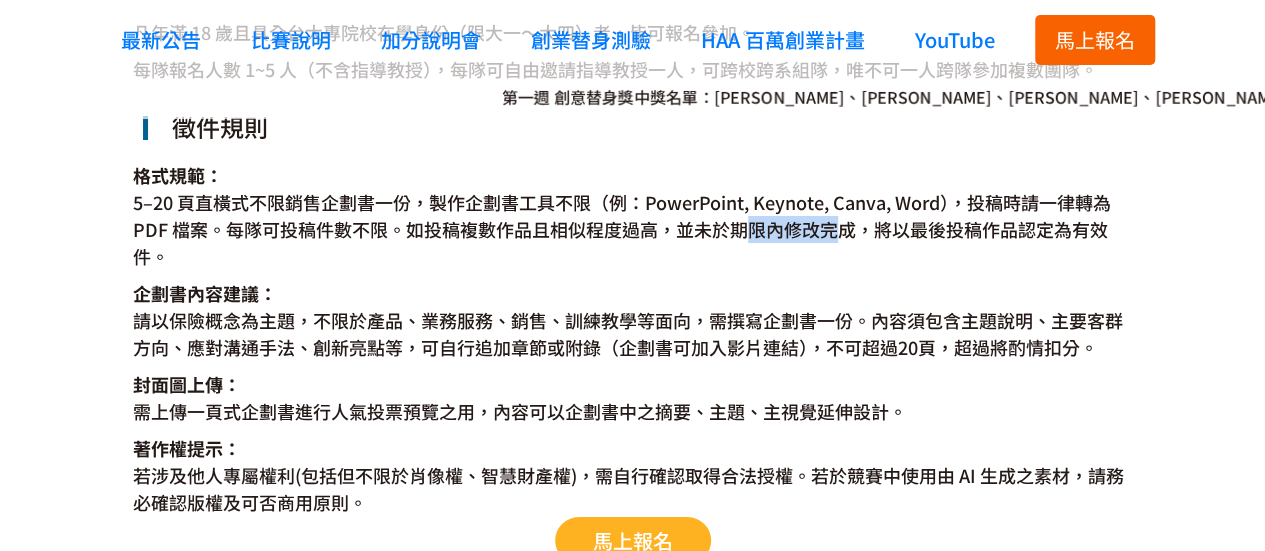click on "5–20 頁直橫式不限銷售企劃書一份，製作企劃書工具不限（例：PowerPoint, Keynote, Canva, Word），投稿時請一律轉為 PDF 檔案。每隊可投稿件數不限。如投稿複數作品且相似程度過高，並未於期限內修改完成，將以最後投稿作品認定為有效件。" at bounding box center [633, 229] 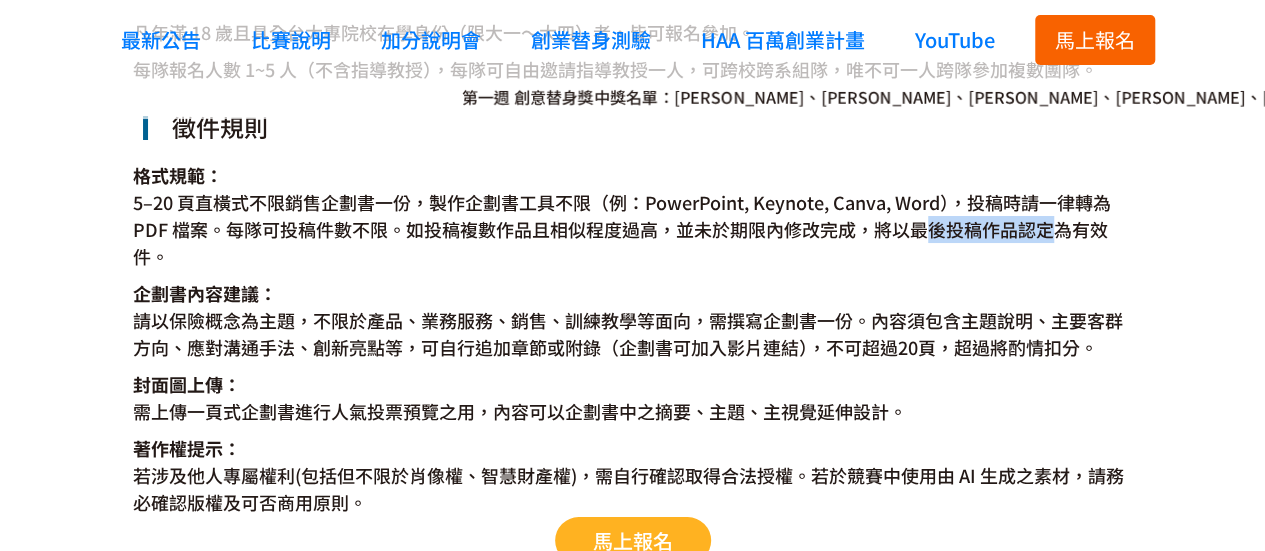 drag, startPoint x: 930, startPoint y: 222, endPoint x: 1066, endPoint y: 223, distance: 136.00368 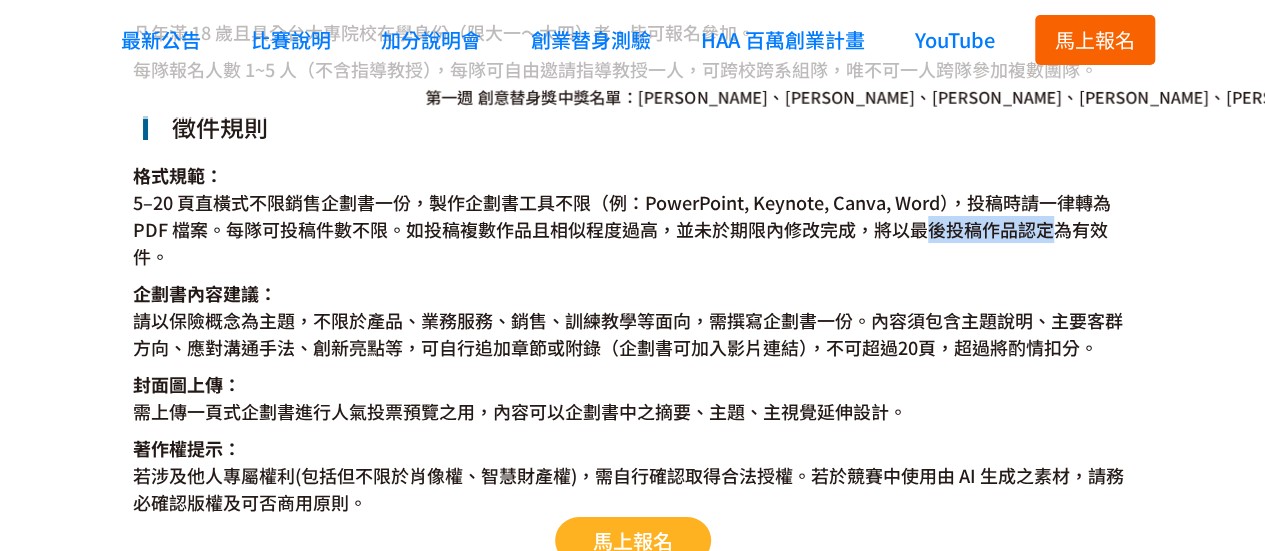 click on "5–20 頁直橫式不限銷售企劃書一份，製作企劃書工具不限（例：PowerPoint, Keynote, Canva, Word），投稿時請一律轉為 PDF 檔案。每隊可投稿件數不限。如投稿複數作品且相似程度過高，並未於期限內修改完成，將以最後投稿作品認定為有效件。" at bounding box center [633, 229] 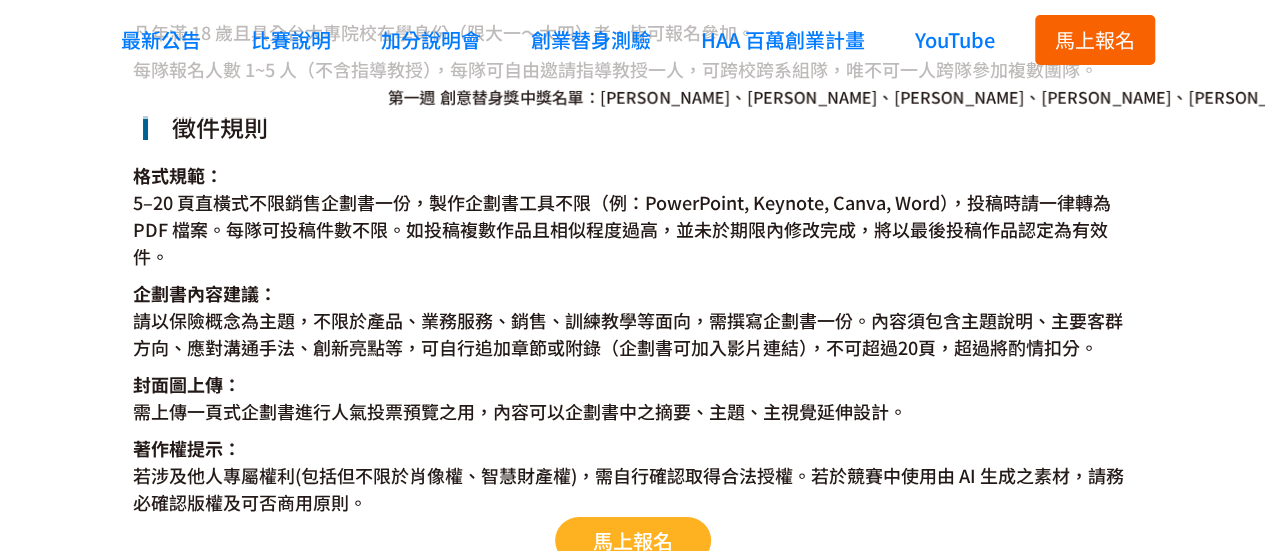 click on "5–20 頁直橫式不限銷售企劃書一份，製作企劃書工具不限（例：PowerPoint, Keynote, Canva, Word），投稿時請一律轉為 PDF 檔案。每隊可投稿件數不限。如投稿複數作品且相似程度過高，並未於期限內修改完成，將以最後投稿作品認定為有效件。" at bounding box center (633, 229) 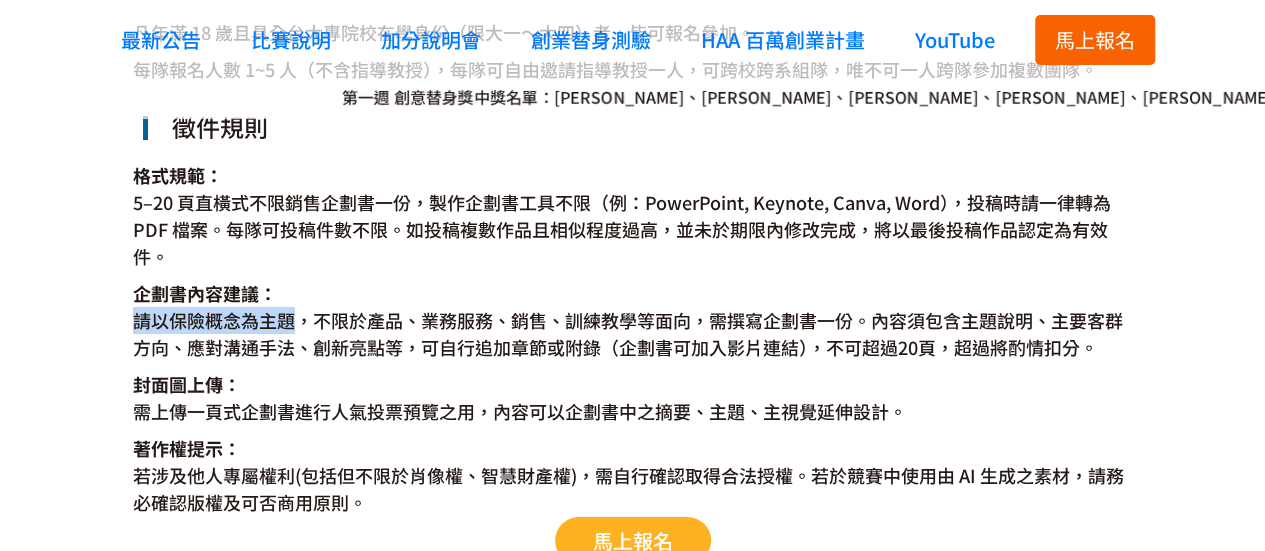 drag, startPoint x: 143, startPoint y: 321, endPoint x: 330, endPoint y: 325, distance: 187.04277 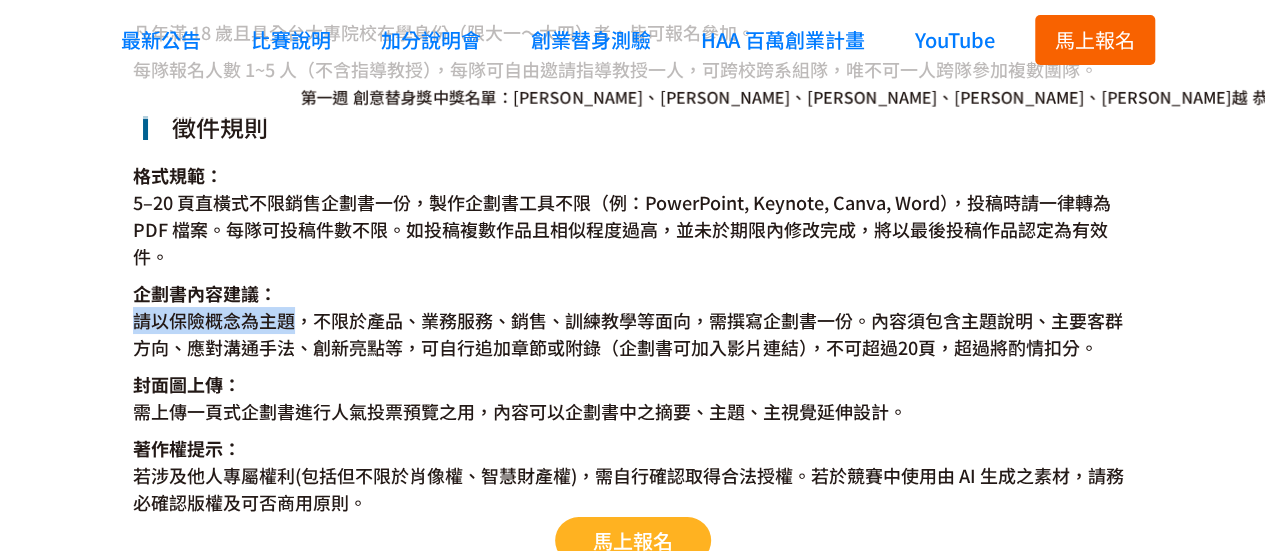 click on "請以保險概念為主題，不限於產品、業務服務、銷售、訓練教學等面向，需撰寫企劃書一份。內容須包含主題說明、主要客群方向、應對溝通手法、創新亮點等，可自行追加章節或附錄（企劃書可加入影片連結），不可超過20頁，超過將酌情扣分。" at bounding box center (633, 334) 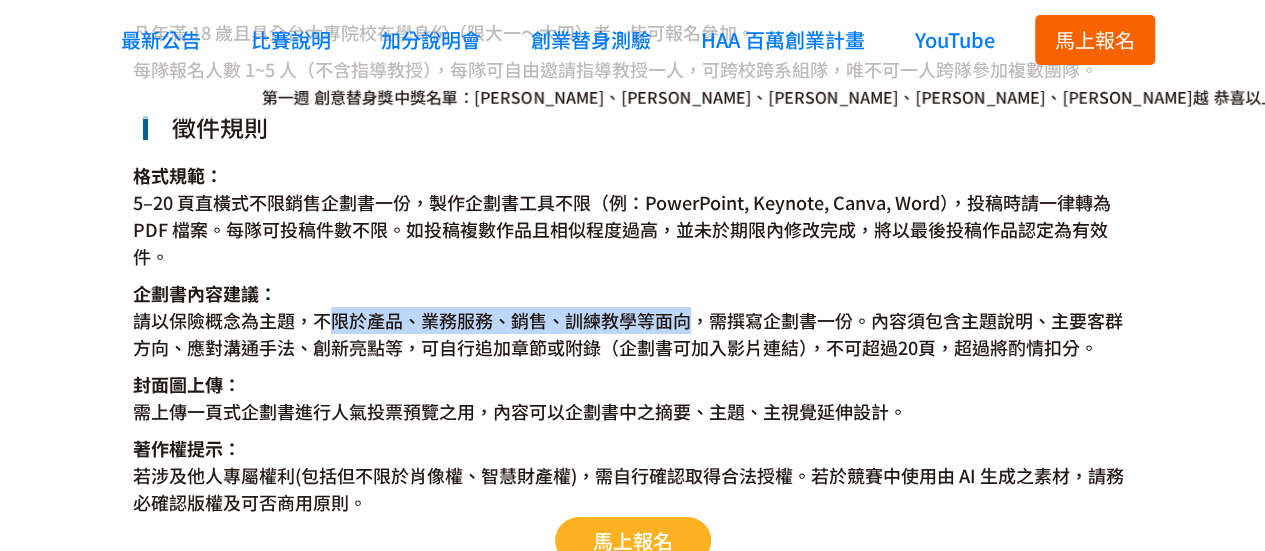 drag, startPoint x: 332, startPoint y: 325, endPoint x: 687, endPoint y: 319, distance: 355.0507 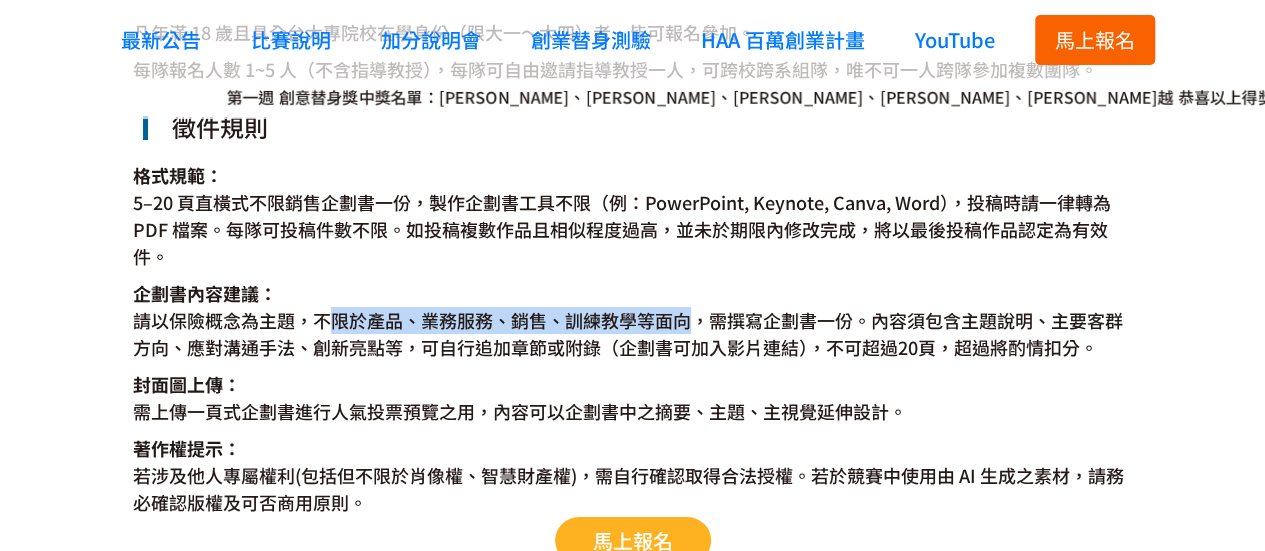 click on "請以保險概念為主題，不限於產品、業務服務、銷售、訓練教學等面向，需撰寫企劃書一份。內容須包含主題說明、主要客群方向、應對溝通手法、創新亮點等，可自行追加章節或附錄（企劃書可加入影片連結），不可超過20頁，超過將酌情扣分。" at bounding box center [633, 334] 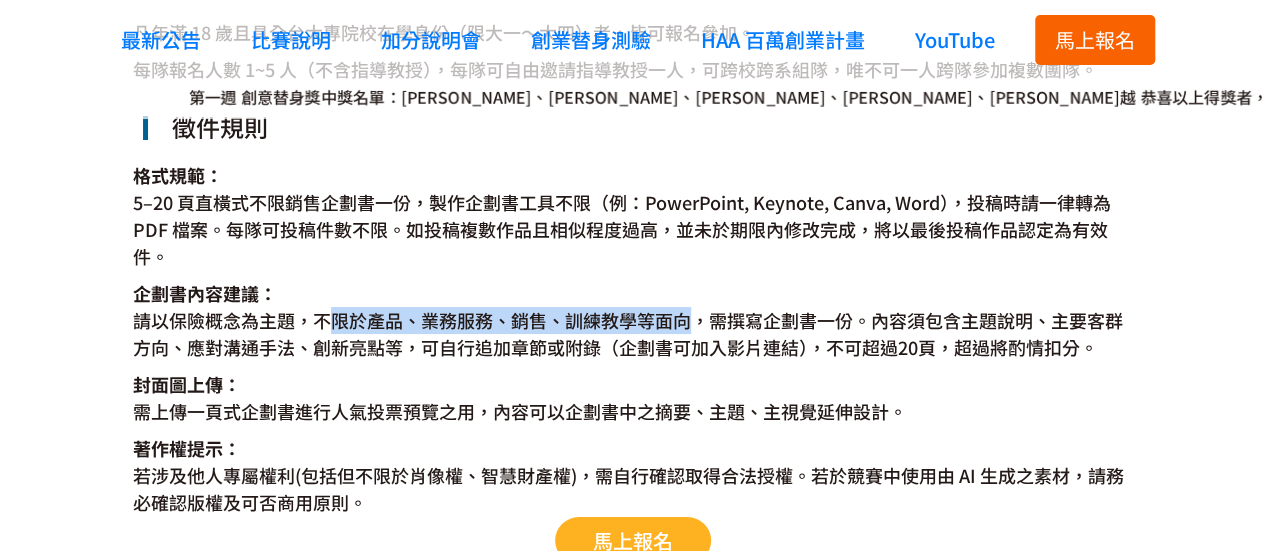 click on "請以保險概念為主題，不限於產品、業務服務、銷售、訓練教學等面向，需撰寫企劃書一份。內容須包含主題說明、主要客群方向、應對溝通手法、創新亮點等，可自行追加章節或附錄（企劃書可加入影片連結），不可超過20頁，超過將酌情扣分。" at bounding box center [633, 334] 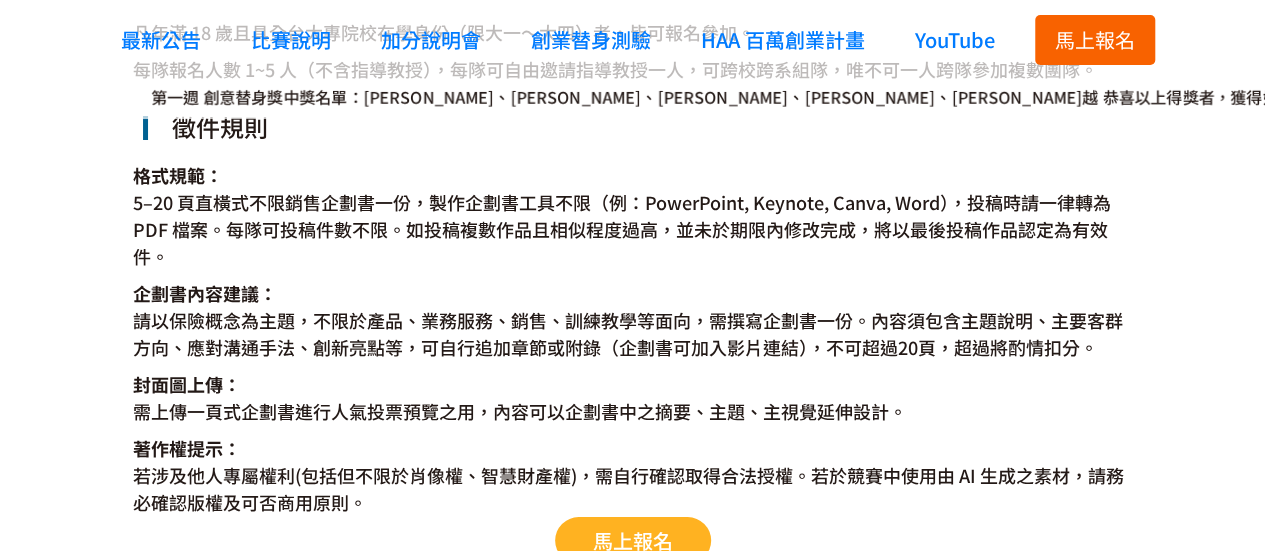 click on "企劃書內容建議：" at bounding box center (633, 293) 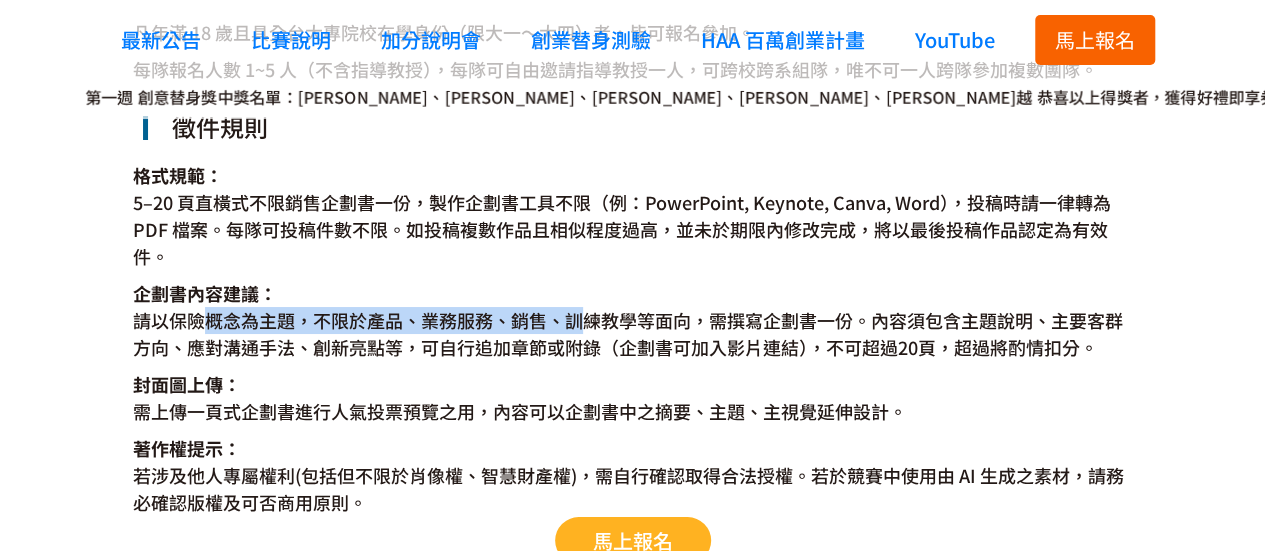 drag, startPoint x: 311, startPoint y: 324, endPoint x: 587, endPoint y: 319, distance: 276.0453 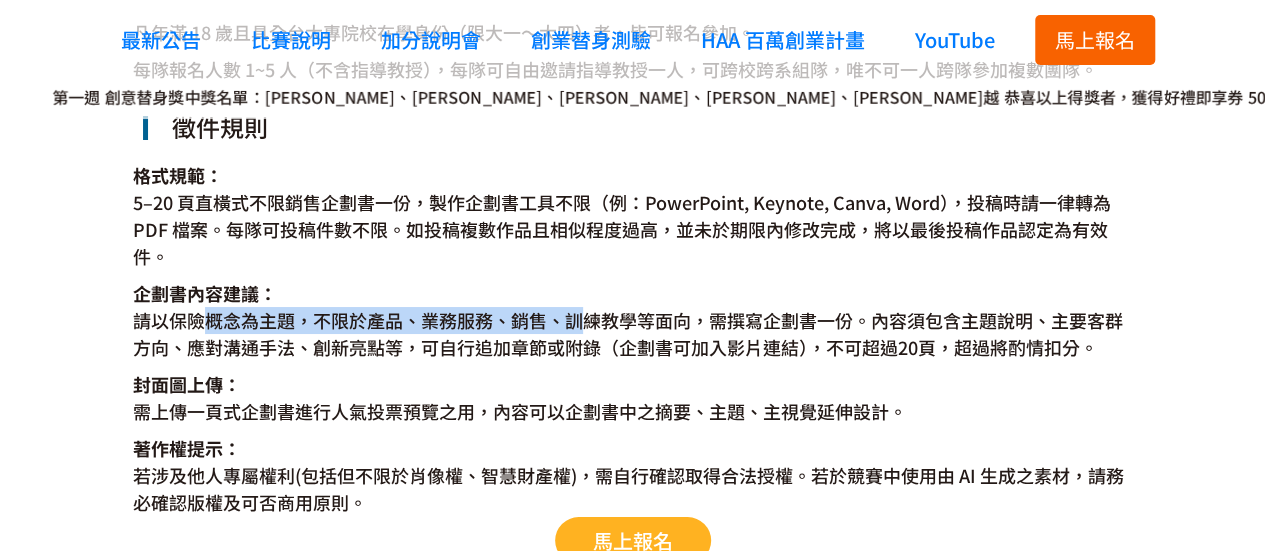 click on "請以保險概念為主題，不限於產品、業務服務、銷售、訓練教學等面向，需撰寫企劃書一份。內容須包含主題說明、主要客群方向、應對溝通手法、創新亮點等，可自行追加章節或附錄（企劃書可加入影片連結），不可超過20頁，超過將酌情扣分。" at bounding box center (633, 334) 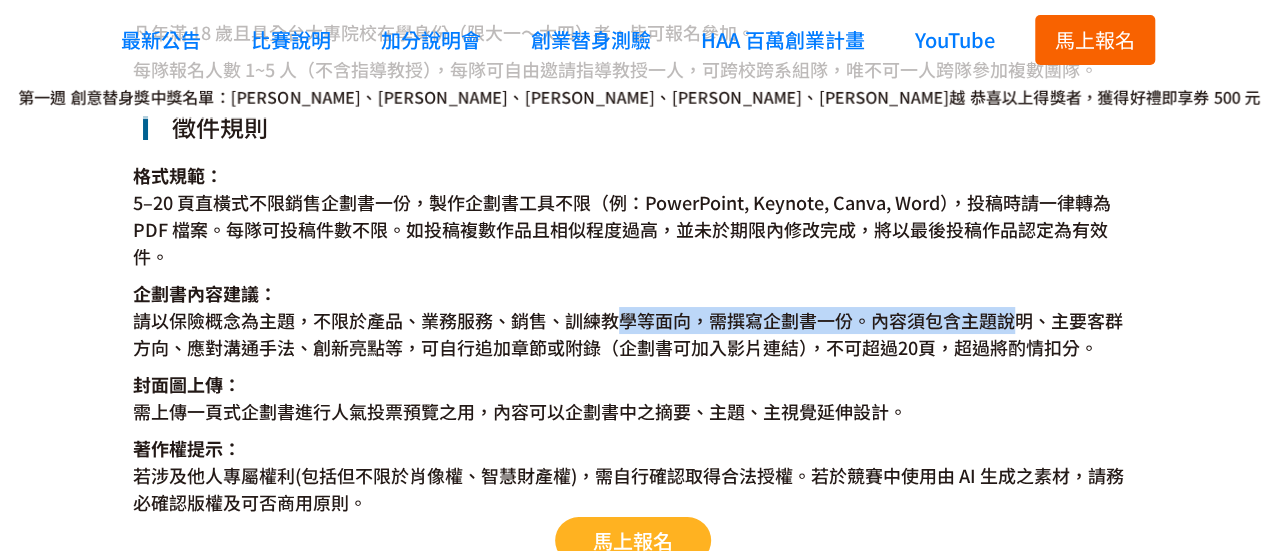 drag, startPoint x: 738, startPoint y: 318, endPoint x: 1102, endPoint y: 323, distance: 364.03433 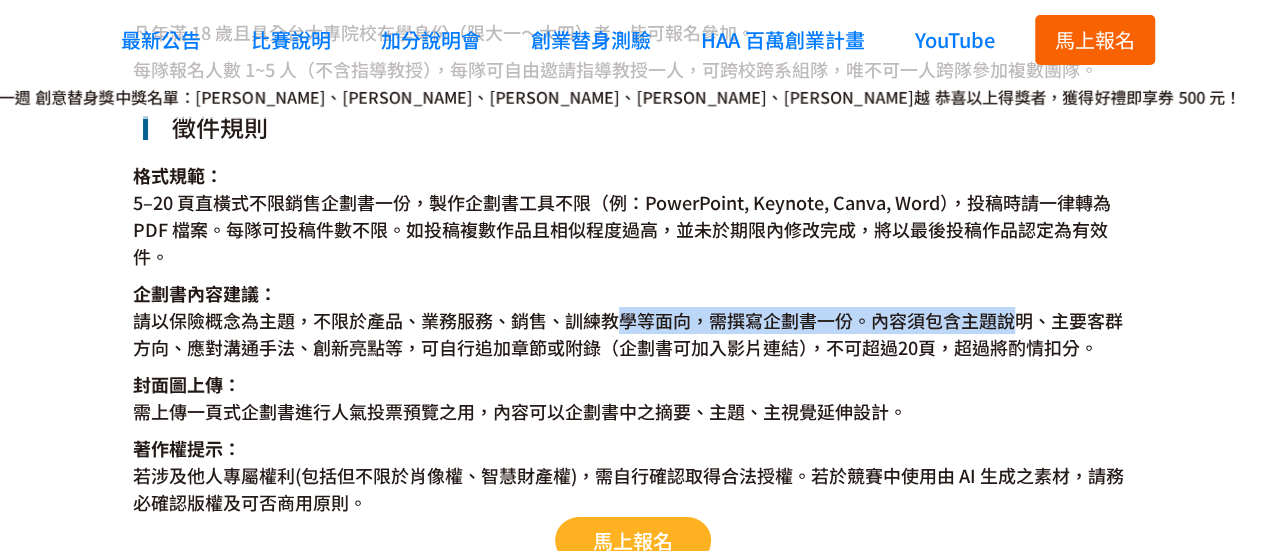 click on "請以保險概念為主題，不限於產品、業務服務、銷售、訓練教學等面向，需撰寫企劃書一份。內容須包含主題說明、主要客群方向、應對溝通手法、創新亮點等，可自行追加章節或附錄（企劃書可加入影片連結），不可超過20頁，超過將酌情扣分。" at bounding box center [633, 334] 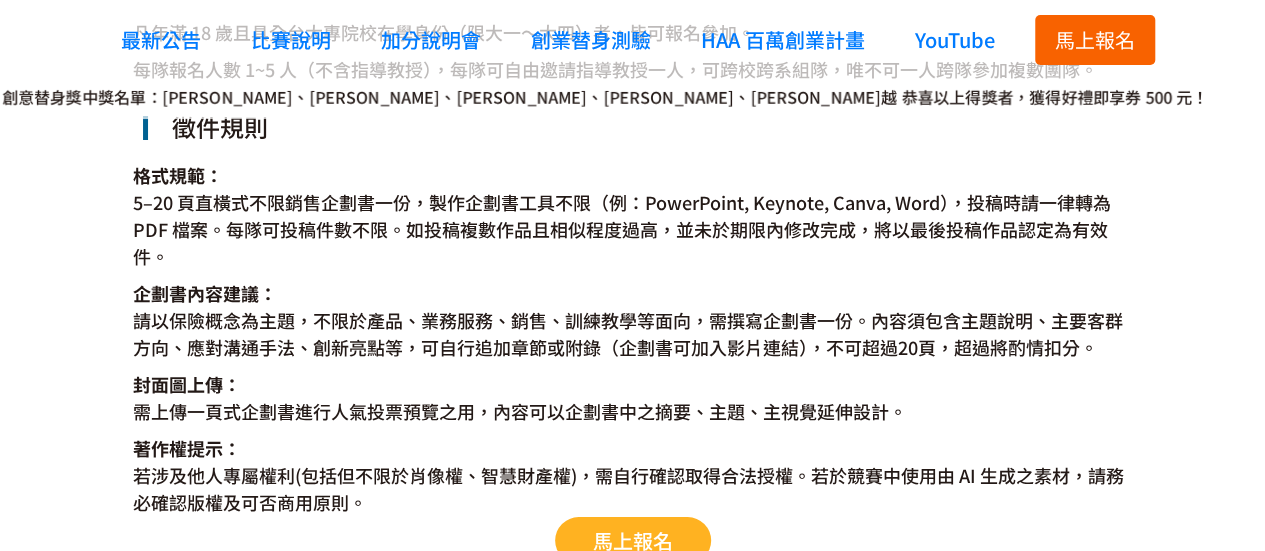 click on "請以保險概念為主題，不限於產品、業務服務、銷售、訓練教學等面向，需撰寫企劃書一份。內容須包含主題說明、主要客群方向、應對溝通手法、創新亮點等，可自行追加章節或附錄（企劃書可加入影片連結），不可超過20頁，超過將酌情扣分。" at bounding box center (633, 334) 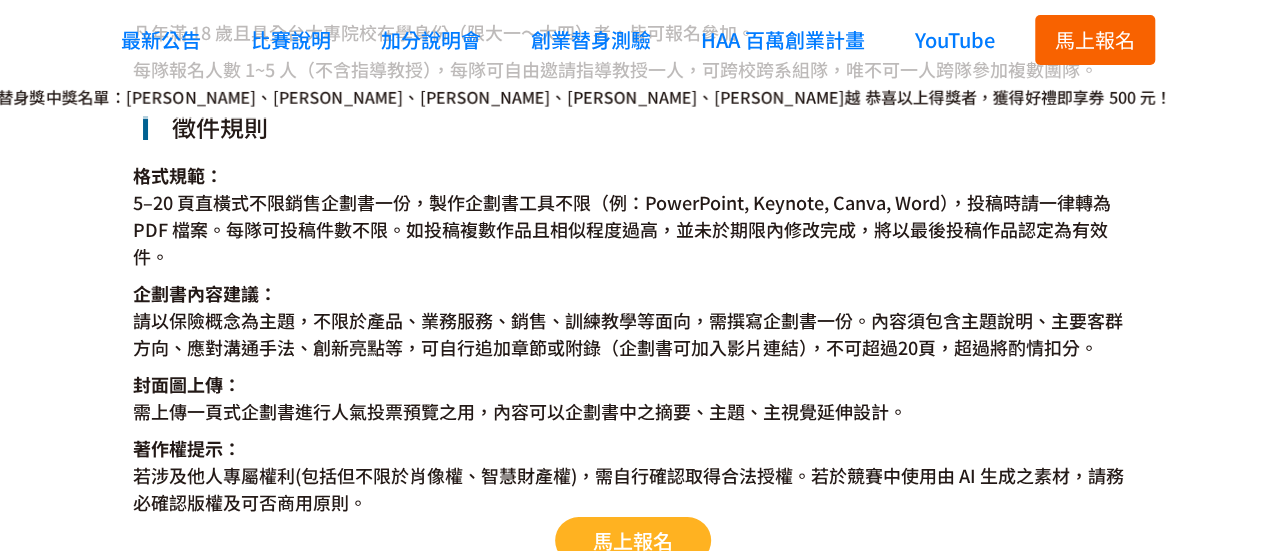 drag, startPoint x: 236, startPoint y: 365, endPoint x: 199, endPoint y: 363, distance: 37.054016 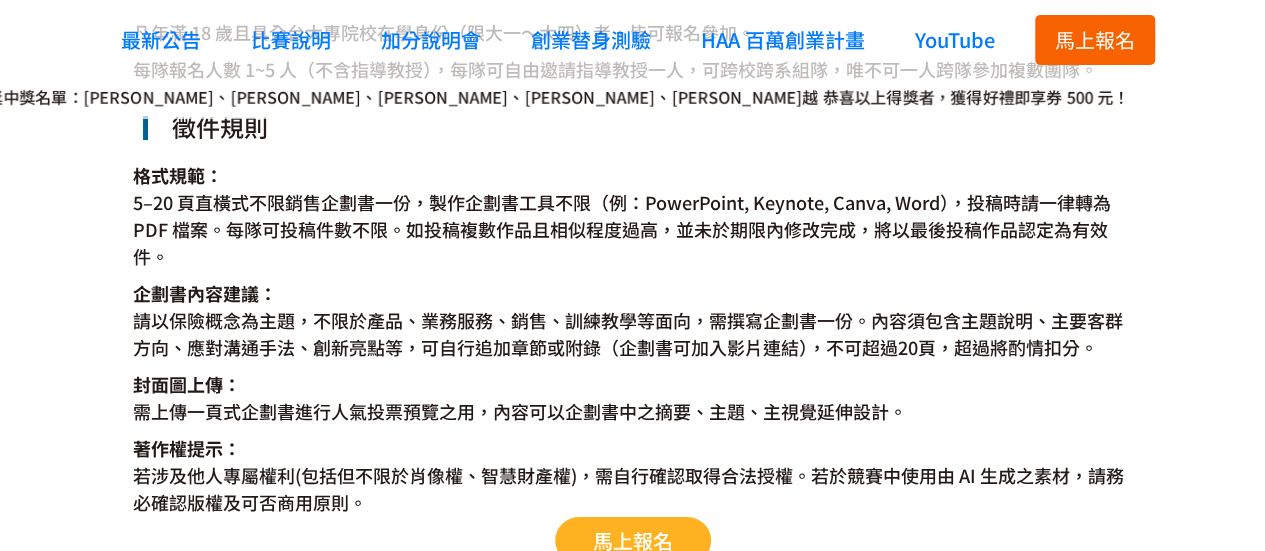 click on "凡年滿 18 歲且具全台大專院校在學身份（限大一～大四）者，皆可報名參加。 每隊報名人數 1~5 人（不含指導教授），每隊可自由邀請指導教授一人，可跨校跨系組隊，唯不可一人跨隊參加複數團隊。 徵件規則 格式規範： 5–20 頁直橫式不限銷售企劃書一份，製作企劃書工具不限（例：PowerPoint, Keynote, Canva, Word），投稿時請一律轉為 PDF 檔案。每隊可投稿件數不限。如投稿複數作品且相似程度過高，並未於期限內修改完成，將以最後投稿作品認定為有效件。 企劃書內容建議： 請以保險概念為主題，不限於產品、業務服務、銷售、訓練教學等面向，需撰寫企劃書一份。內容須包含主題說明、主要客群方向、應對溝通手法、創新亮點等，可自行追加章節或附錄（企劃書可加入影片連結），不可超過20頁，超過將酌情扣分。 封面圖上傳： 著作權提示： 馬上報名" at bounding box center [633, 287] 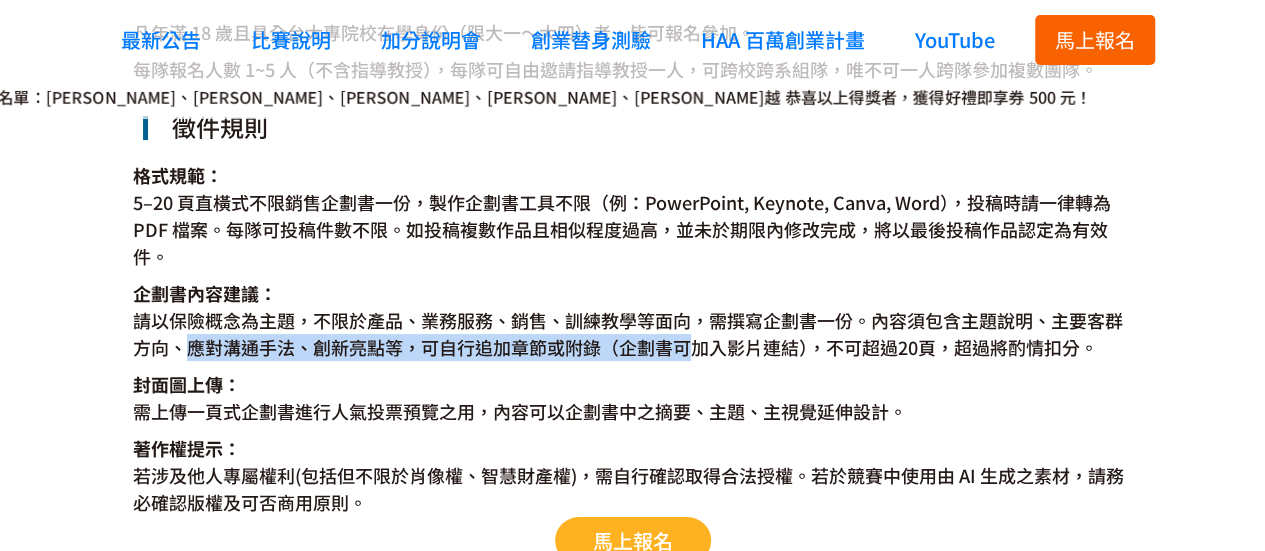 drag, startPoint x: 186, startPoint y: 360, endPoint x: 884, endPoint y: 350, distance: 698.07166 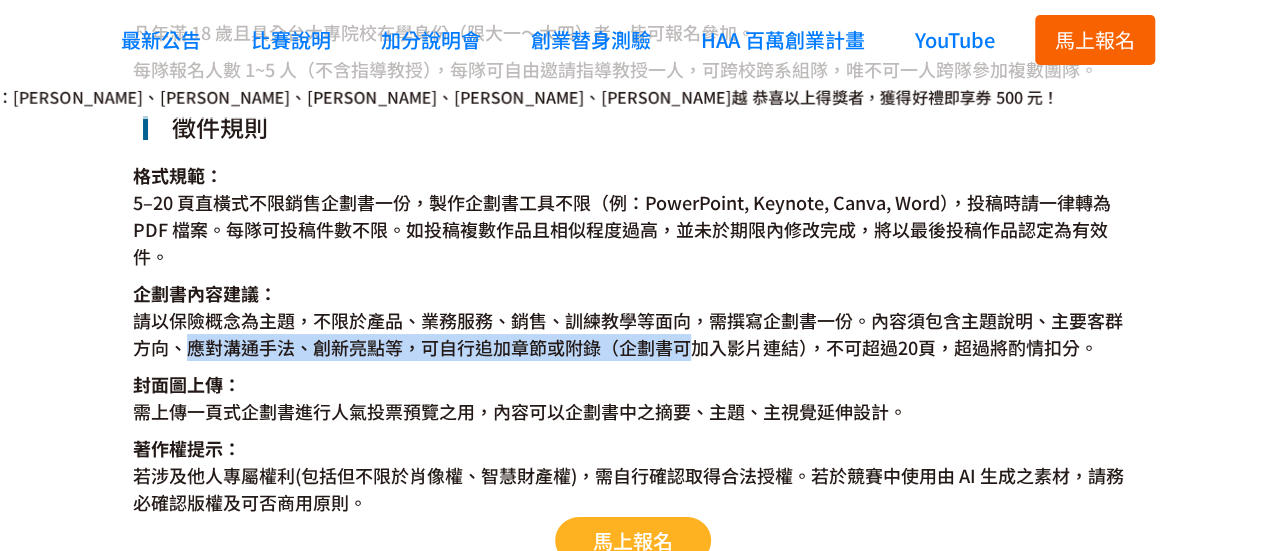 click on "請以保險概念為主題，不限於產品、業務服務、銷售、訓練教學等面向，需撰寫企劃書一份。內容須包含主題說明、主要客群方向、應對溝通手法、創新亮點等，可自行追加章節或附錄（企劃書可加入影片連結），不可超過20頁，超過將酌情扣分。" at bounding box center (633, 334) 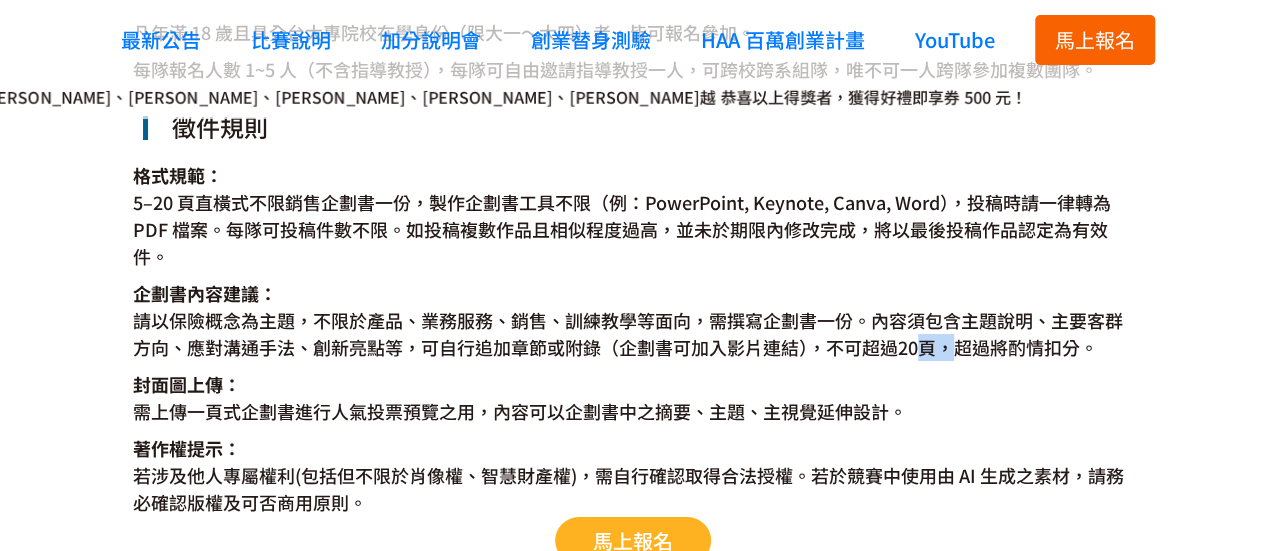 drag, startPoint x: 940, startPoint y: 345, endPoint x: 1028, endPoint y: 339, distance: 88.20431 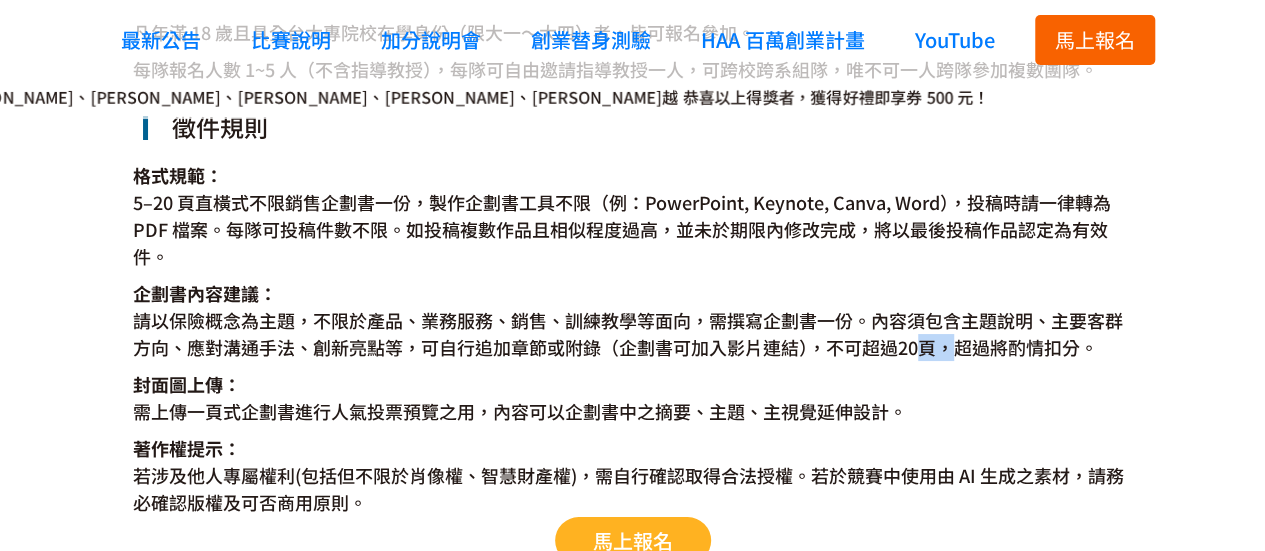 click on "請以保險概念為主題，不限於產品、業務服務、銷售、訓練教學等面向，需撰寫企劃書一份。內容須包含主題說明、主要客群方向、應對溝通手法、創新亮點等，可自行追加章節或附錄（企劃書可加入影片連結），不可超過20頁，超過將酌情扣分。" at bounding box center (633, 334) 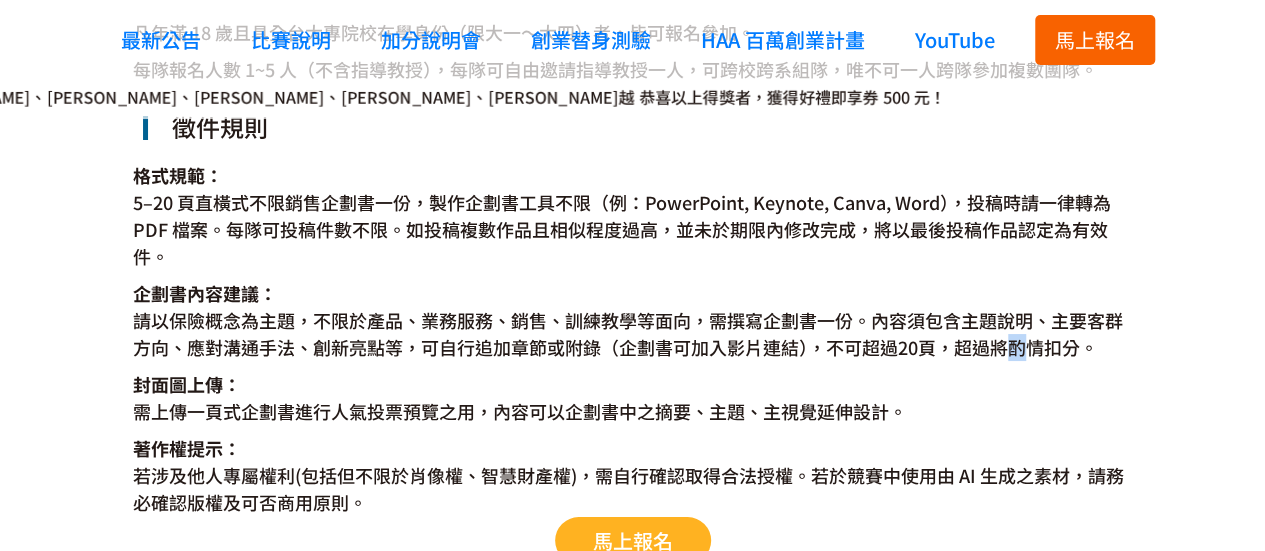 click on "請以保險概念為主題，不限於產品、業務服務、銷售、訓練教學等面向，需撰寫企劃書一份。內容須包含主題說明、主要客群方向、應對溝通手法、創新亮點等，可自行追加章節或附錄（企劃書可加入影片連結），不可超過20頁，超過將酌情扣分。" at bounding box center (633, 334) 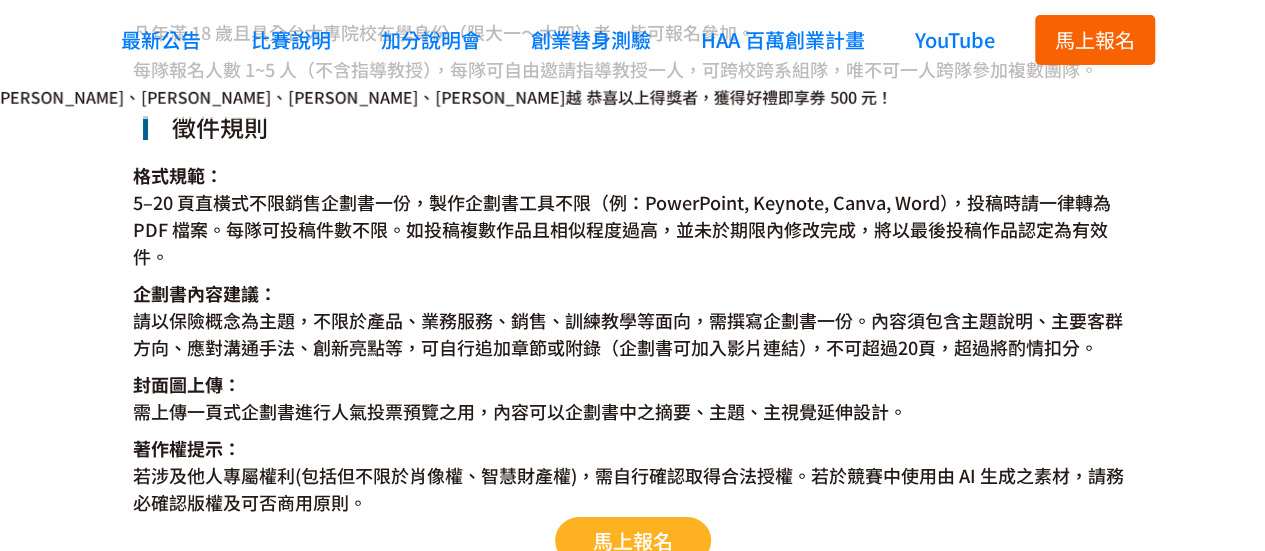 click on "請以保險概念為主題，不限於產品、業務服務、銷售、訓練教學等面向，需撰寫企劃書一份。內容須包含主題說明、主要客群方向、應對溝通手法、創新亮點等，可自行追加章節或附錄（企劃書可加入影片連結），不可超過20頁，超過將酌情扣分。" at bounding box center [633, 334] 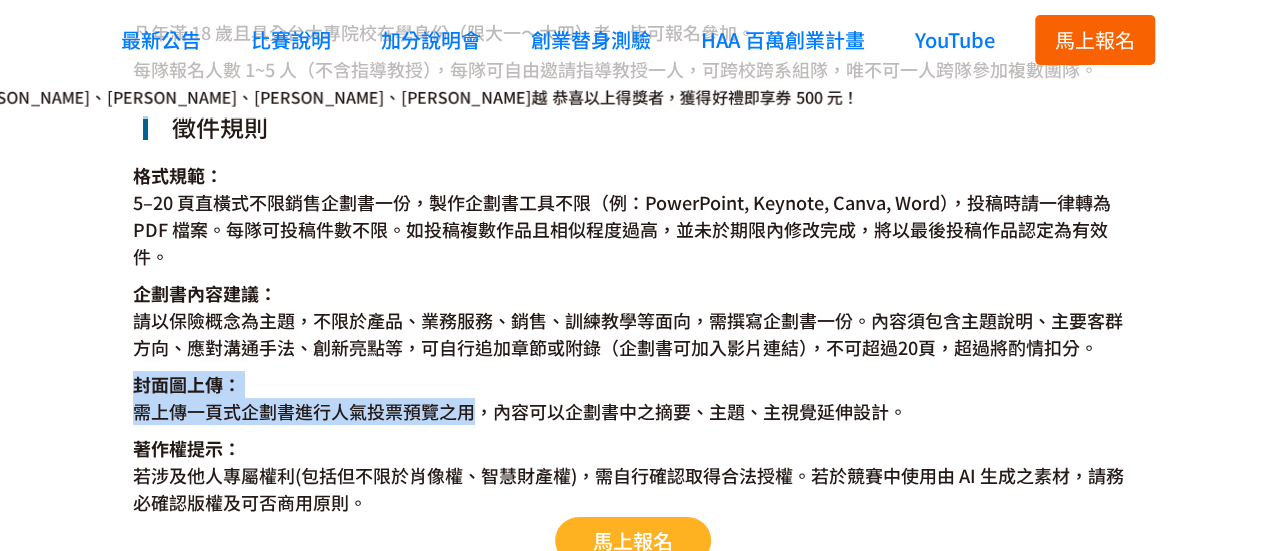 drag, startPoint x: 139, startPoint y: 396, endPoint x: 472, endPoint y: 408, distance: 333.21616 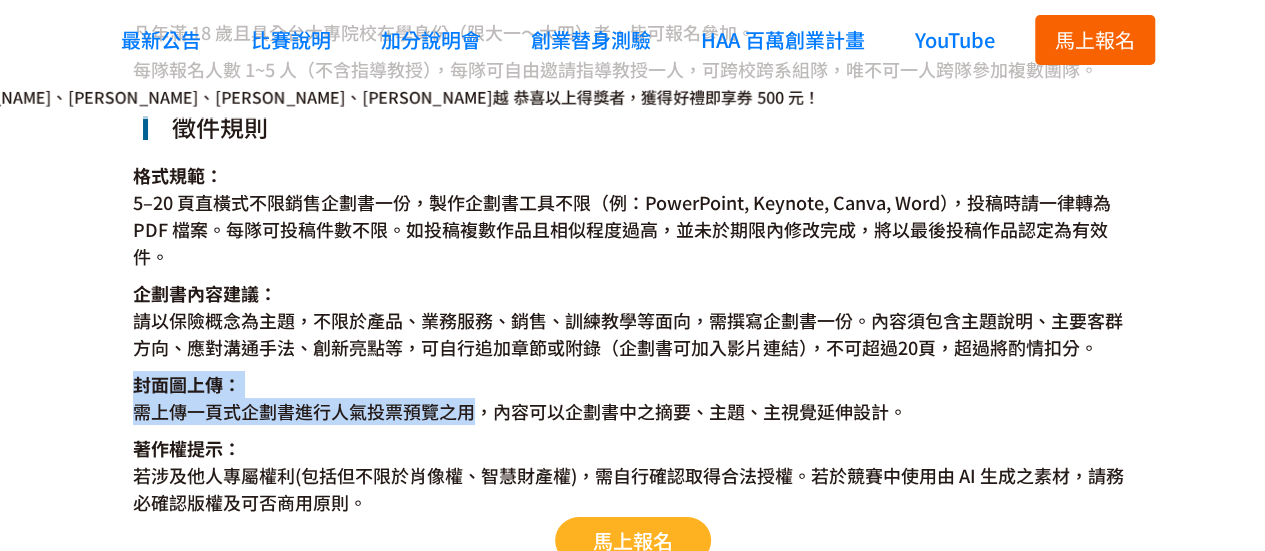 click on "封面圖上傳： 需上傳一頁式企劃書進行人氣投票預覽之用，內容可以企劃書中之摘要、主題、主視覺延伸設計。" at bounding box center (633, 398) 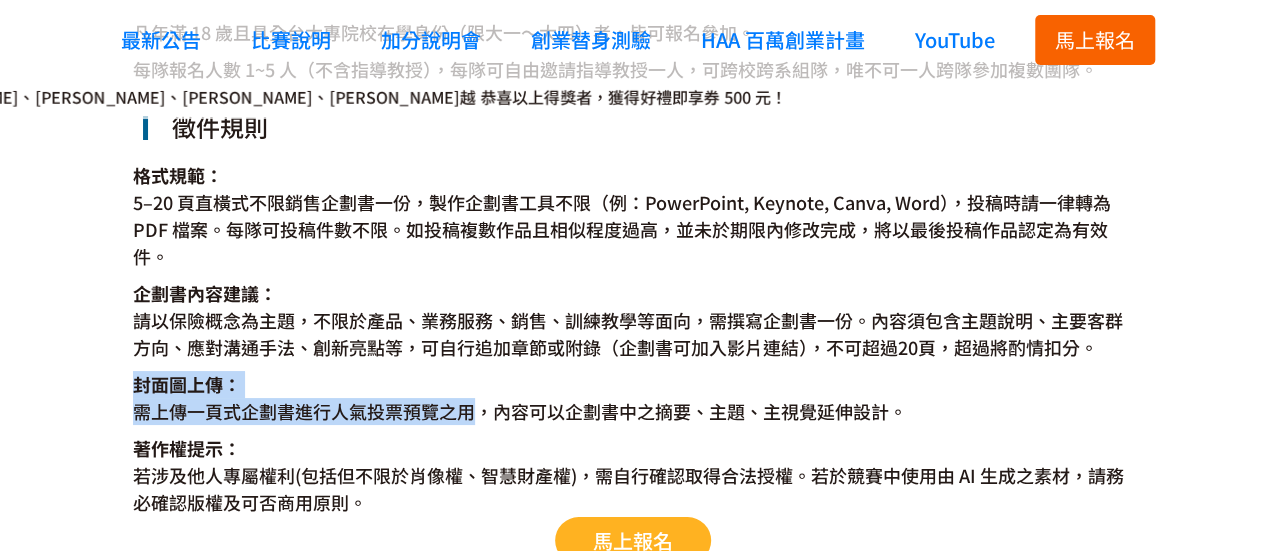 click on "需上傳一頁式企劃書進行人氣投票預覽之用，內容可以企劃書中之摘要、主題、主視覺延伸設計。" at bounding box center (633, 411) 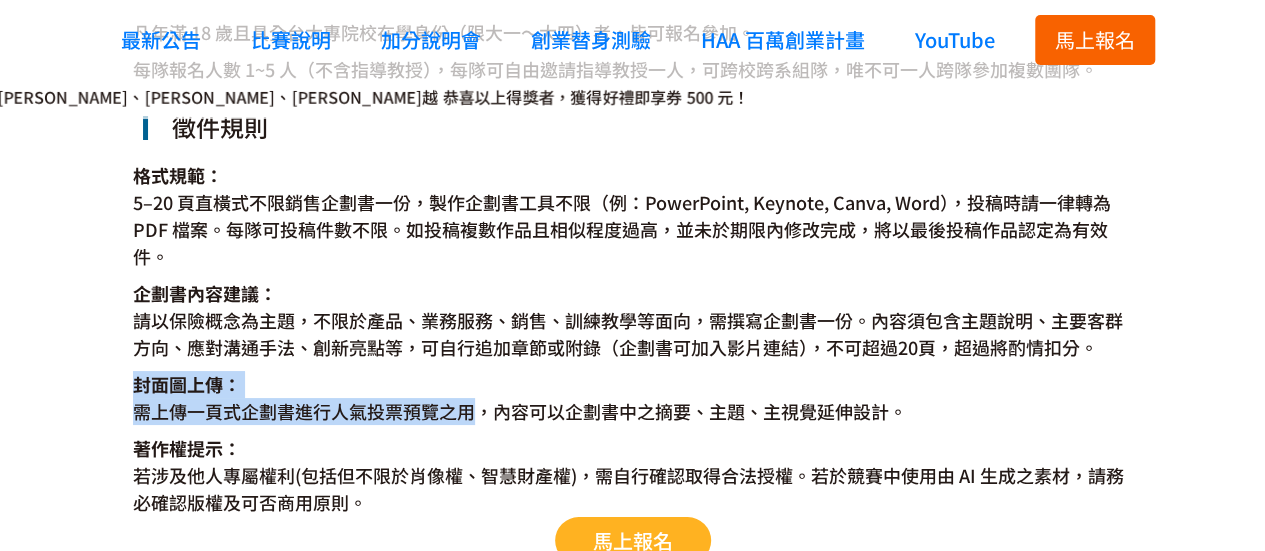 click on "需上傳一頁式企劃書進行人氣投票預覽之用，內容可以企劃書中之摘要、主題、主視覺延伸設計。" at bounding box center (633, 411) 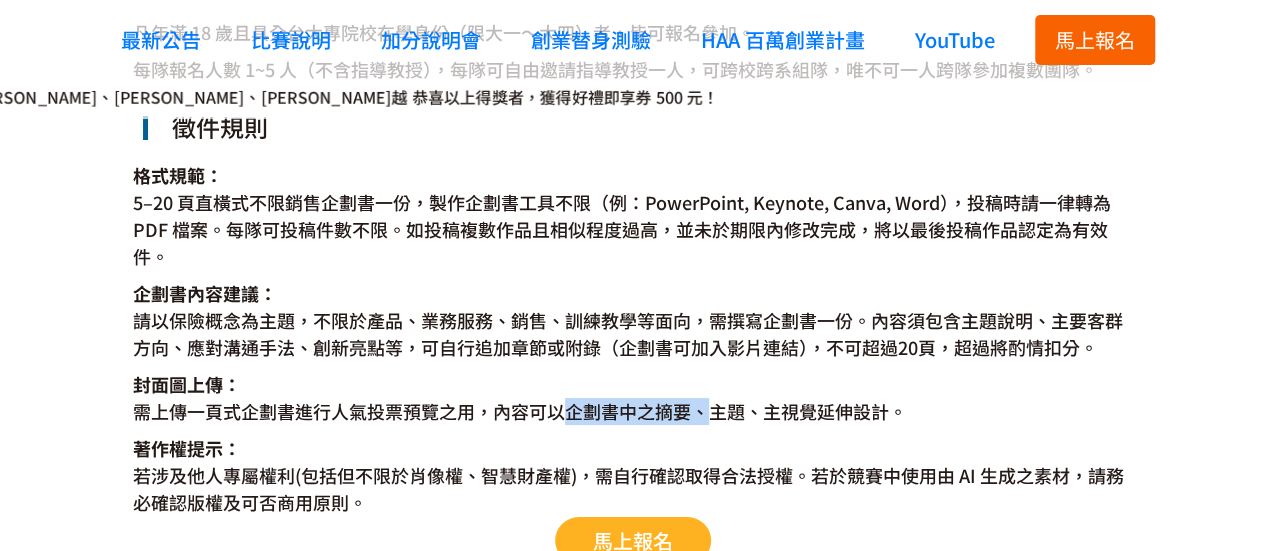 drag, startPoint x: 698, startPoint y: 407, endPoint x: 584, endPoint y: 401, distance: 114.15778 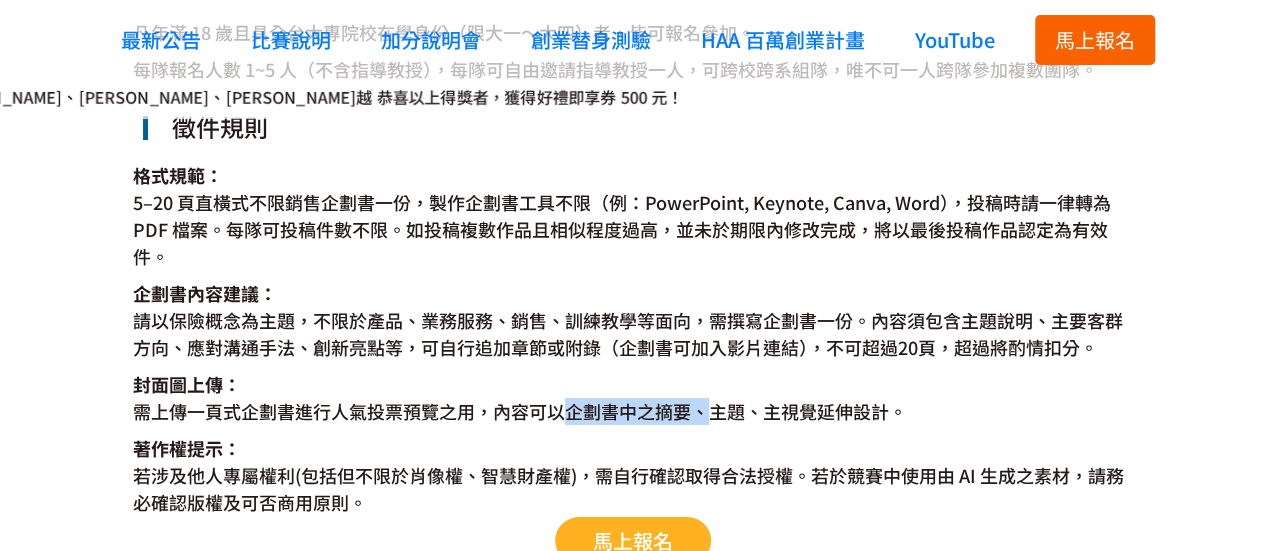 click on "需上傳一頁式企劃書進行人氣投票預覽之用，內容可以企劃書中之摘要、主題、主視覺延伸設計。" at bounding box center [633, 411] 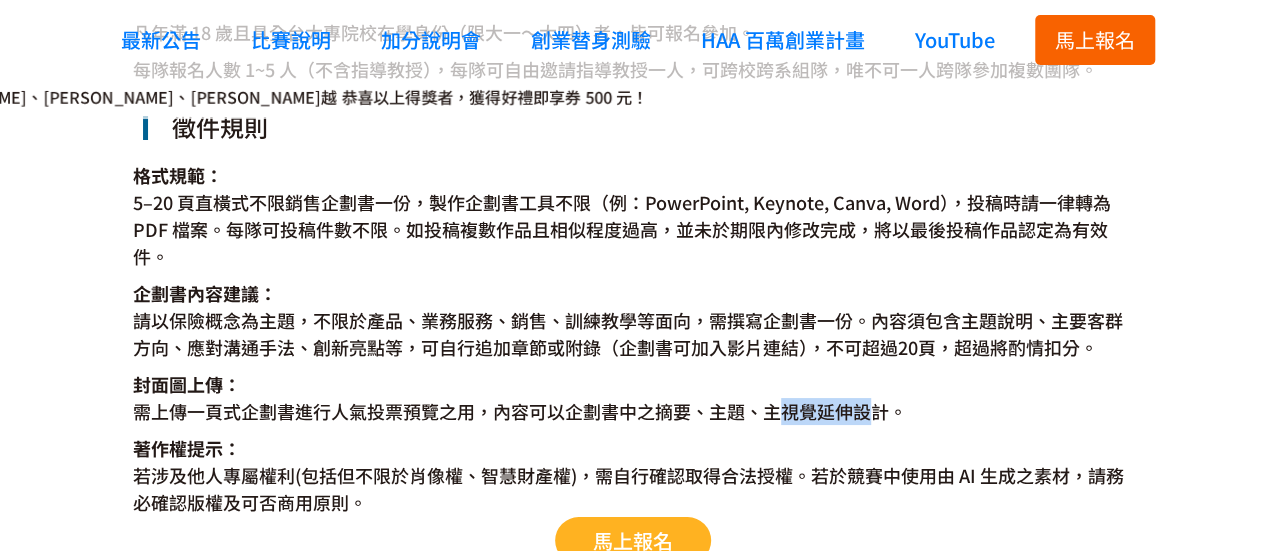 drag, startPoint x: 772, startPoint y: 401, endPoint x: 903, endPoint y: 403, distance: 131.01526 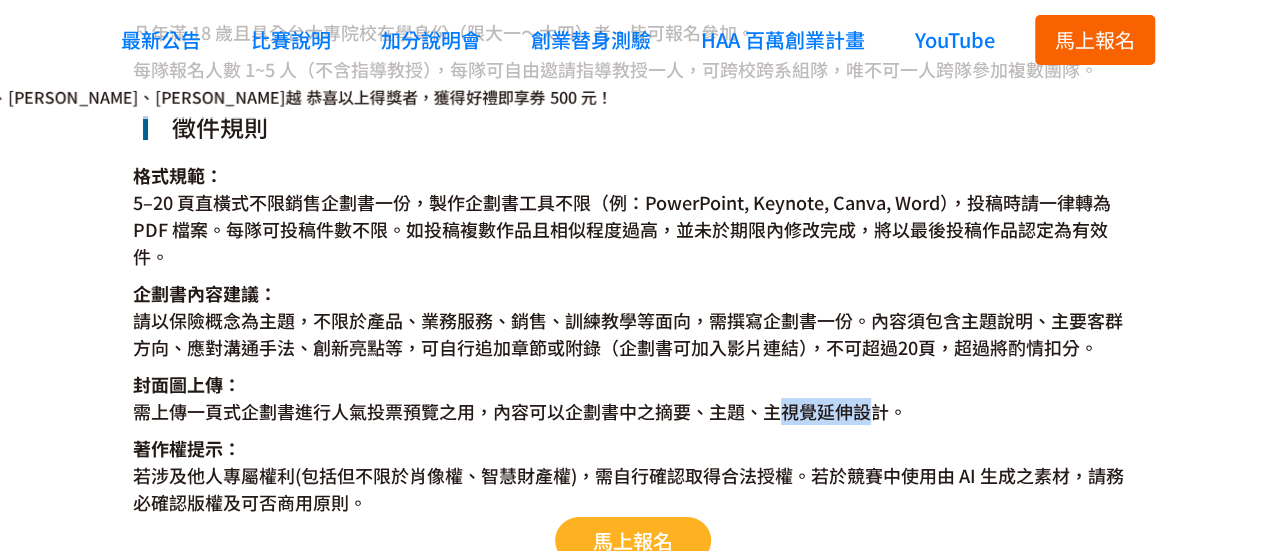 click on "需上傳一頁式企劃書進行人氣投票預覽之用，內容可以企劃書中之摘要、主題、主視覺延伸設計。" at bounding box center (633, 411) 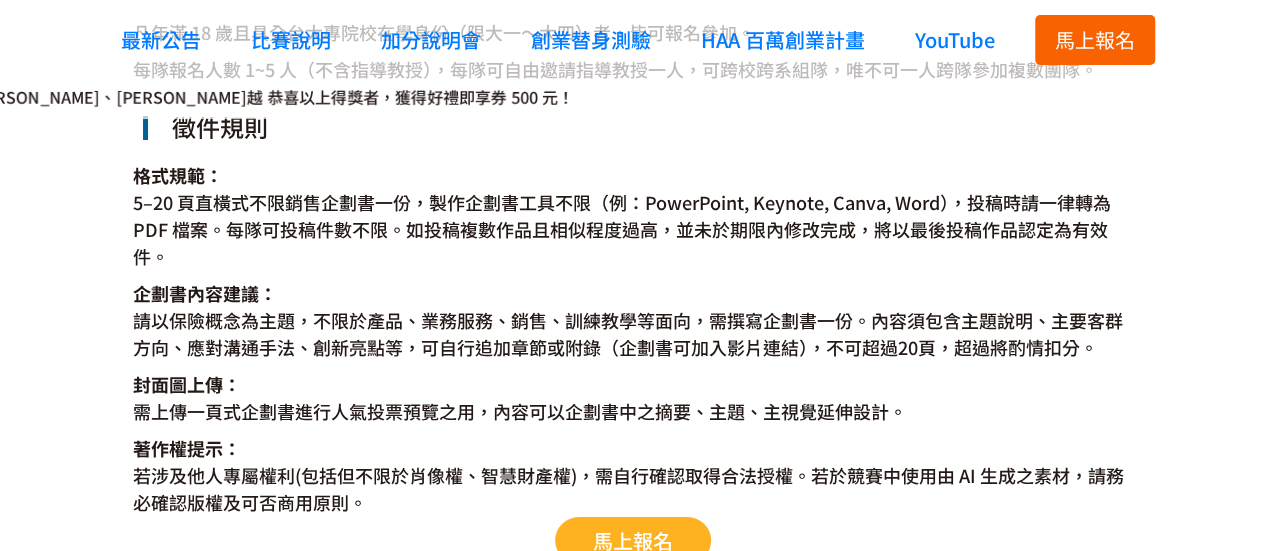 click on "需上傳一頁式企劃書進行人氣投票預覽之用，內容可以企劃書中之摘要、主題、主視覺延伸設計。" at bounding box center [633, 411] 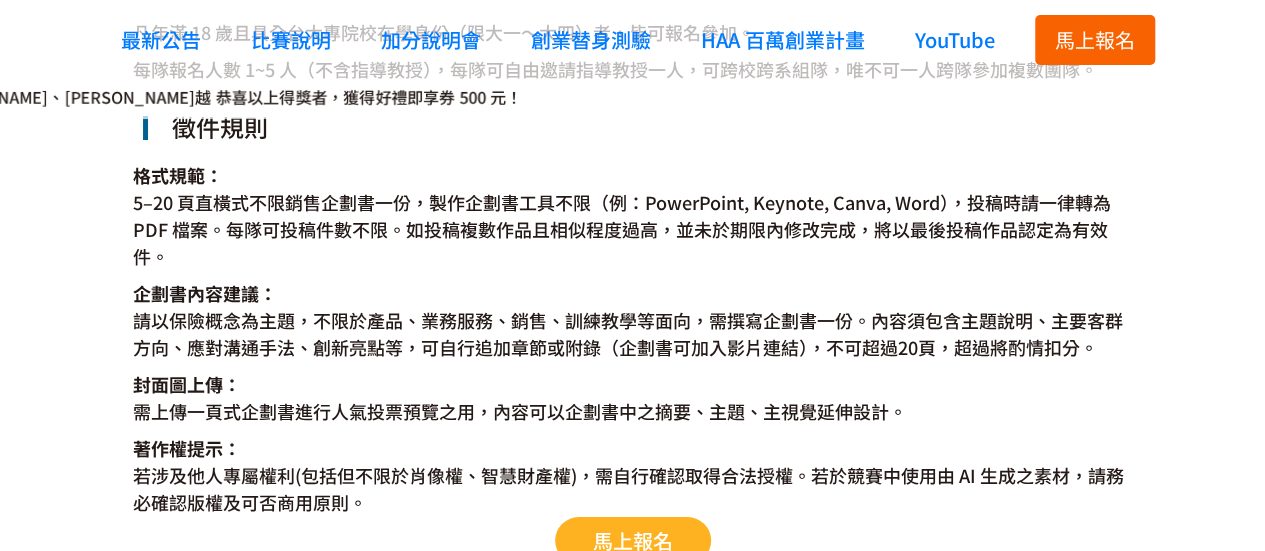 scroll, scrollTop: 3769, scrollLeft: 0, axis: vertical 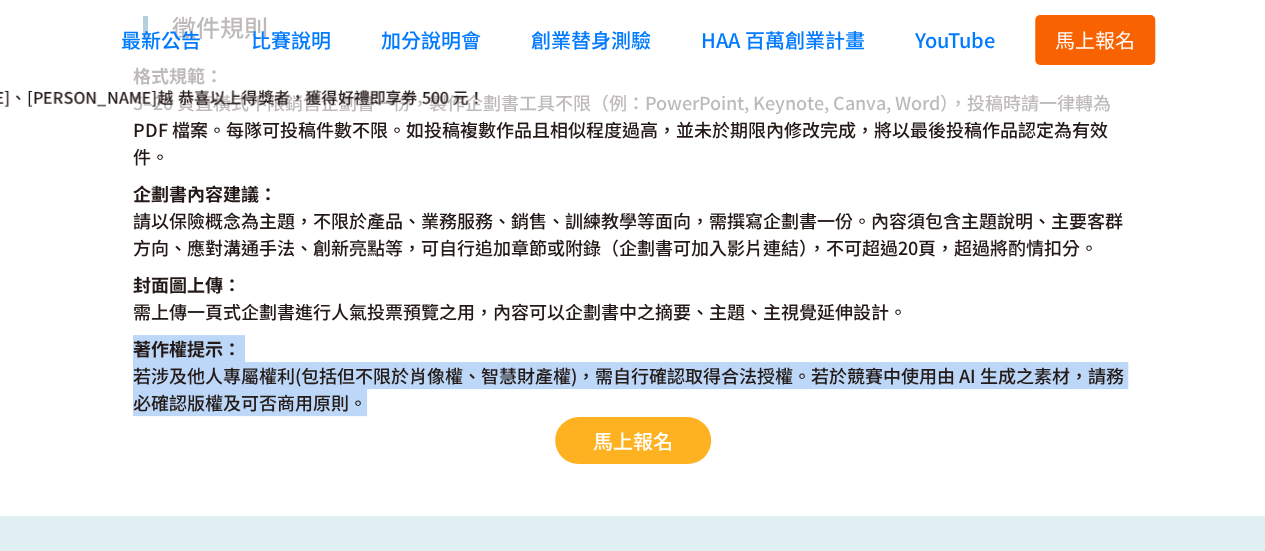 drag, startPoint x: 270, startPoint y: 353, endPoint x: 830, endPoint y: 399, distance: 561.8861 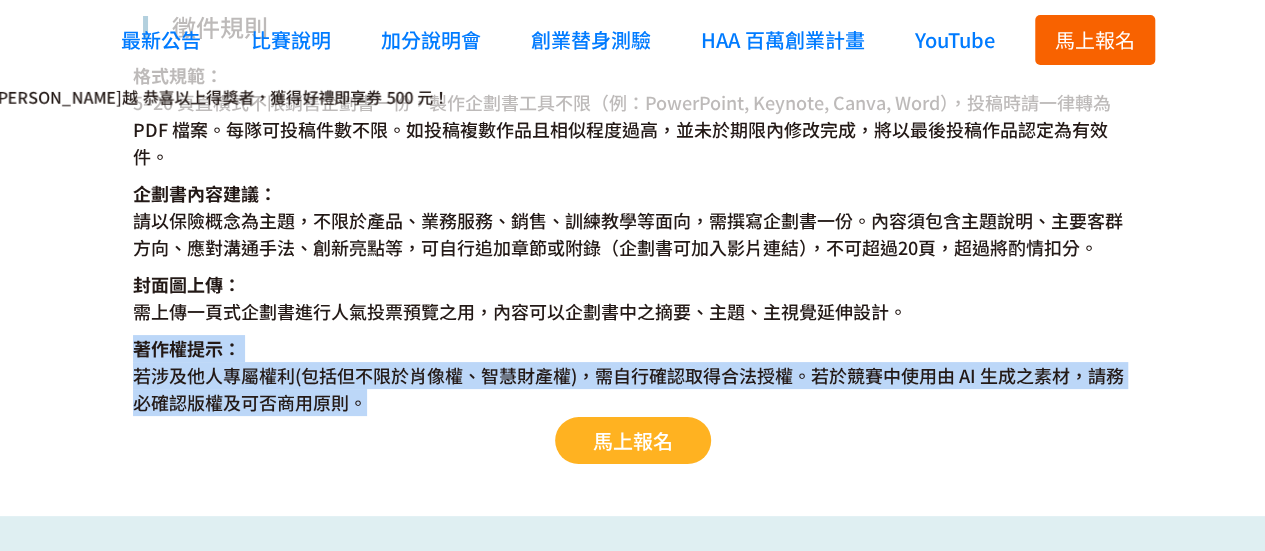 click on "著作權提示： 若涉及他人專屬權利(包括但不限於肖像權、智慧財產權)，需自行確認取得合法授權。若於競賽中使用由 AI 生成之素材，請務必確認版權及可否商用原則。" at bounding box center (633, 375) 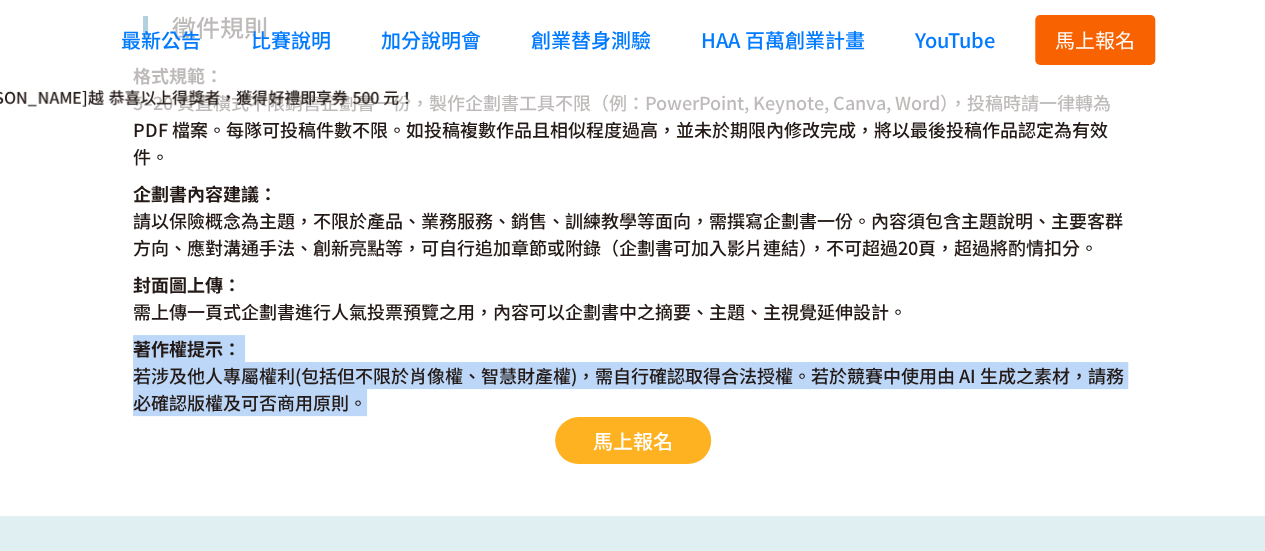 click on "若涉及他人專屬權利(包括但不限於肖像權、智慧財產權)，需自行確認取得合法授權。若於競賽中使用由 AI 生成之素材，請務必確認版權及可否商用原則。" at bounding box center [633, 389] 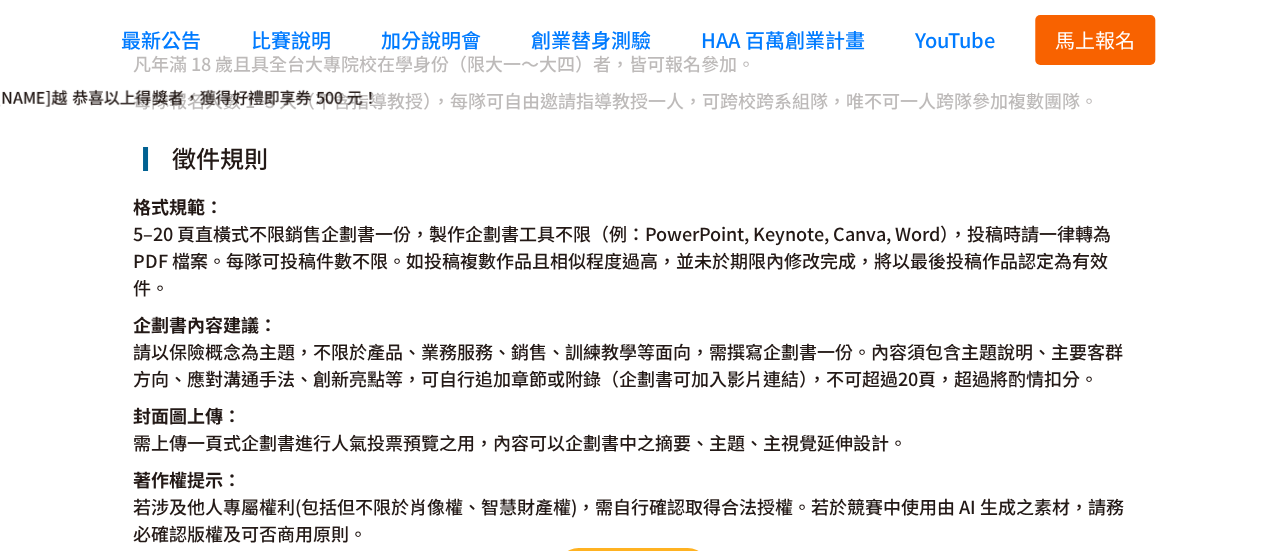 scroll, scrollTop: 3669, scrollLeft: 0, axis: vertical 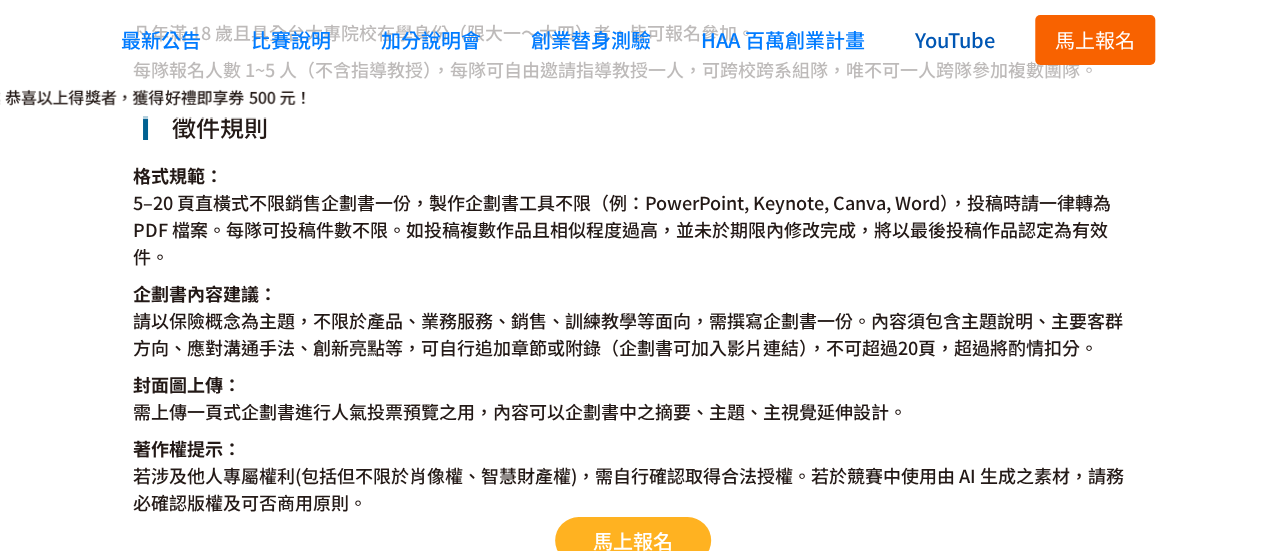 click on "YouTube" at bounding box center (955, 39) 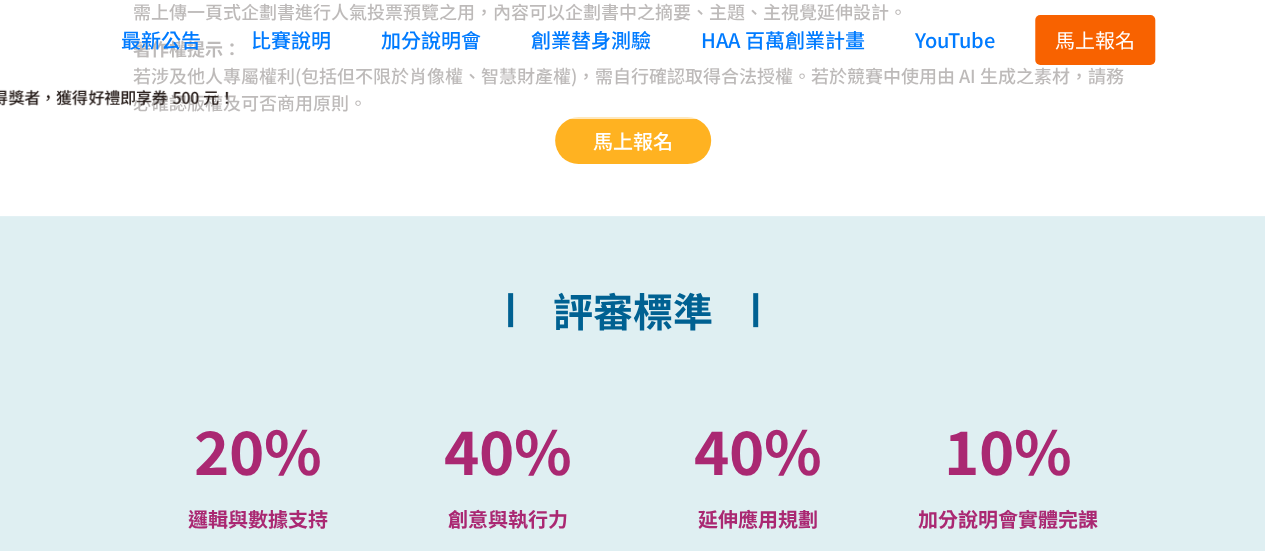 scroll, scrollTop: 3869, scrollLeft: 0, axis: vertical 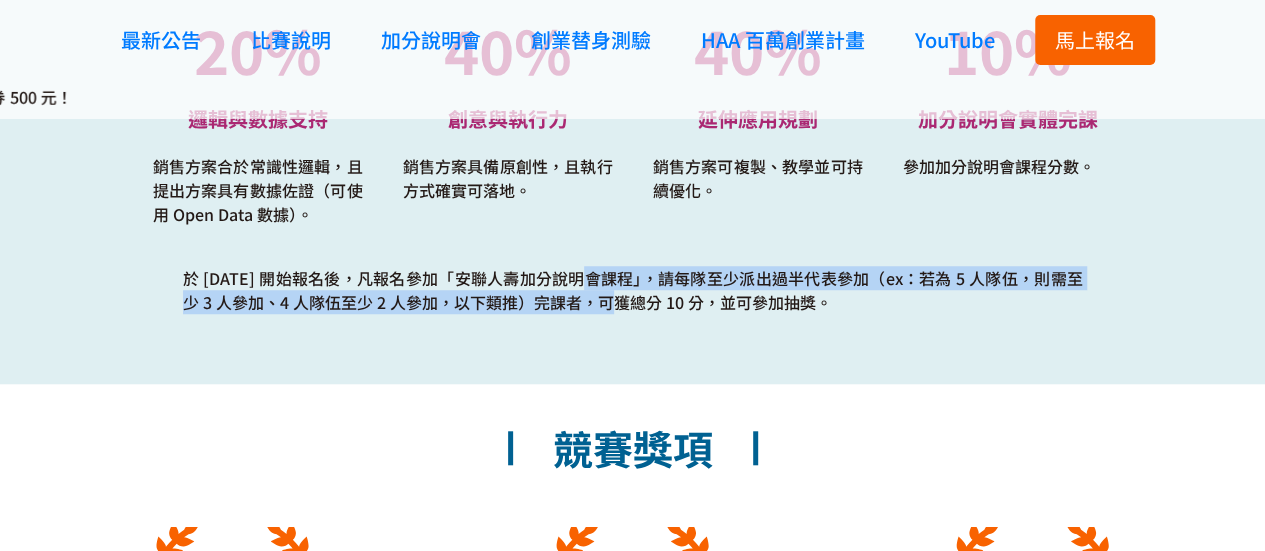 drag, startPoint x: 521, startPoint y: 283, endPoint x: 552, endPoint y: 297, distance: 34.0147 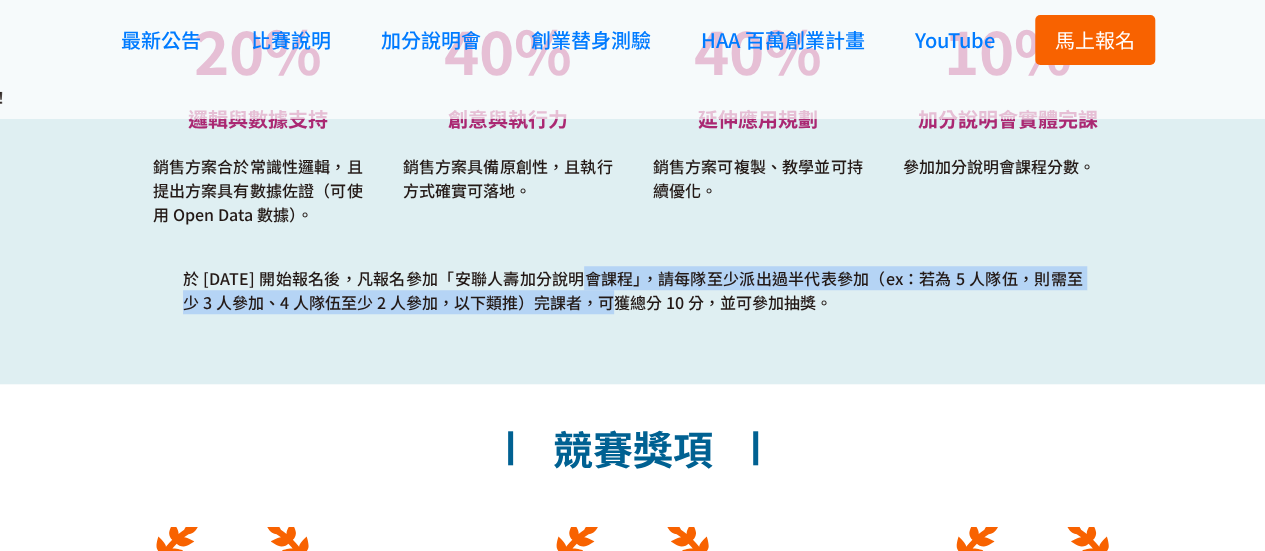 click on "於 [DATE] 開始報名後，凡報名參加「安聯人壽加分說明會課程」，請每隊至少派出過半代表參加（ex：若為 5 人隊伍，則需至少 3 人參加、4 人隊伍至少 2 人參加，以下類推）完課者，可獲總分 10 分，並可參加抽獎。" at bounding box center [633, 290] 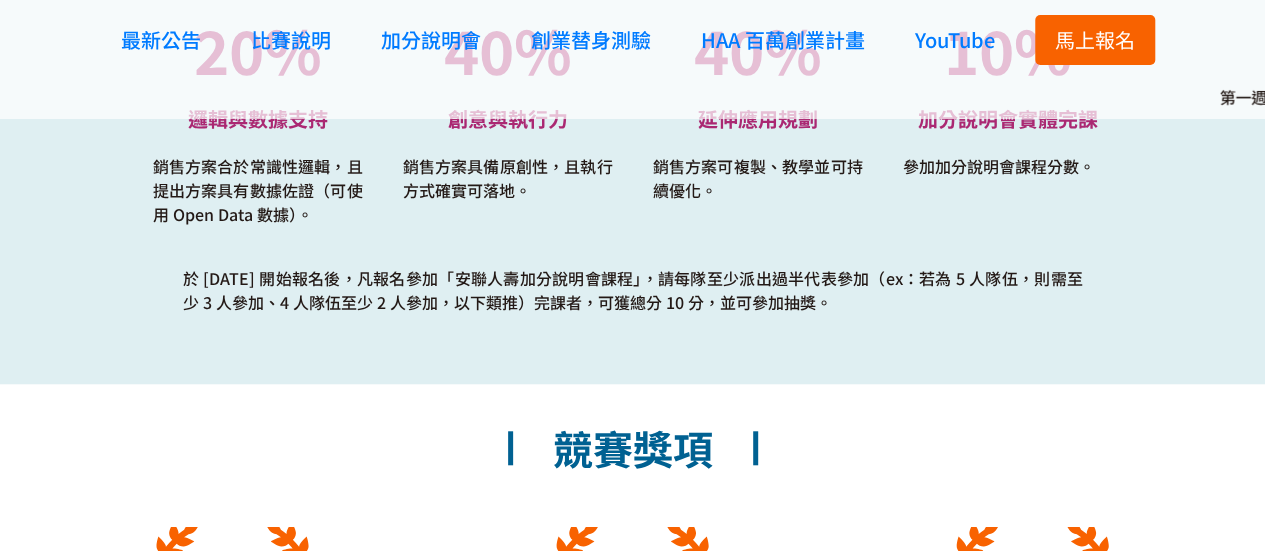 drag, startPoint x: 602, startPoint y: 301, endPoint x: 585, endPoint y: 301, distance: 17 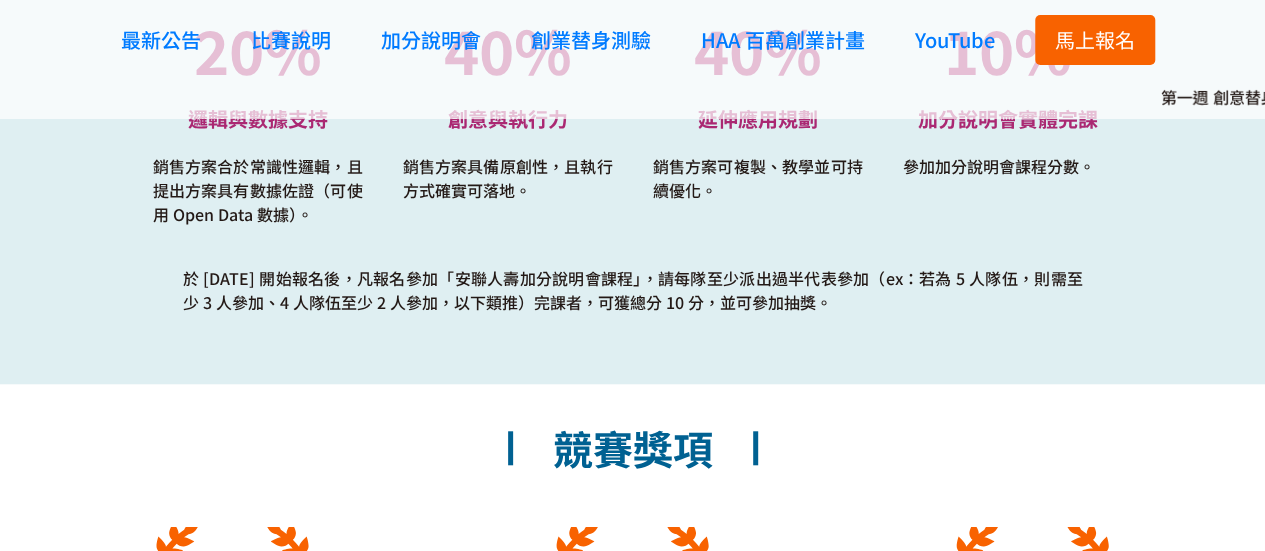 click on "於 [DATE] 開始報名後，凡報名參加「安聯人壽加分說明會課程」，請每隊至少派出過半代表參加（ex：若為 5 人隊伍，則需至少 3 人參加、4 人隊伍至少 2 人參加，以下類推）完課者，可獲總分 10 分，並可參加抽獎。" at bounding box center (633, 290) 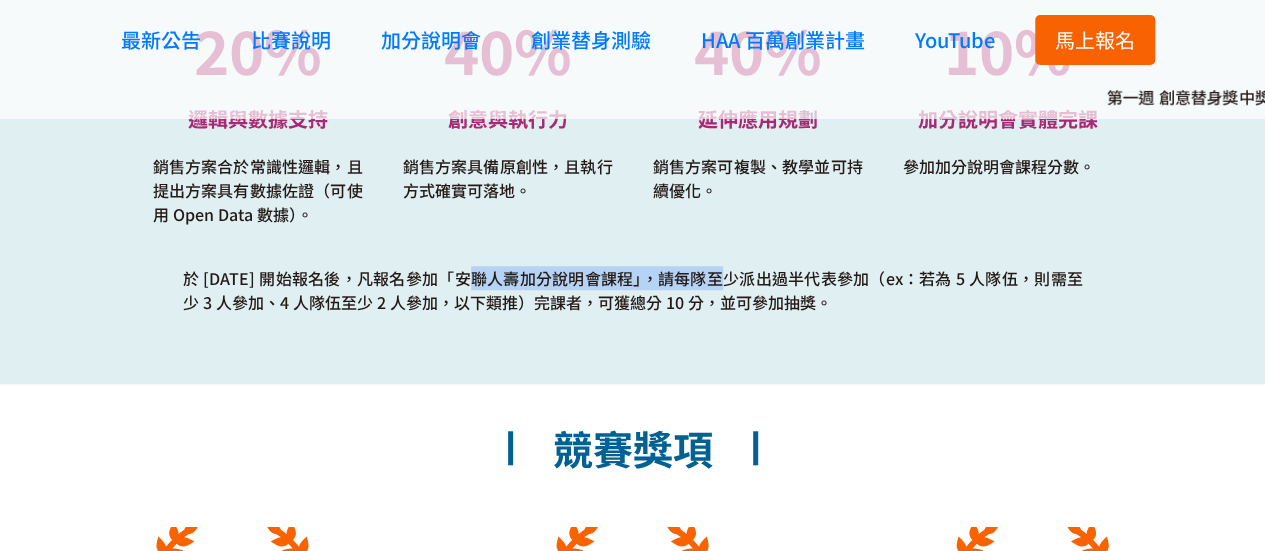 drag, startPoint x: 403, startPoint y: 281, endPoint x: 780, endPoint y: 281, distance: 377 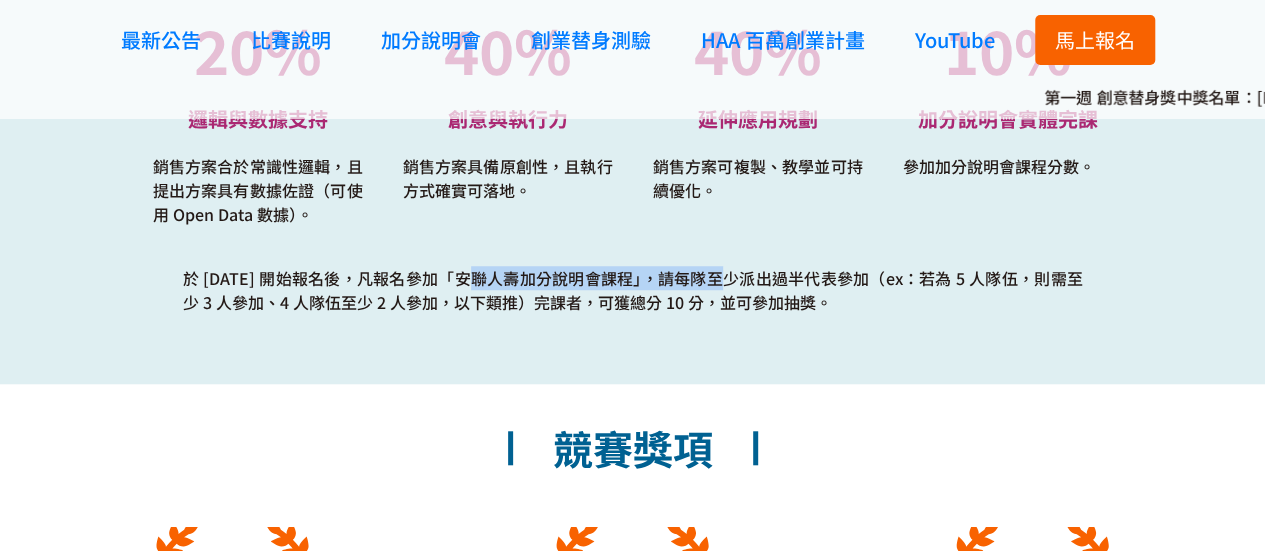 click on "於 [DATE] 開始報名後，凡報名參加「安聯人壽加分說明會課程」，請每隊至少派出過半代表參加（ex：若為 5 人隊伍，則需至少 3 人參加、4 人隊伍至少 2 人參加，以下類推）完課者，可獲總分 10 分，並可參加抽獎。" at bounding box center (633, 290) 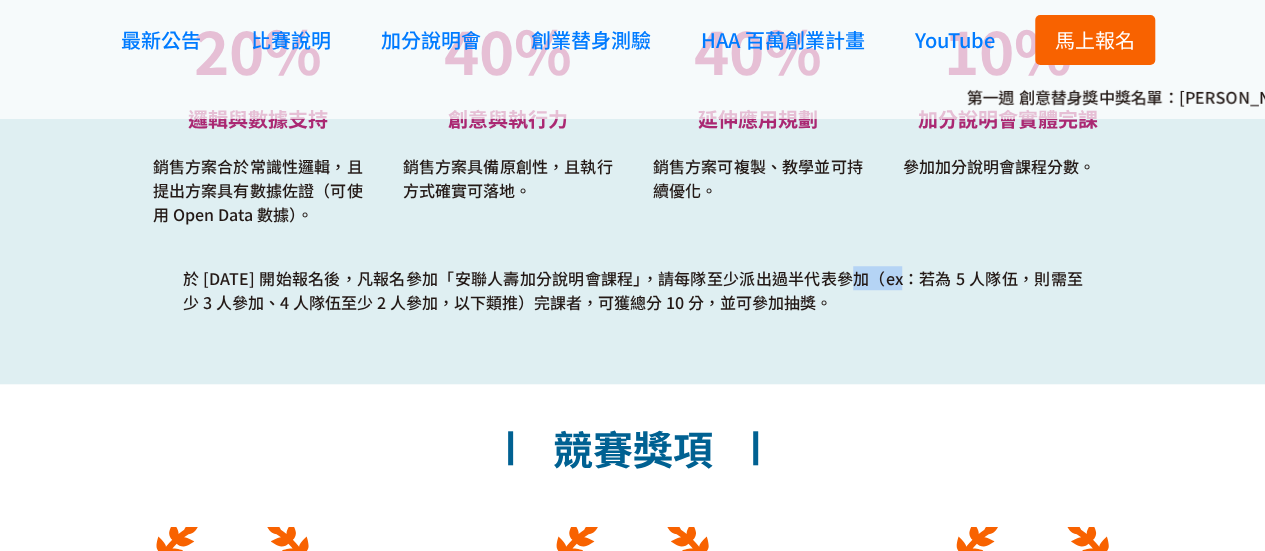 drag, startPoint x: 865, startPoint y: 282, endPoint x: 888, endPoint y: 282, distance: 23 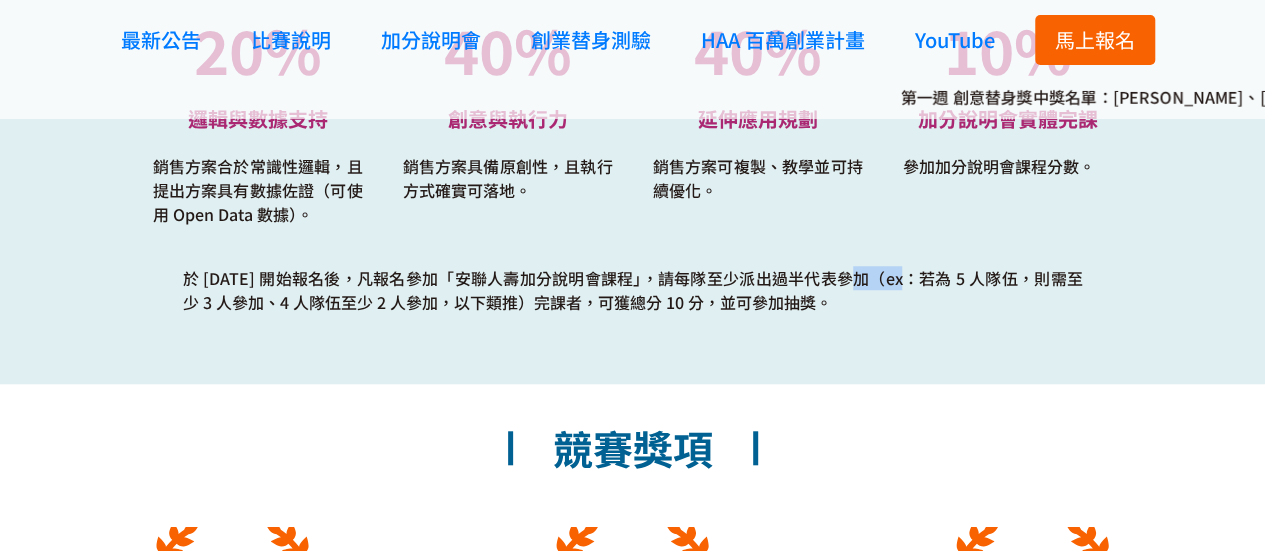 click on "於 [DATE] 開始報名後，凡報名參加「安聯人壽加分說明會課程」，請每隊至少派出過半代表參加（ex：若為 5 人隊伍，則需至少 3 人參加、4 人隊伍至少 2 人參加，以下類推）完課者，可獲總分 10 分，並可參加抽獎。" at bounding box center [633, 290] 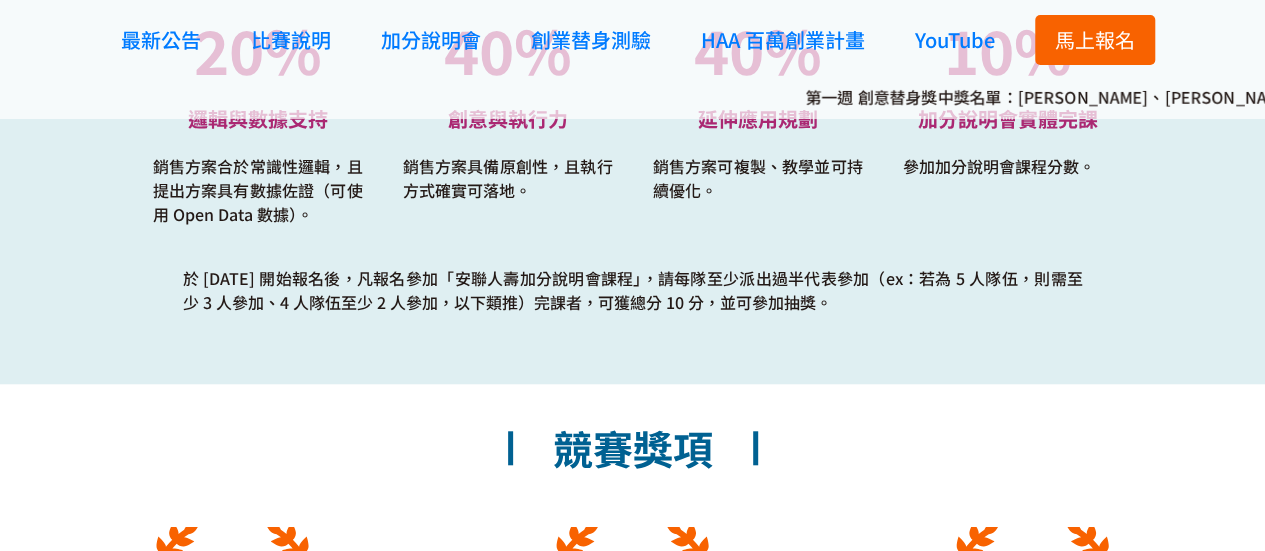 click on "於 [DATE] 開始報名後，凡報名參加「安聯人壽加分說明會課程」，請每隊至少派出過半代表參加（ex：若為 5 人隊伍，則需至少 3 人參加、4 人隊伍至少 2 人參加，以下類推）完課者，可獲總分 10 分，並可參加抽獎。" at bounding box center [633, 290] 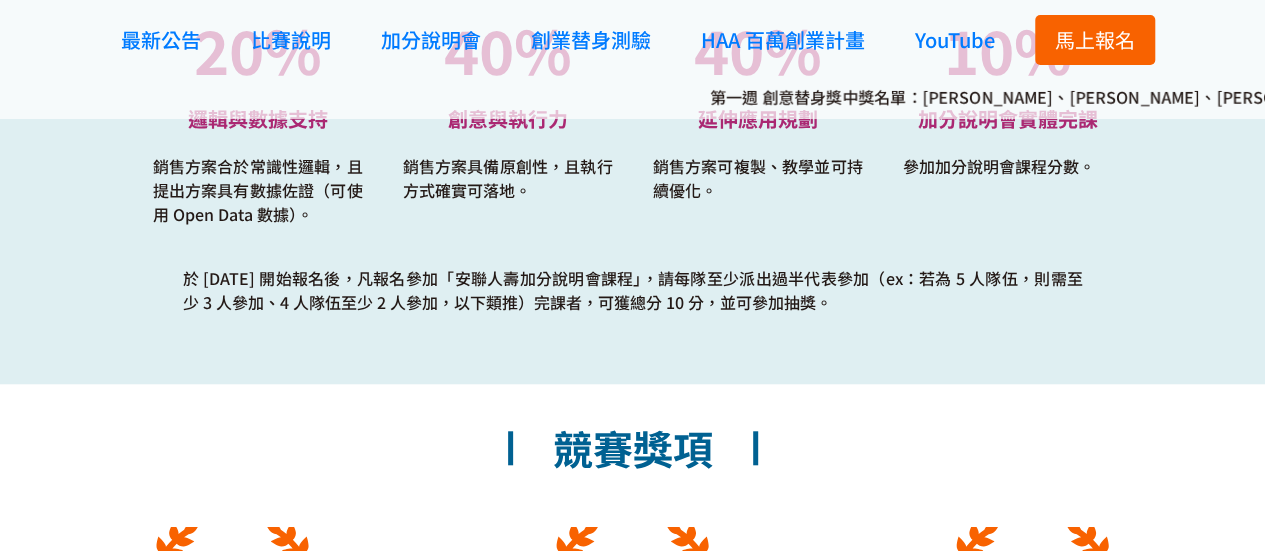 click on "於 [DATE] 開始報名後，凡報名參加「安聯人壽加分說明會課程」，請每隊至少派出過半代表參加（ex：若為 5 人隊伍，則需至少 3 人參加、4 人隊伍至少 2 人參加，以下類推）完課者，可獲總分 10 分，並可參加抽獎。" at bounding box center (633, 290) 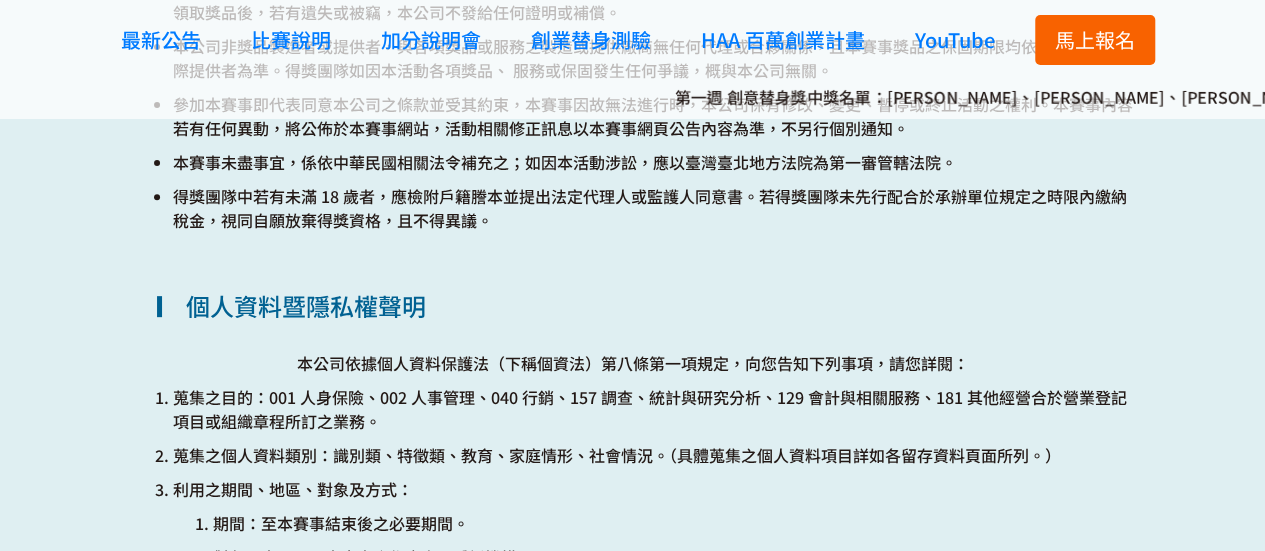 scroll, scrollTop: 8069, scrollLeft: 0, axis: vertical 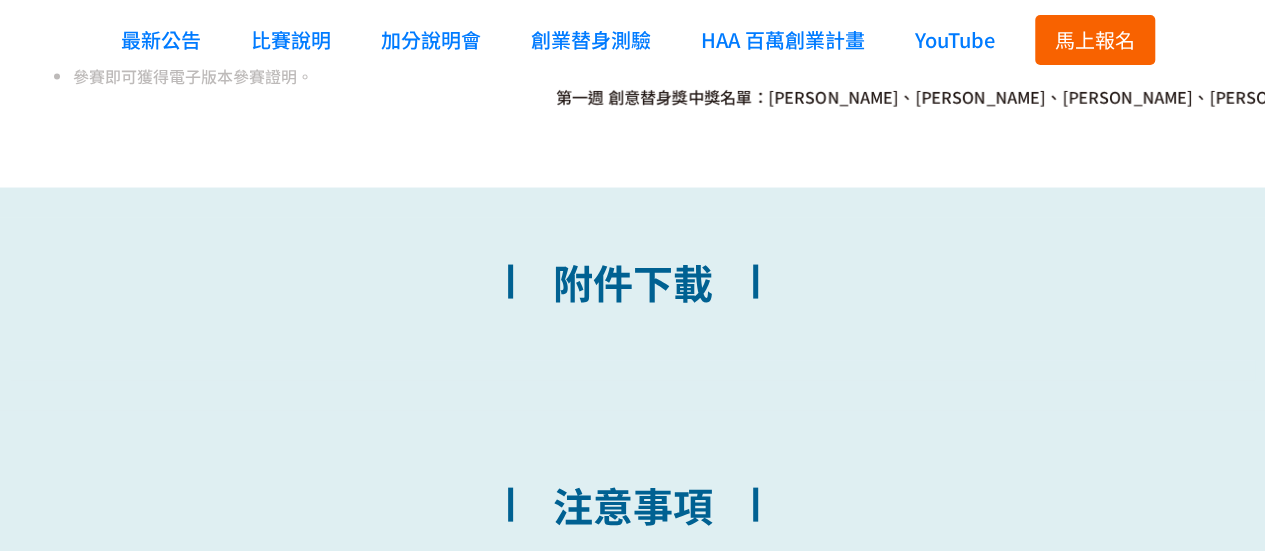 click on "附件下載" at bounding box center [633, 296] 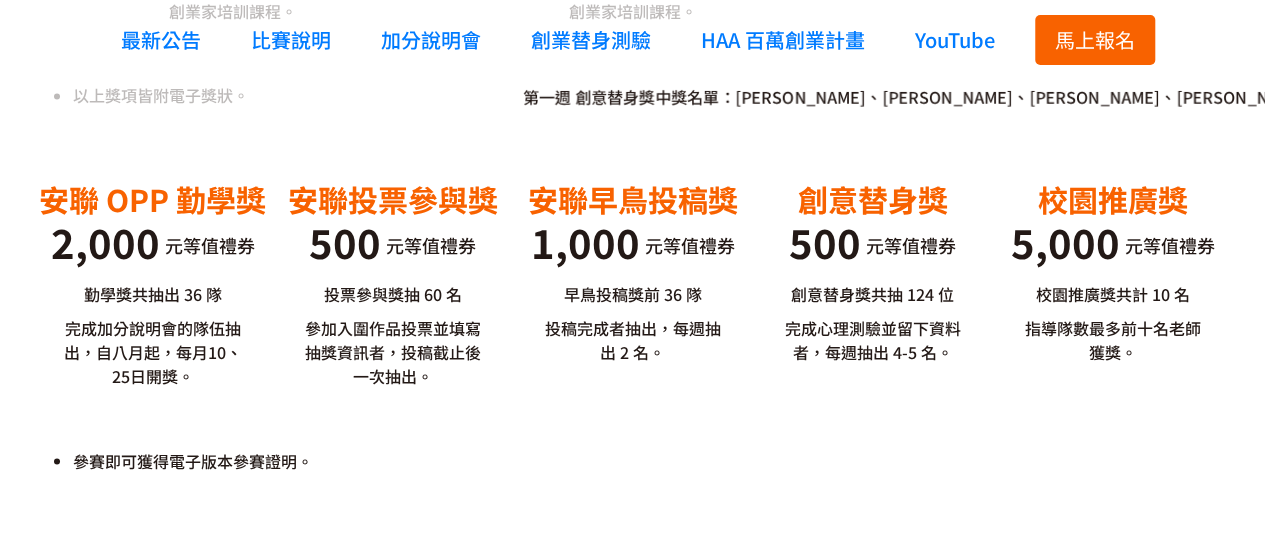 scroll, scrollTop: 5069, scrollLeft: 0, axis: vertical 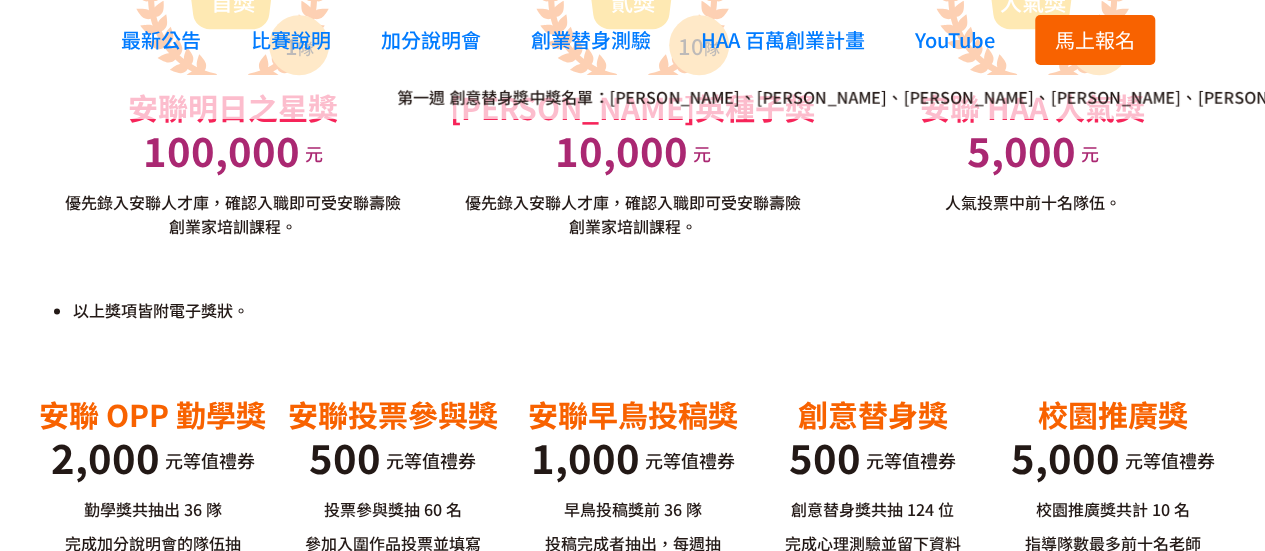 click on "馬上報名" at bounding box center (1095, 39) 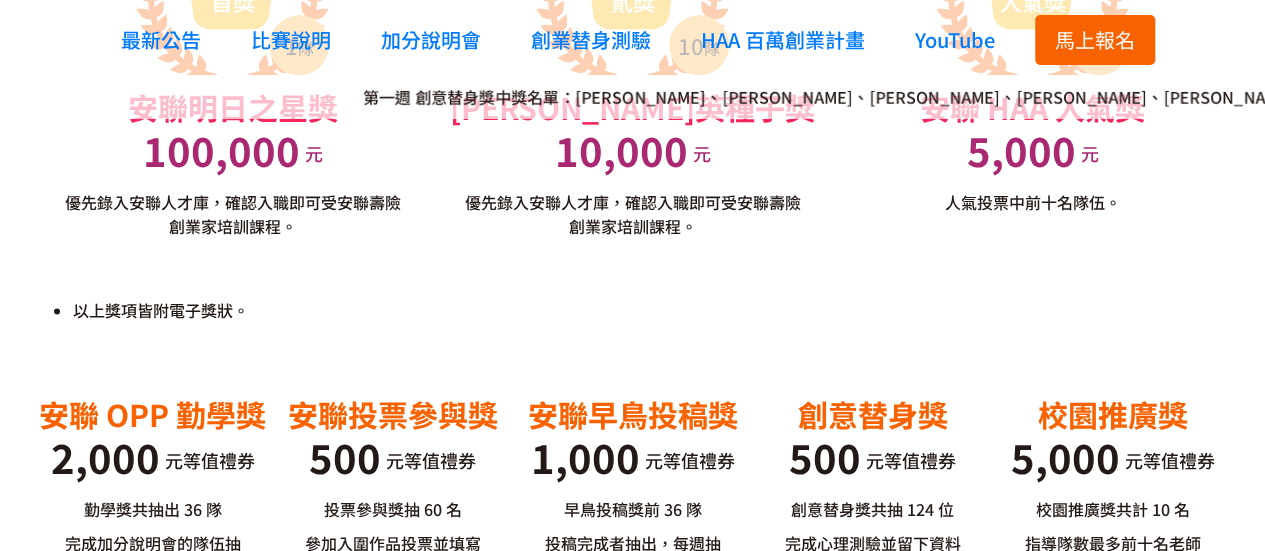 scroll, scrollTop: 0, scrollLeft: 0, axis: both 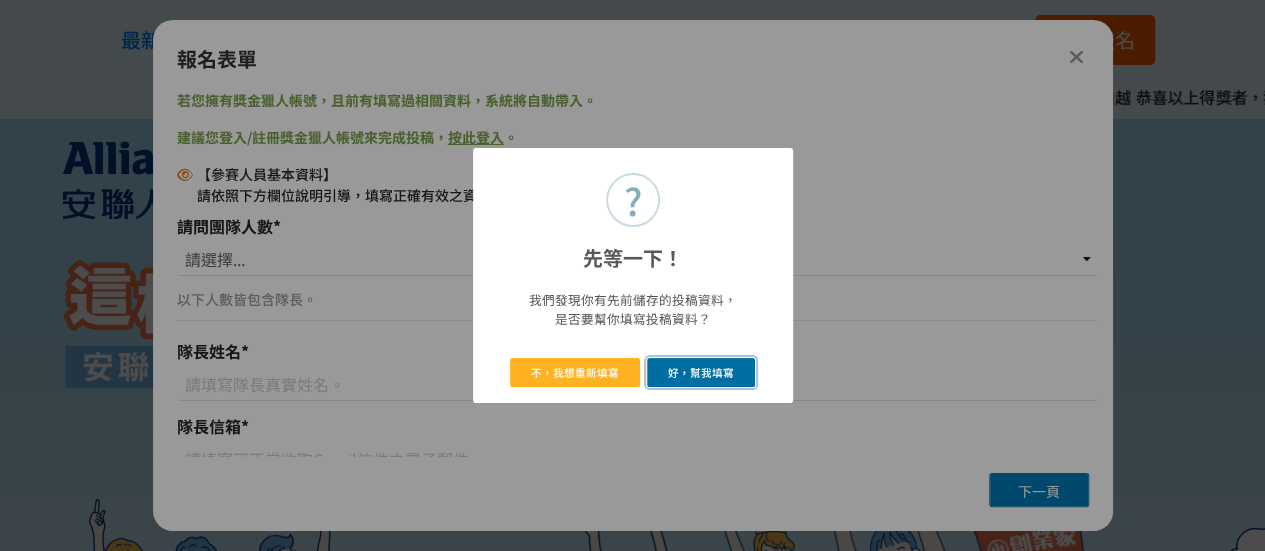 click on "好，幫我填寫" at bounding box center [701, 372] 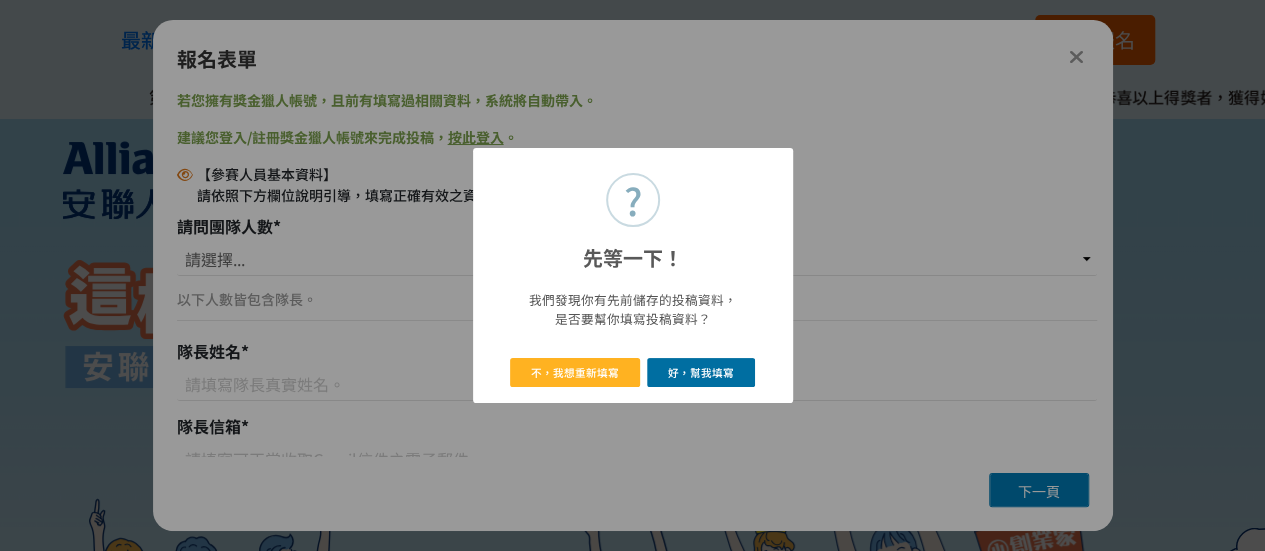 radio on "true" 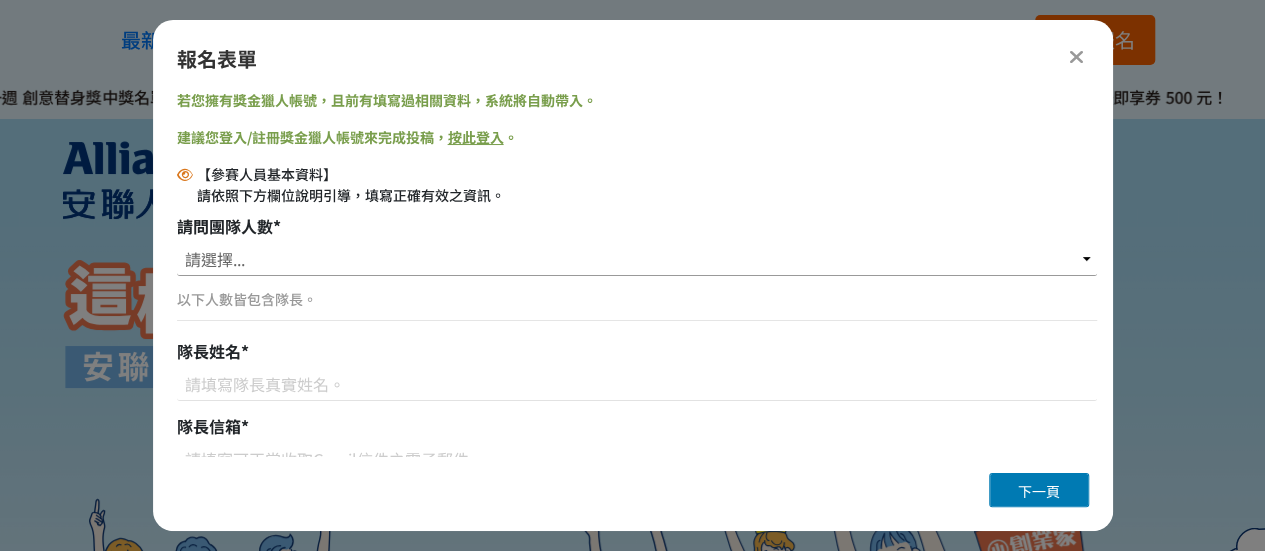 click on "請選擇... 1位（個人參賽） 2位 3位 4位 5位" at bounding box center [637, 259] 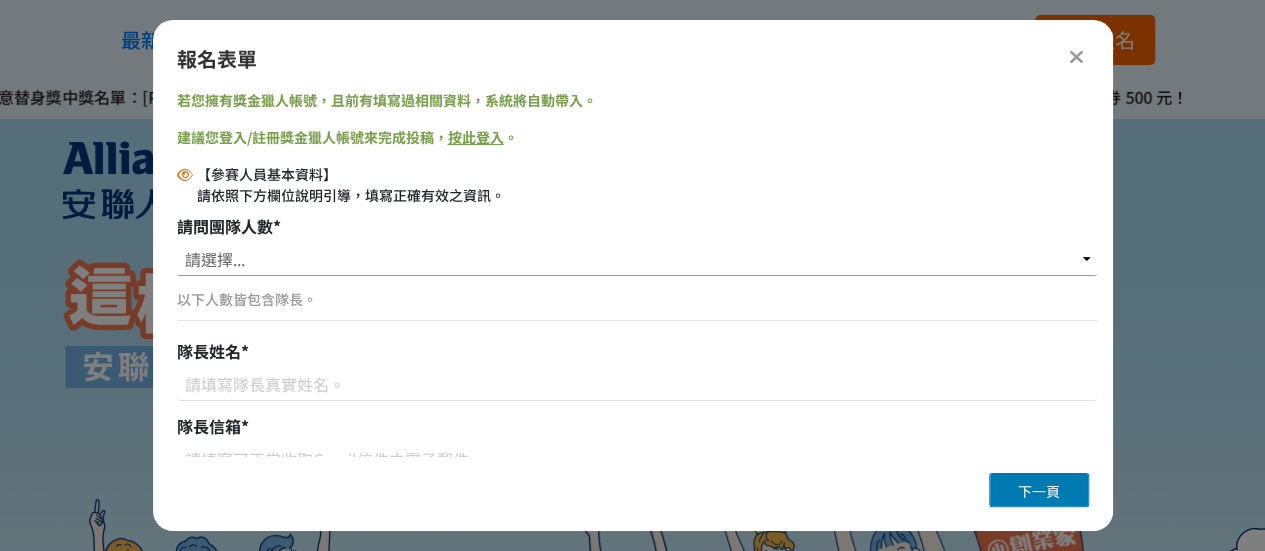 select on "5位" 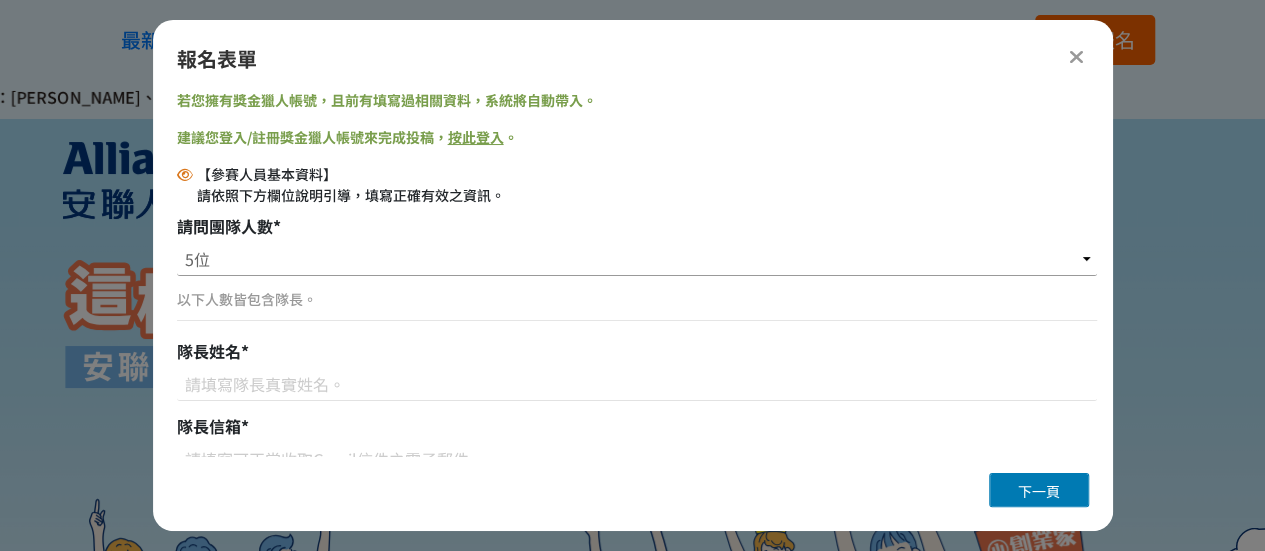 click on "請選擇... 1位（個人參賽） 2位 3位 4位 5位" at bounding box center (637, 259) 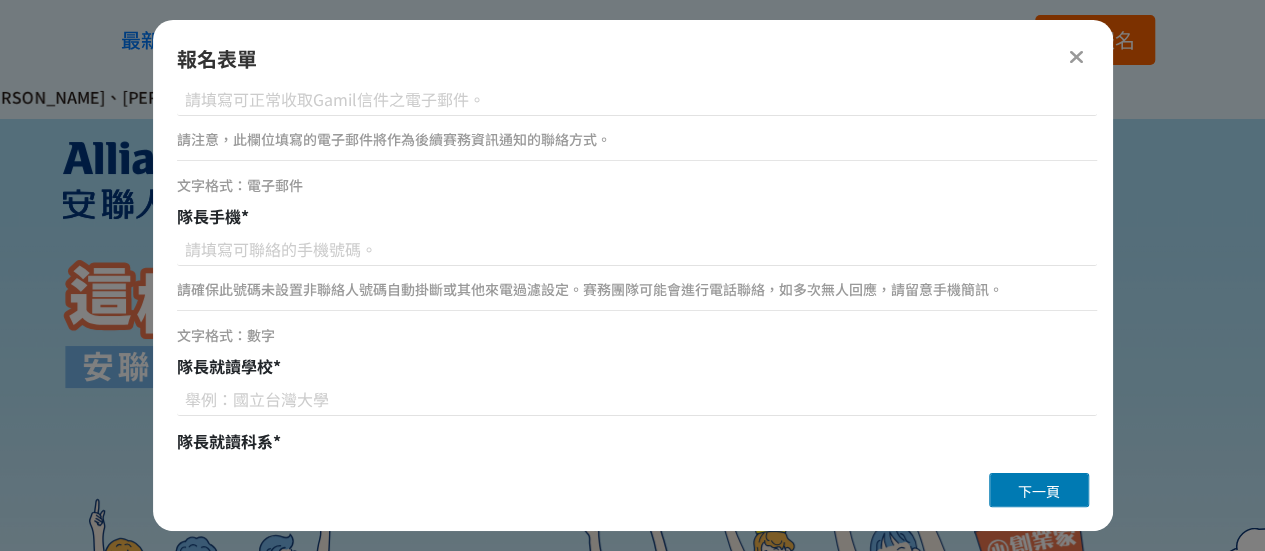 scroll, scrollTop: 700, scrollLeft: 0, axis: vertical 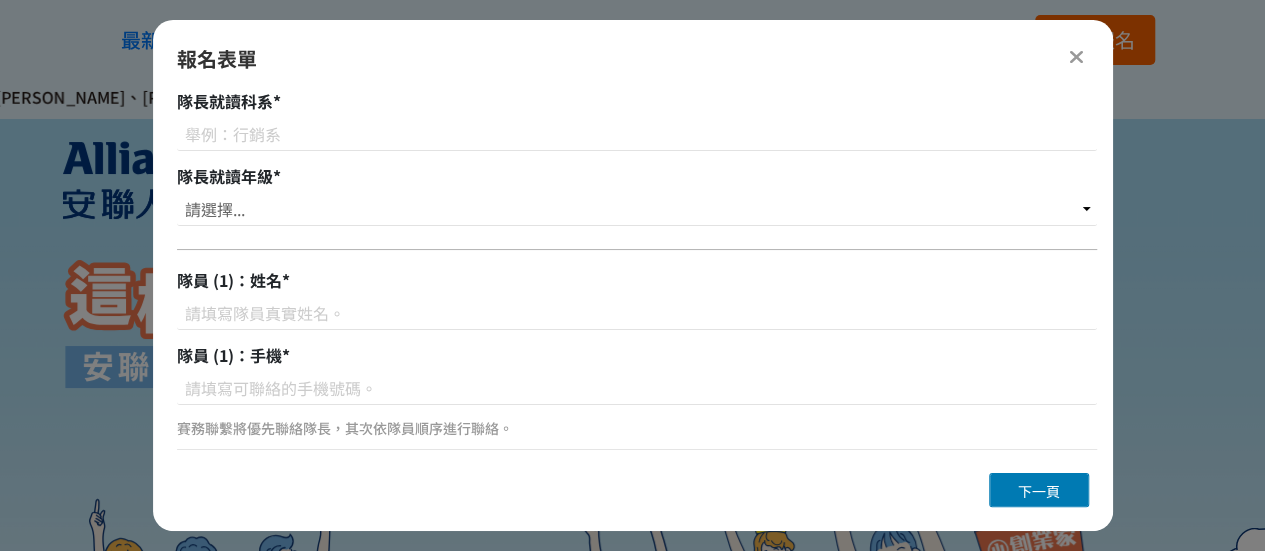 click at bounding box center (1077, 56) 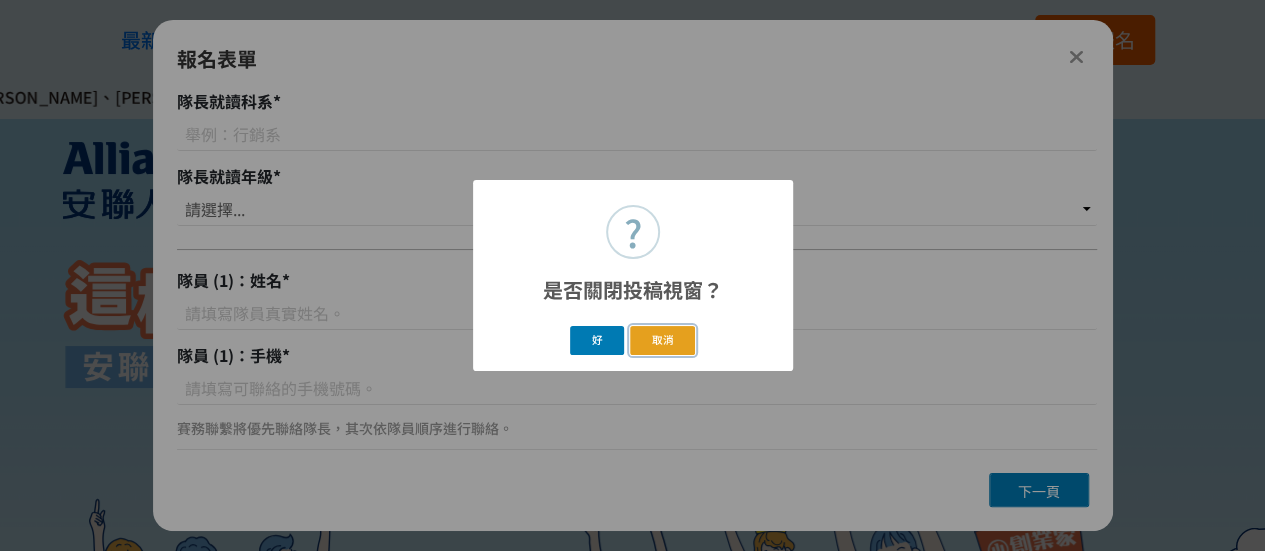 click on "取消" at bounding box center [662, 340] 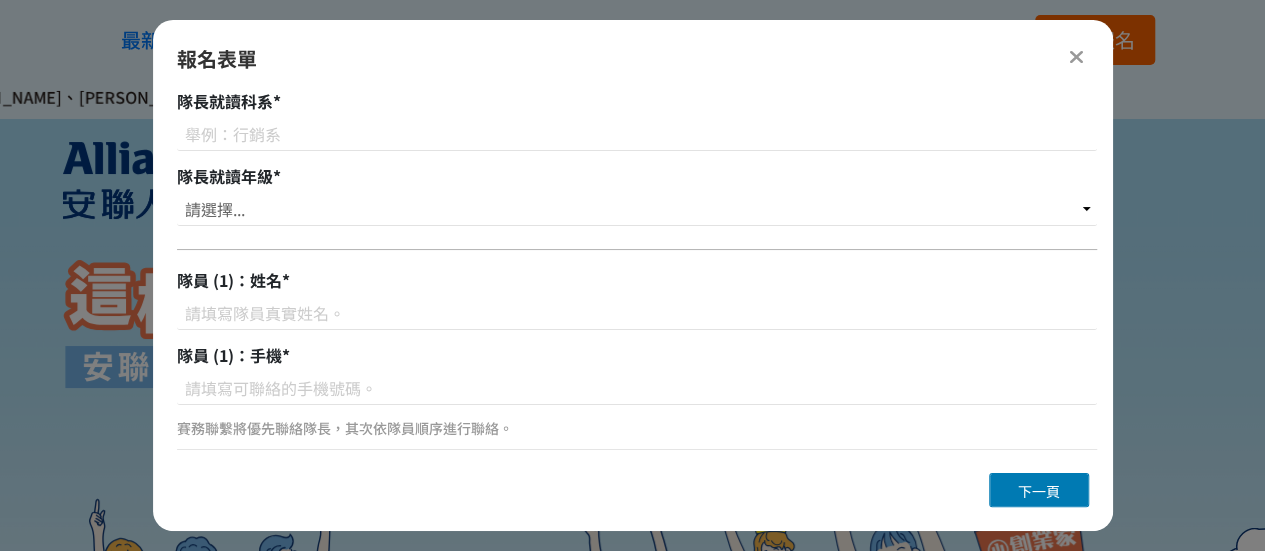 click at bounding box center (1076, 57) 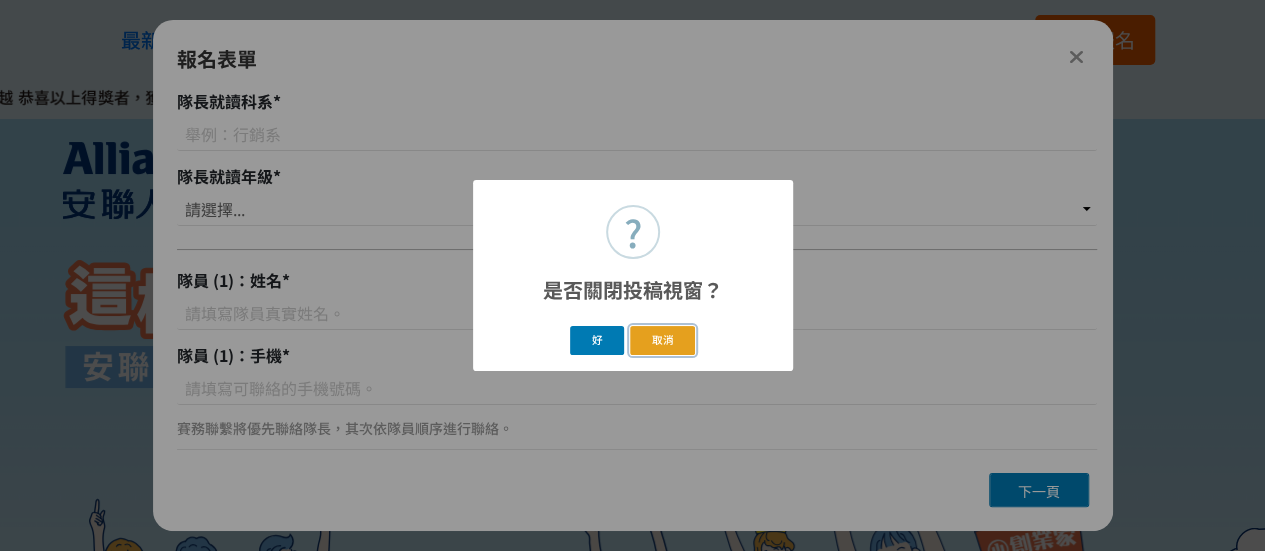 click on "取消" at bounding box center (662, 340) 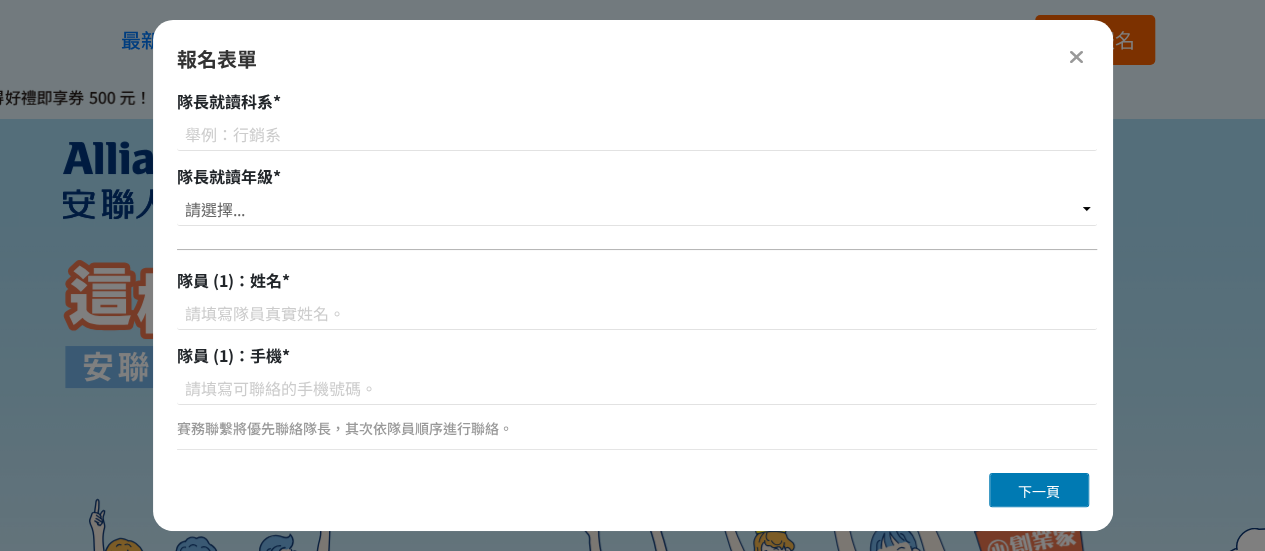 click on "報名表單 若您擁有獎金獵人帳號，且前有填寫過相關資料，系統將自動帶入。 建議您登入/註冊獎金獵人帳號來完成投稿， 按此登入 。 【參賽人員基本資料】
請依照下方欄位說明引導，填寫正確有效之資訊。 請問團隊人數 * 請選擇... 1位（個人參賽） 2位 3位 4位 5位 以下人數皆包含隊長。 隊長姓名 * 隊長信箱 * 請注意，此欄位填寫的電子郵件將作為後續賽務資訊通知的聯絡方式。 文字格式：電子郵件 隊長手機 * 請確保此號碼未設置非聯絡人號碼自動掛斷或其他來電過濾設定。賽務團隊可能會進行電話聯絡，如多次無人回應，請留意手機簡訊。 文字格式：數字 隊長就讀學校 * 隊長就讀科系 * 隊長就讀年級 * 請選擇... 大一 大二 大三 大四 隊員 (1)：姓名 * 隊員 (1)：手機 * 賽務聯繫將優先聯絡隊長，其次依隊員順序進行聯絡。 文字格式：數字 隊員 (1)：信箱 * * * *" at bounding box center [633, 275] 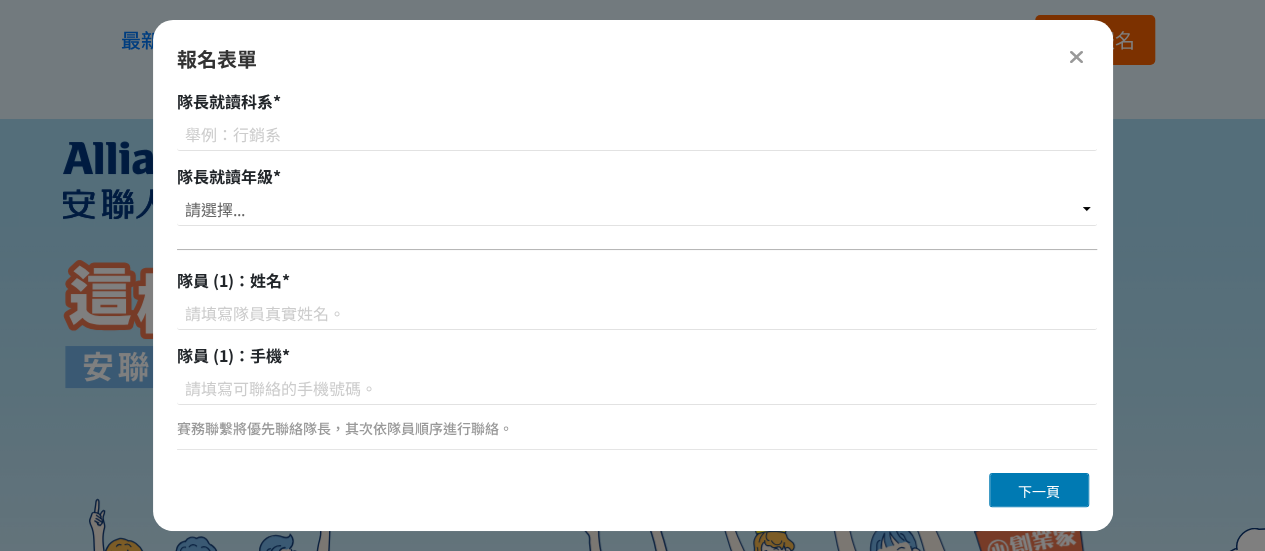 click at bounding box center (1076, 57) 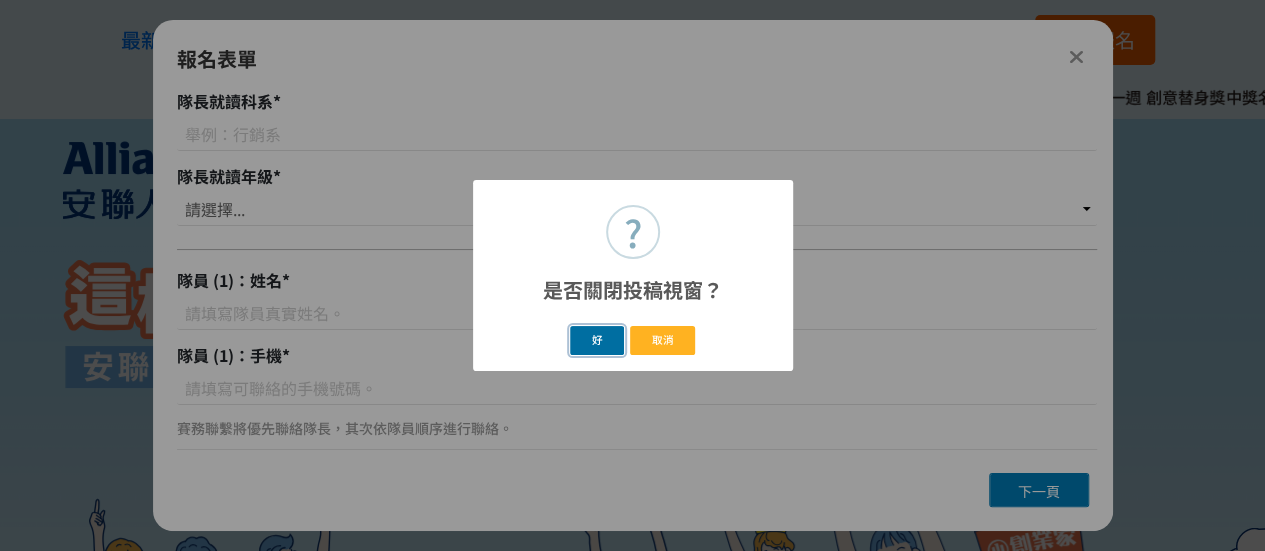 click on "好" at bounding box center (597, 340) 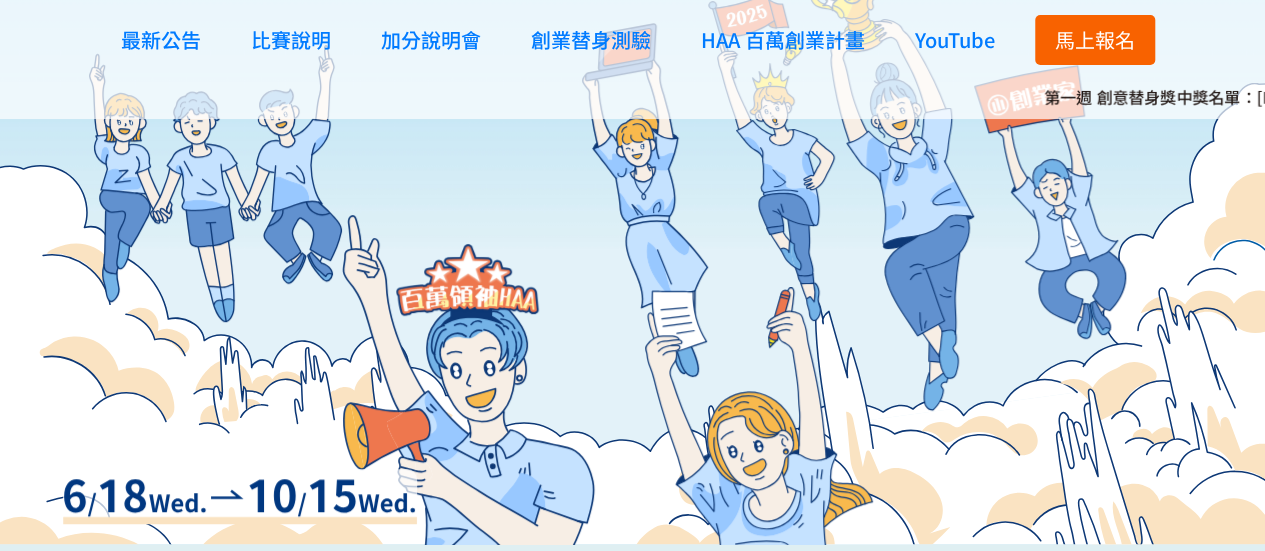 scroll, scrollTop: 476, scrollLeft: 0, axis: vertical 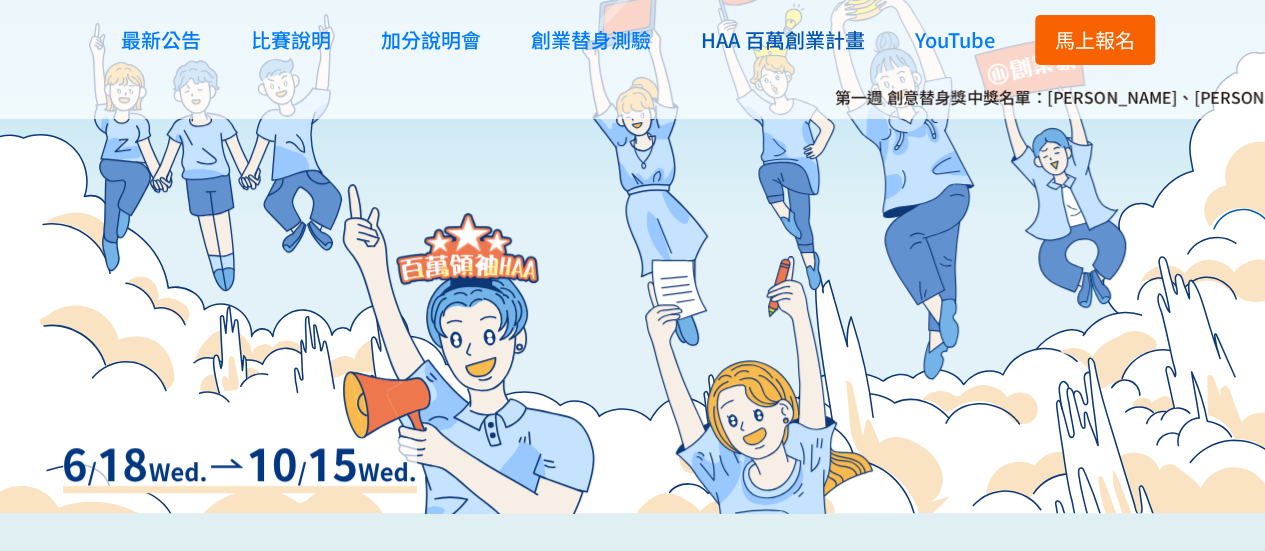 click on "HAA 百萬創業計畫" at bounding box center [783, 39] 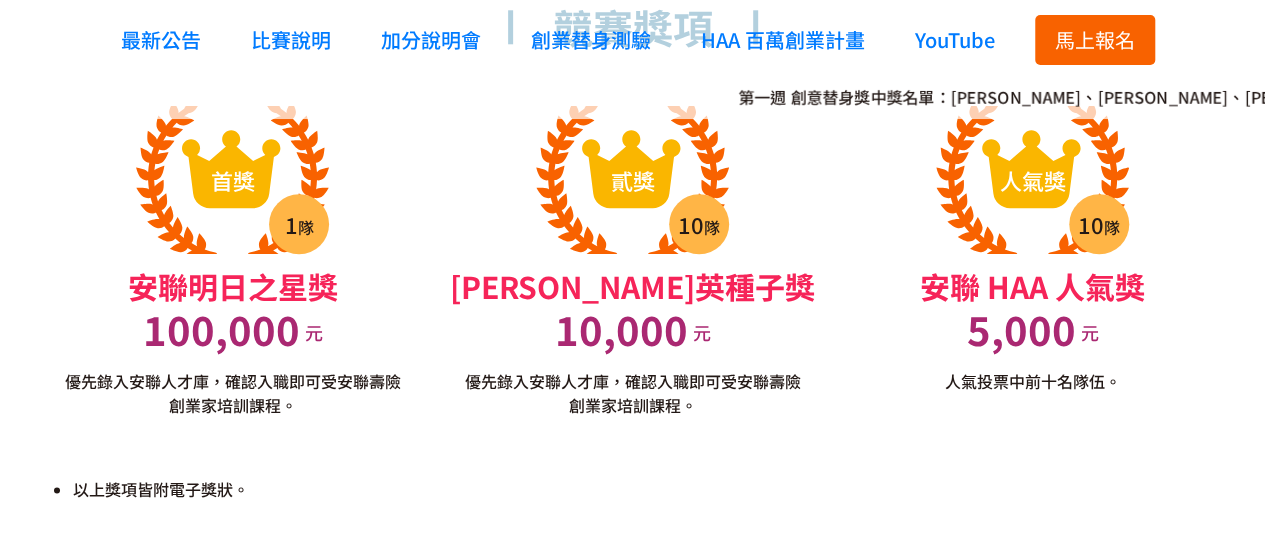 scroll, scrollTop: 4776, scrollLeft: 0, axis: vertical 